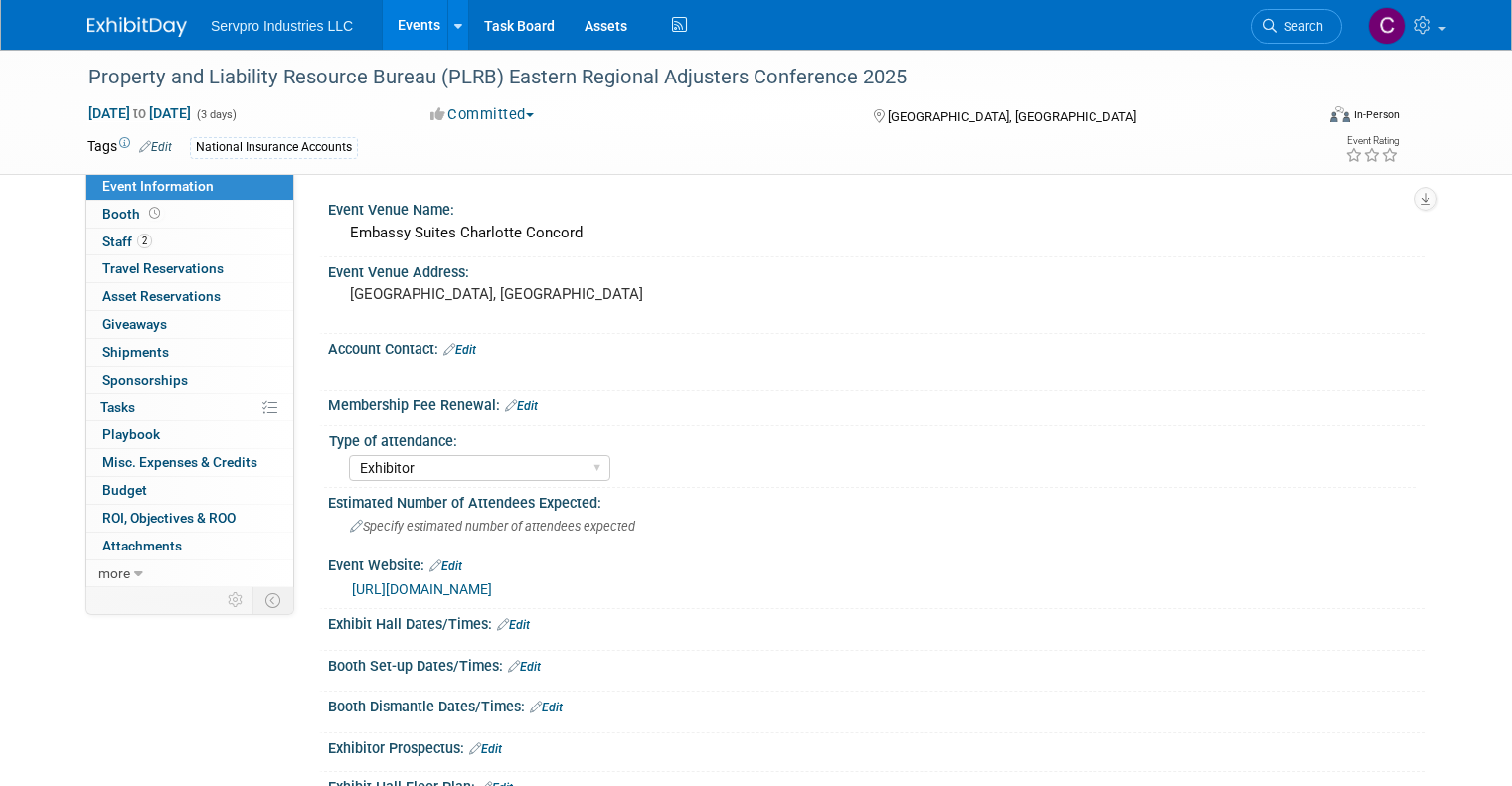 select on "Exhibitor" 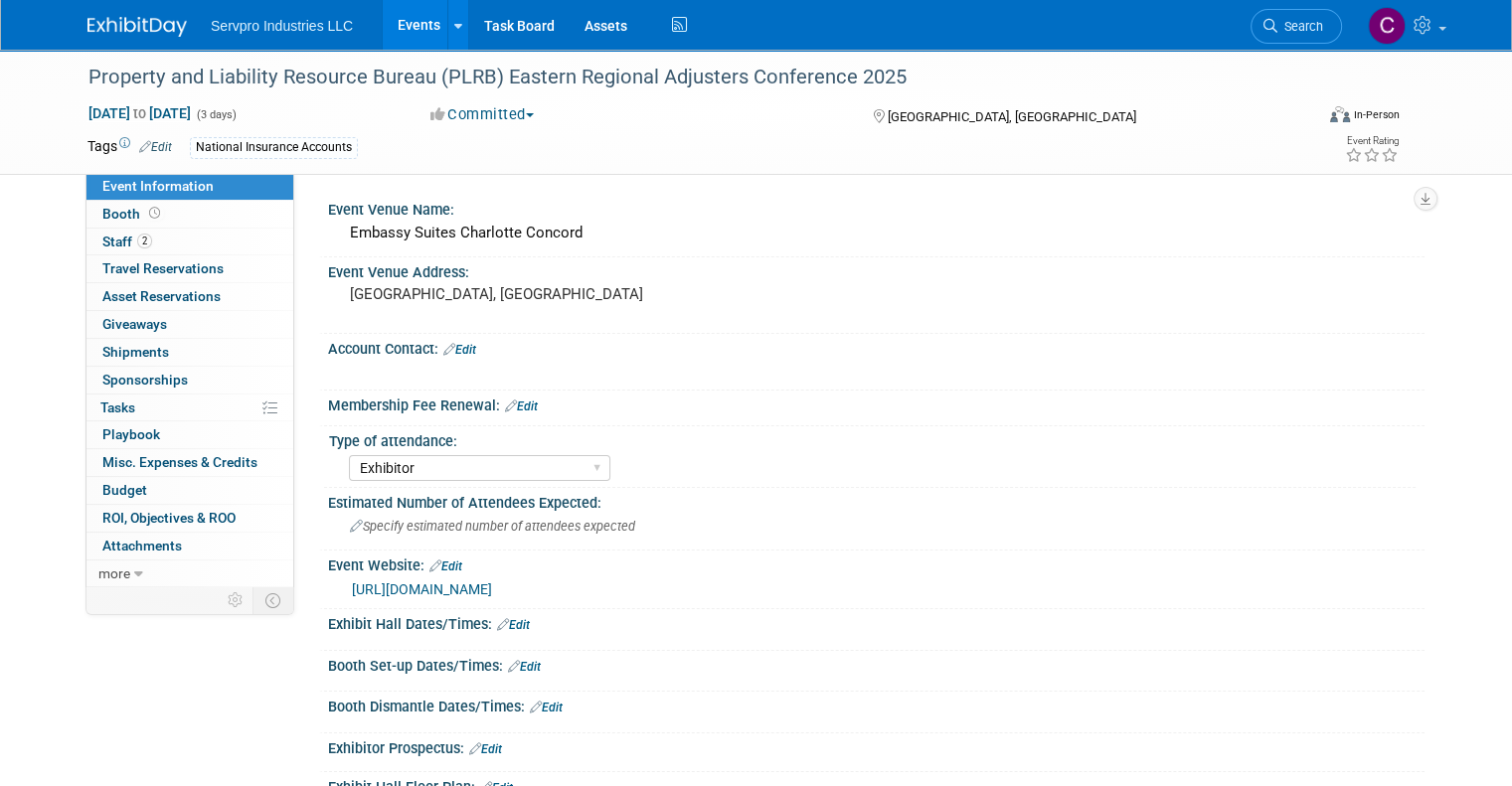scroll, scrollTop: 0, scrollLeft: 0, axis: both 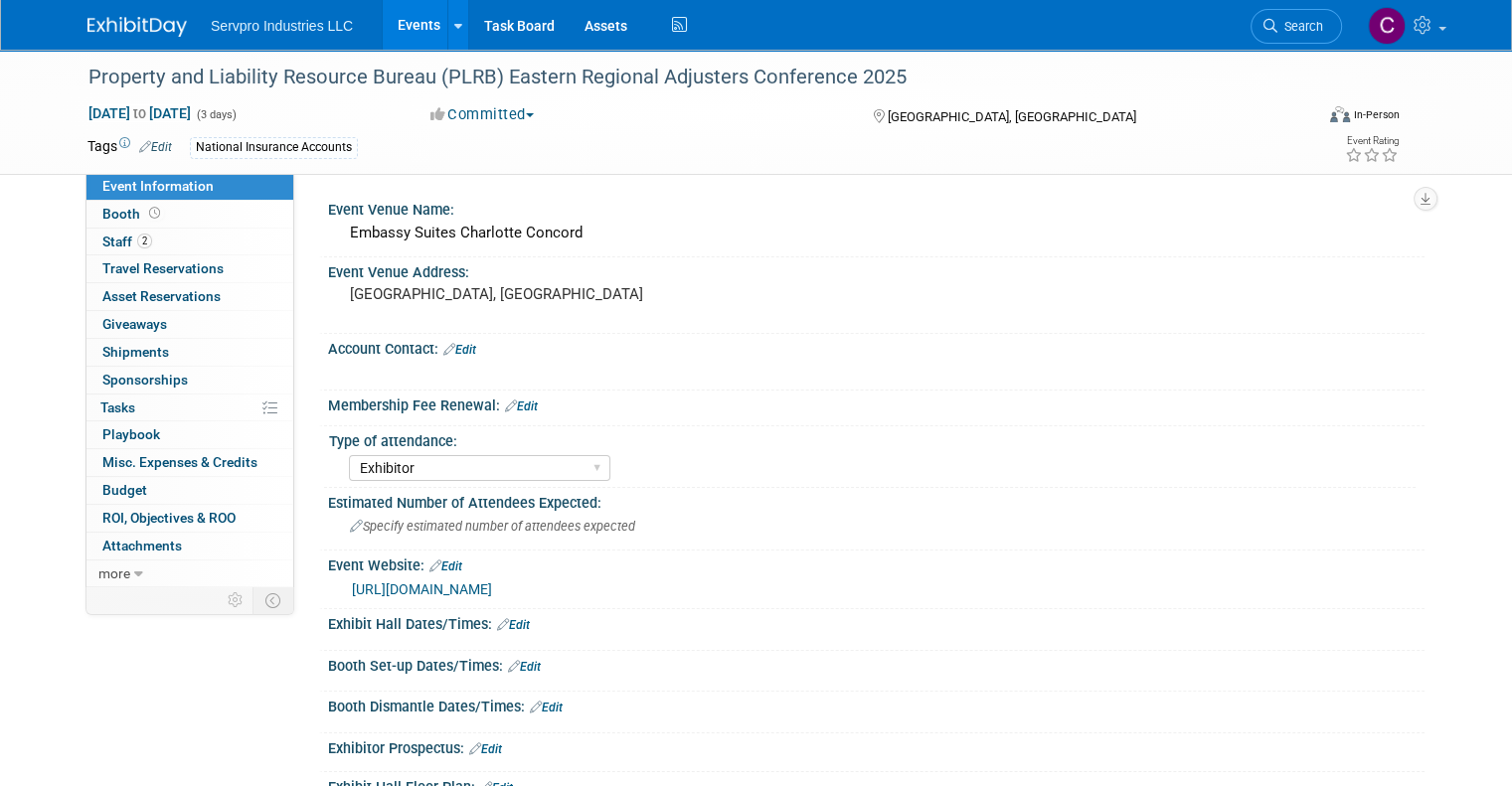 click on "Events" at bounding box center [419, 25] 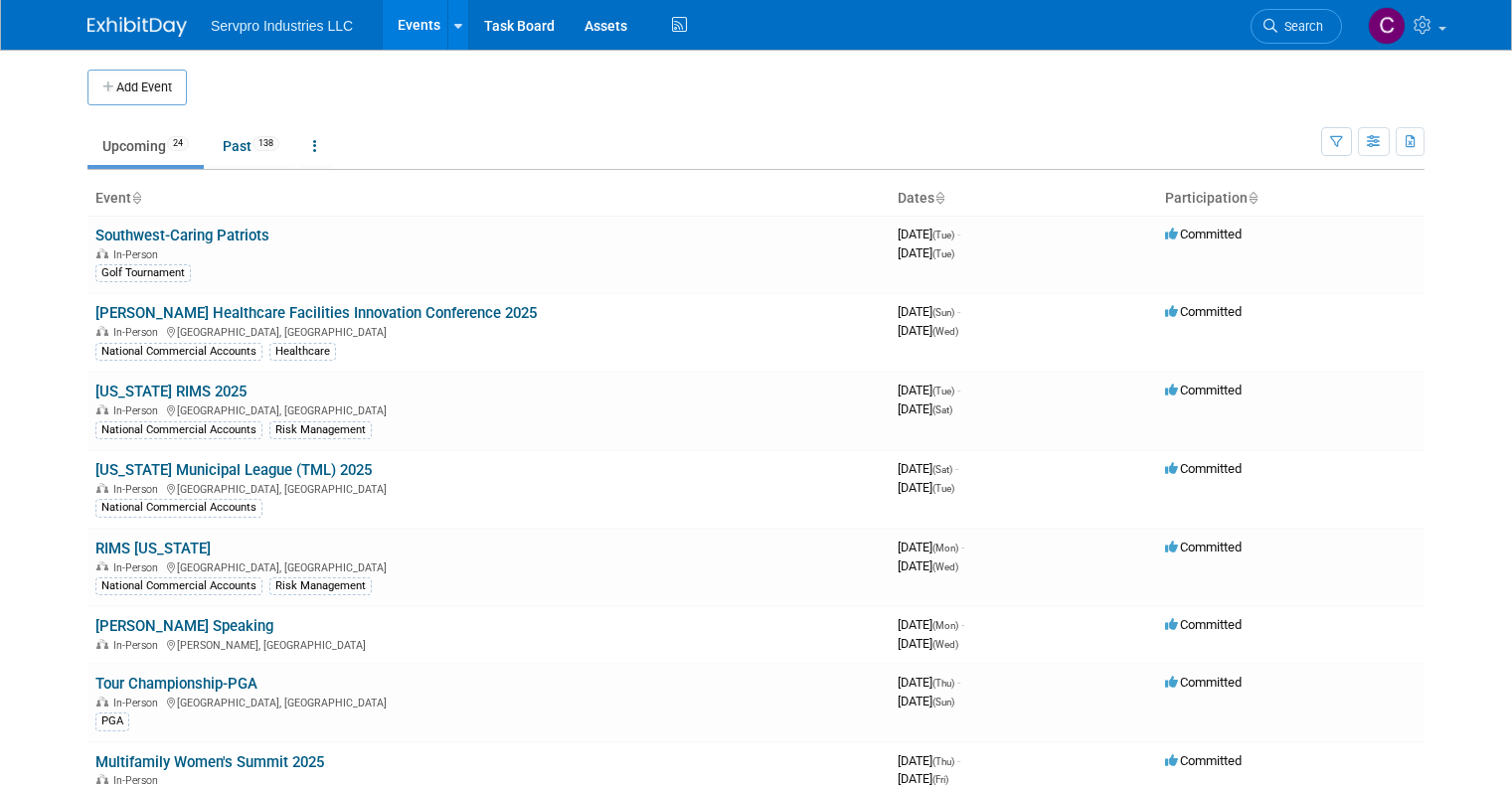 scroll, scrollTop: 0, scrollLeft: 0, axis: both 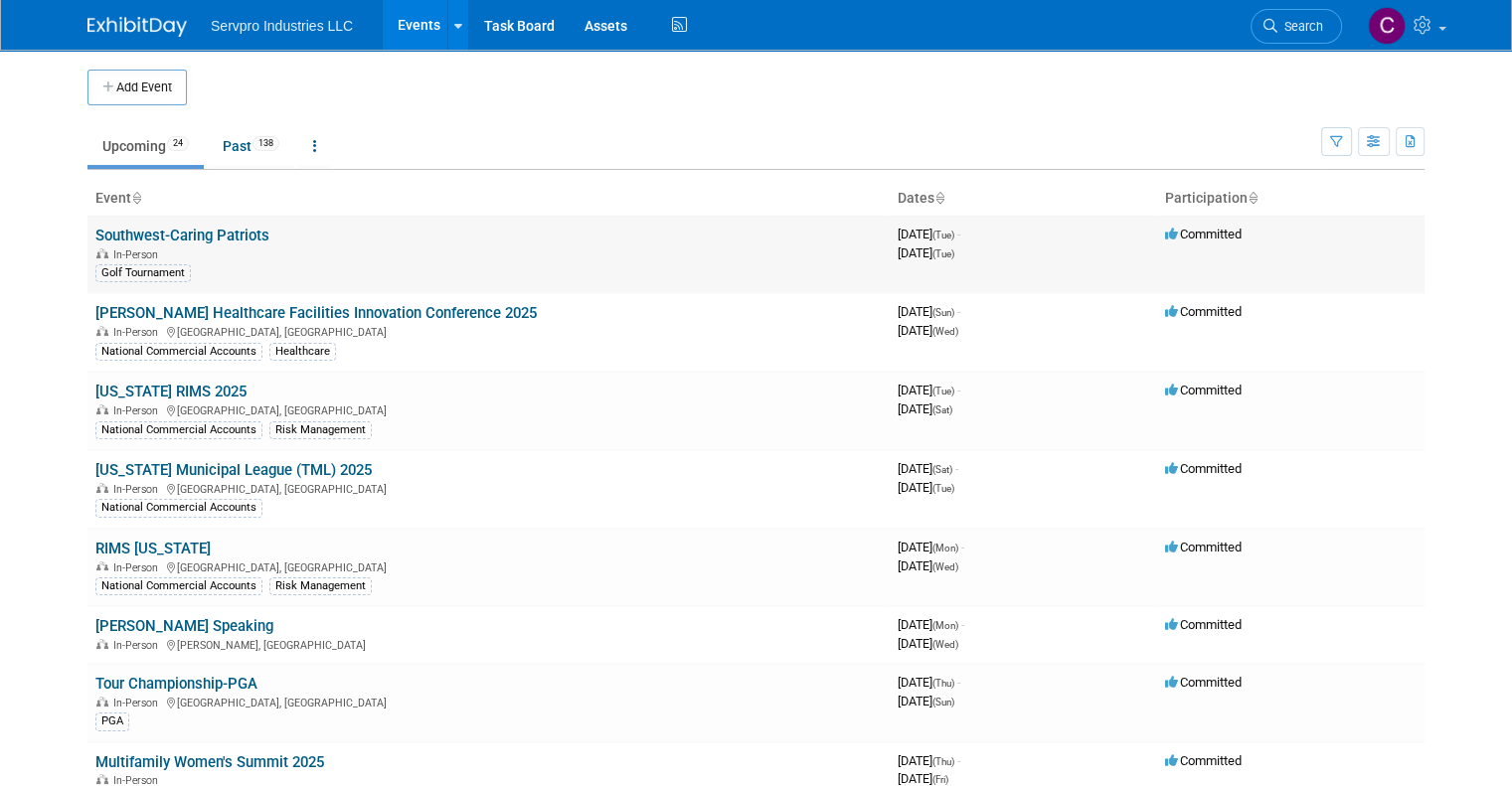 click on "Southwest-Caring Patriots" at bounding box center [182, 236] 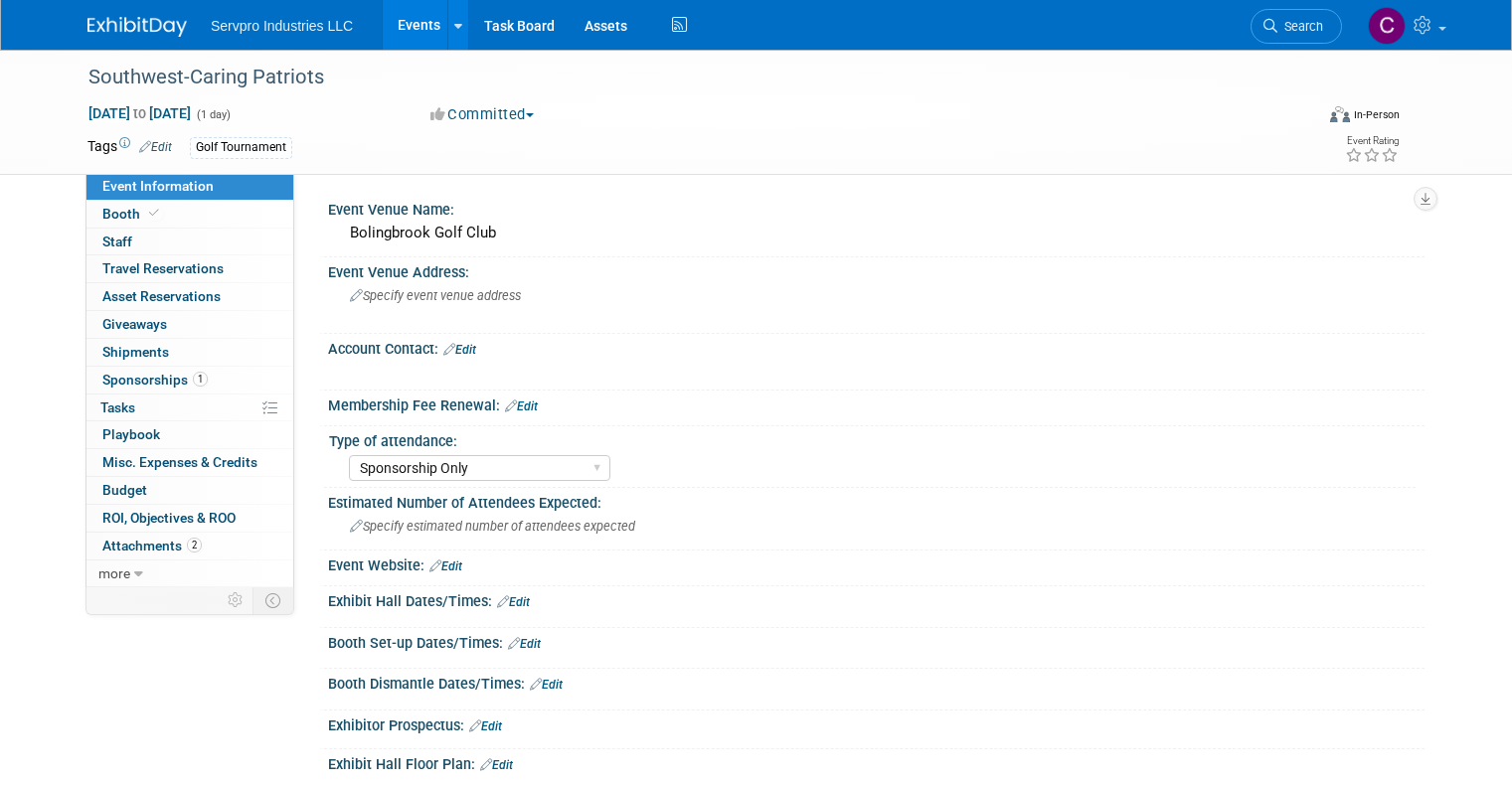 select on "Sponsorship Only" 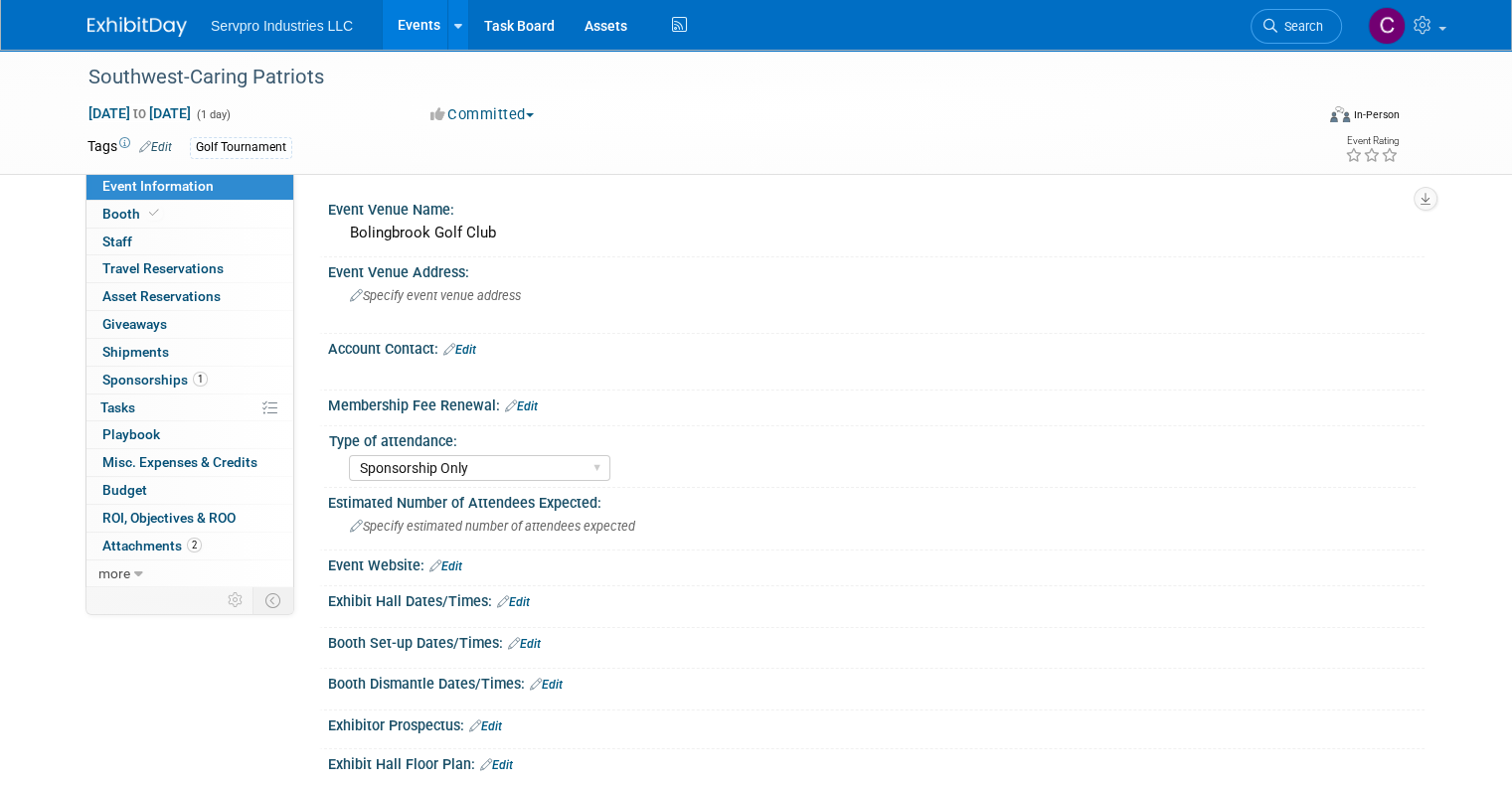 scroll, scrollTop: 0, scrollLeft: 0, axis: both 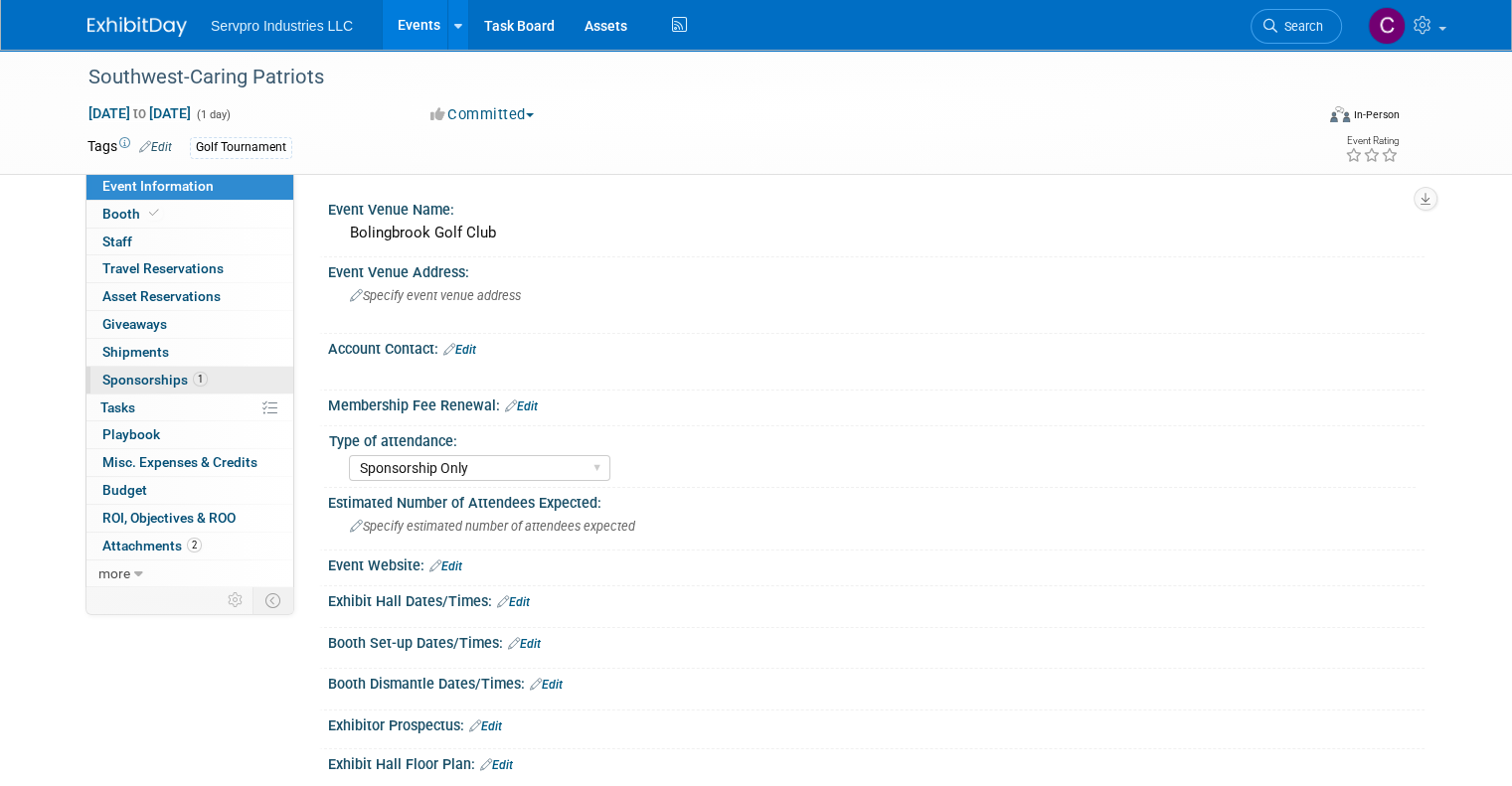 click on "Sponsorships 1" at bounding box center (155, 380) 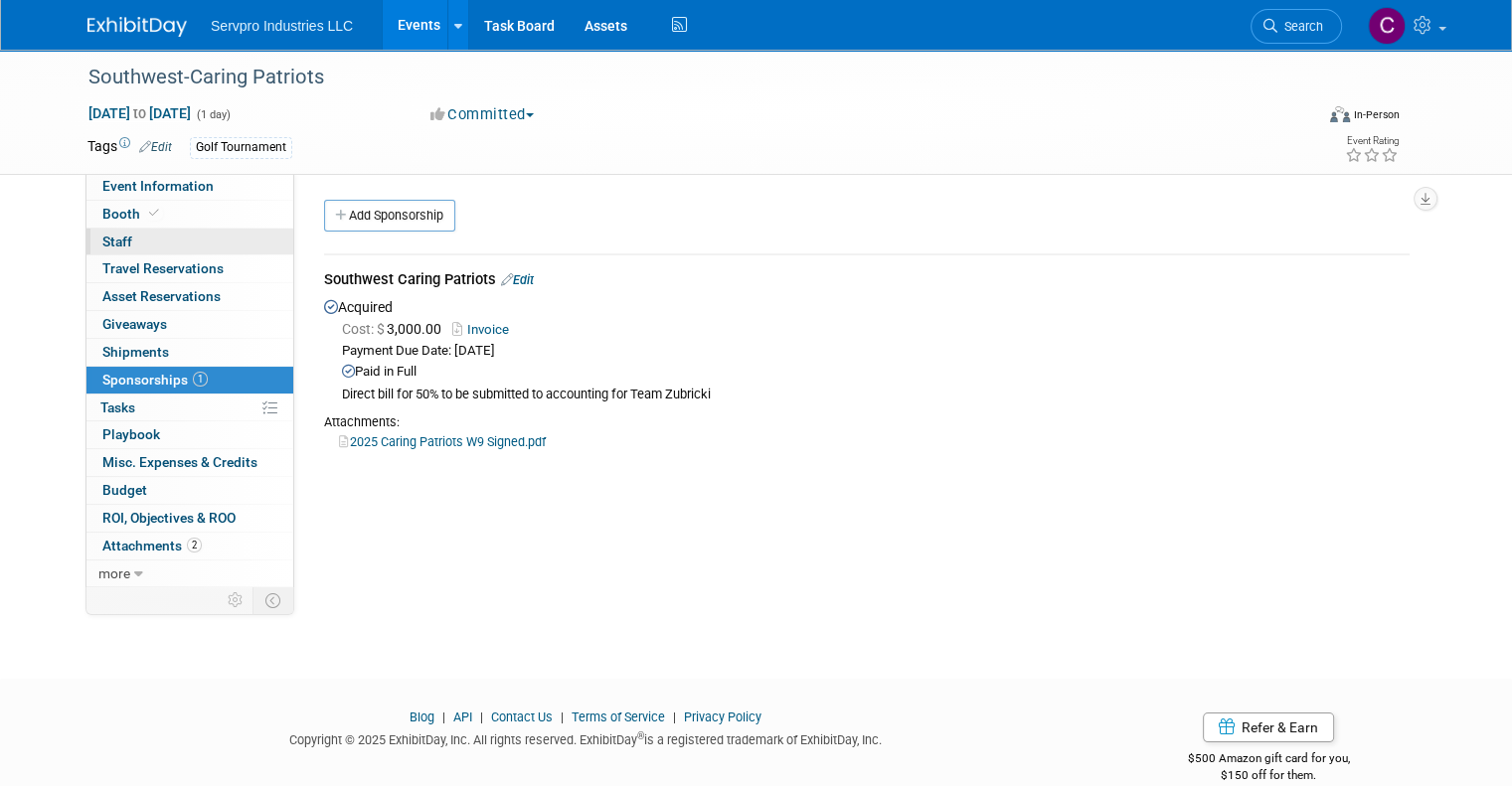 click on "0
Staff 0" at bounding box center (190, 241) 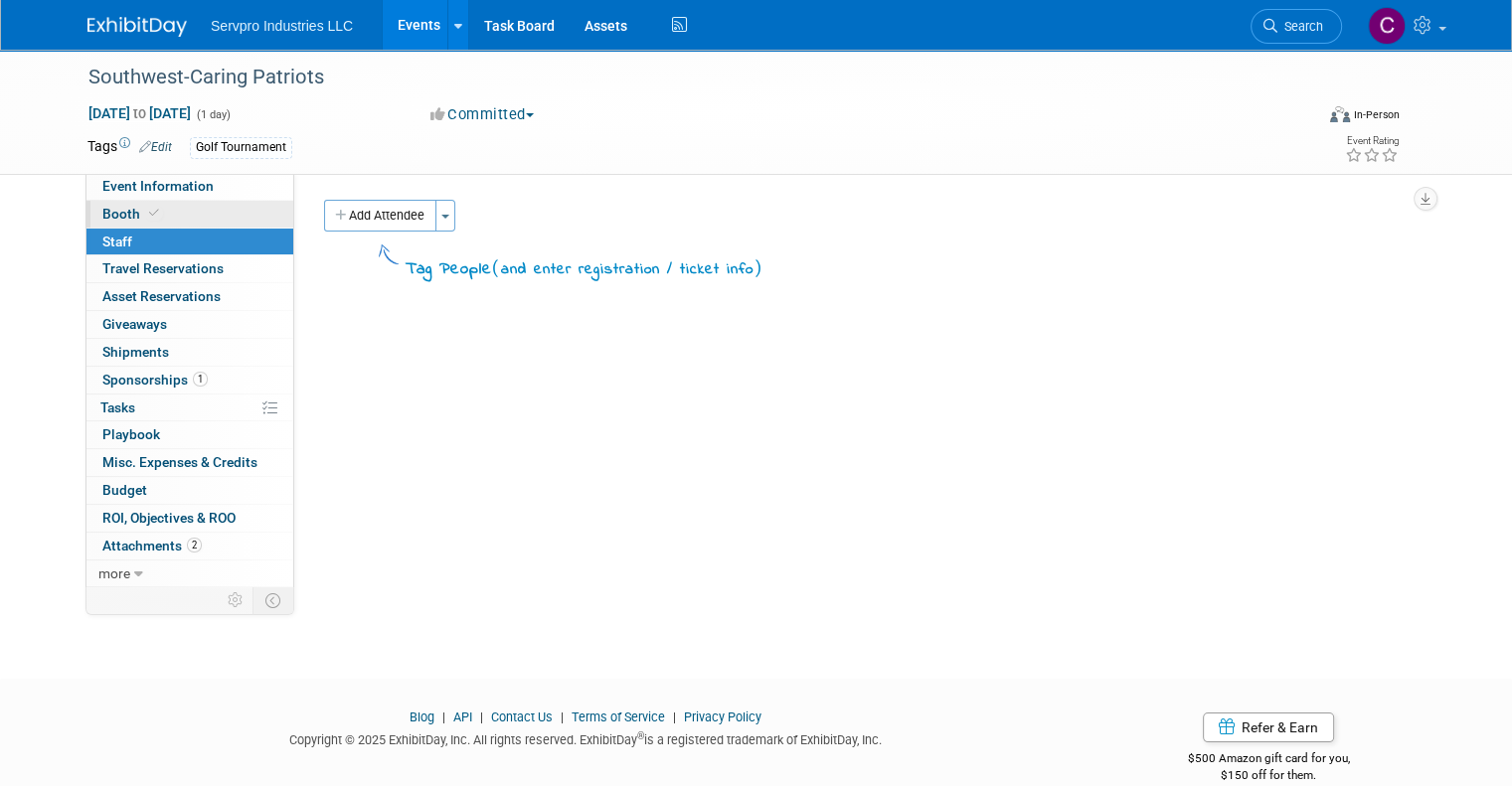 click on "Booth" at bounding box center (132, 214) 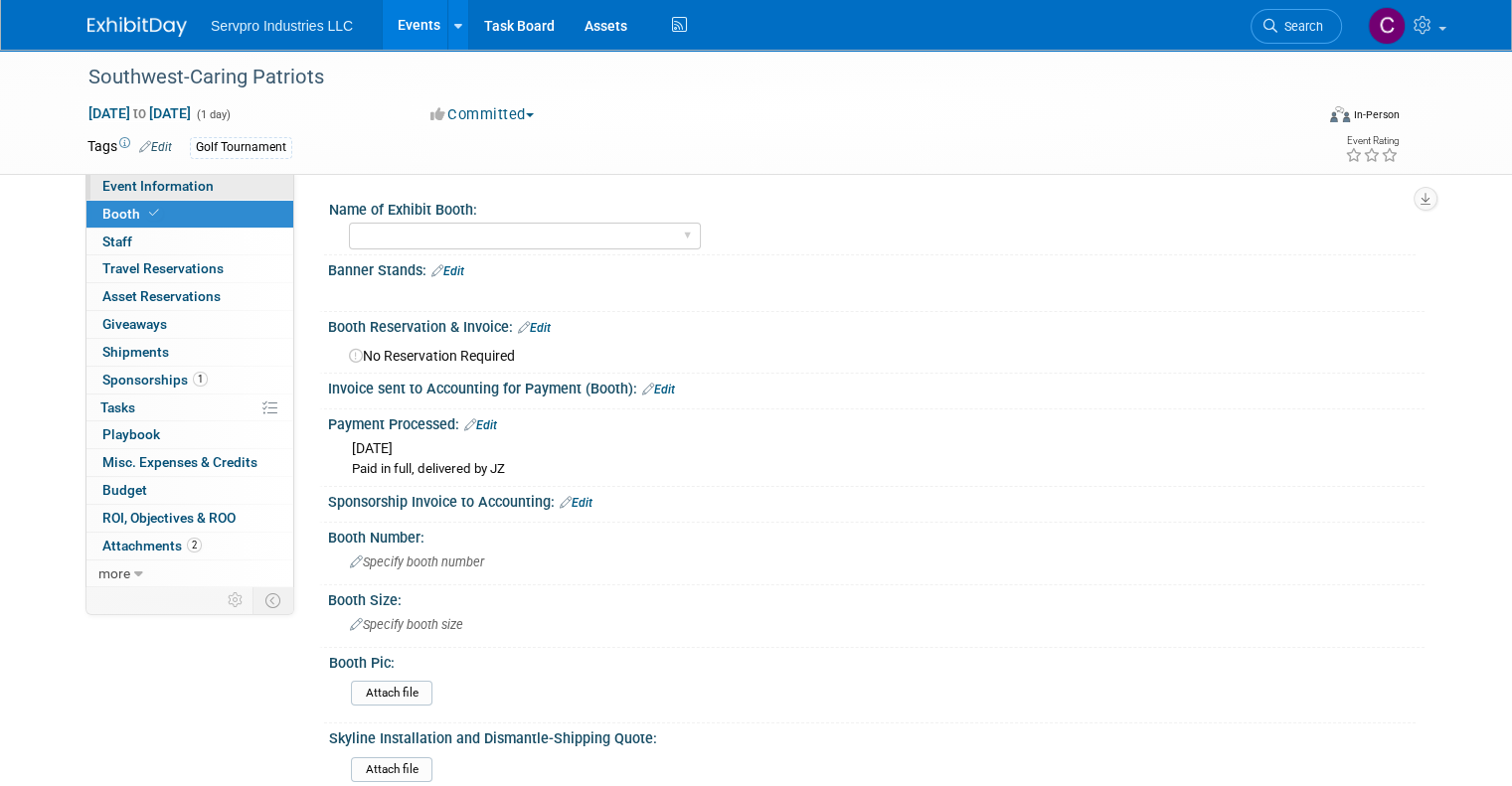 click on "Event Information" at bounding box center [158, 186] 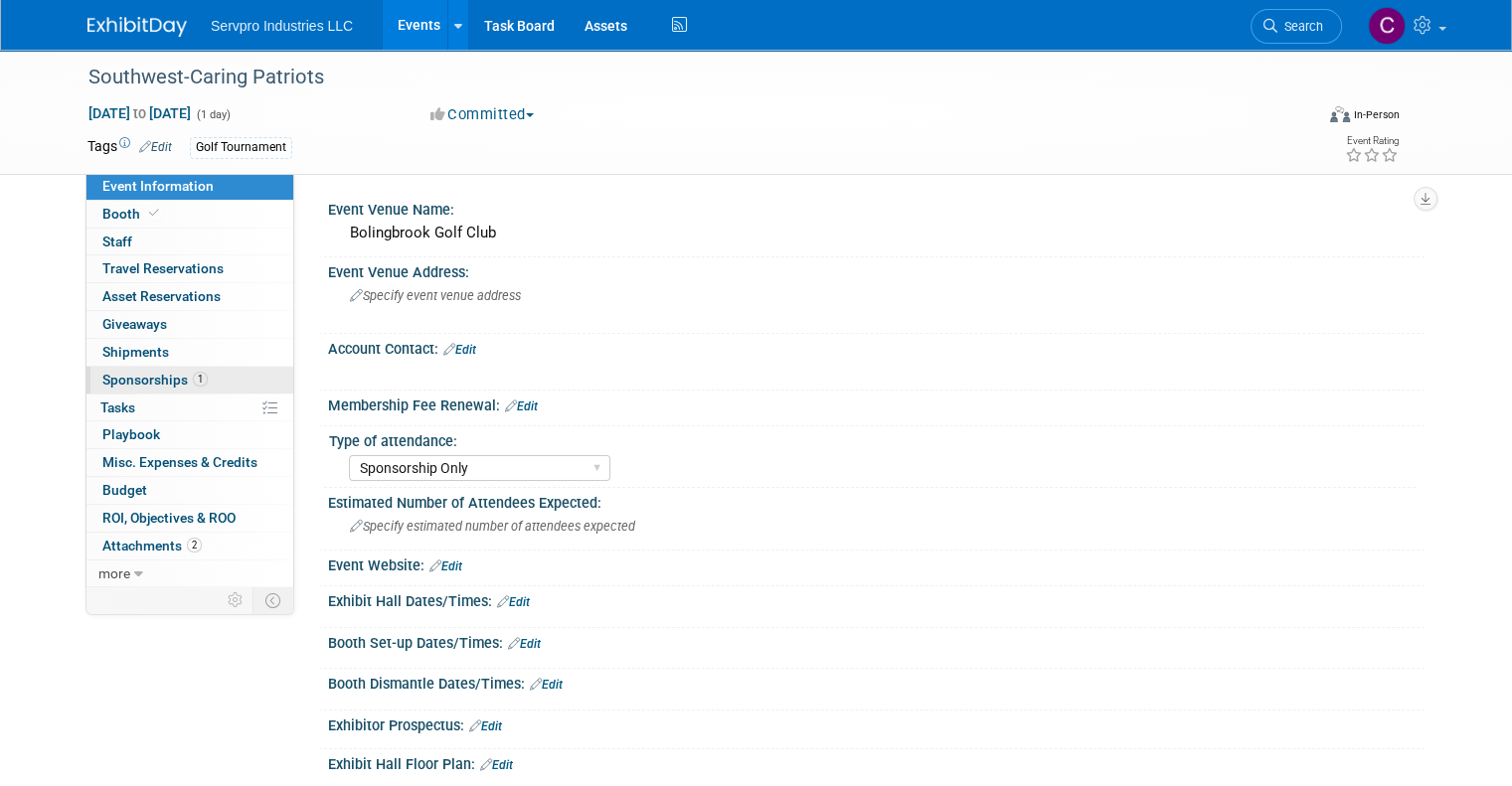 click on "Sponsorships 1" at bounding box center [155, 380] 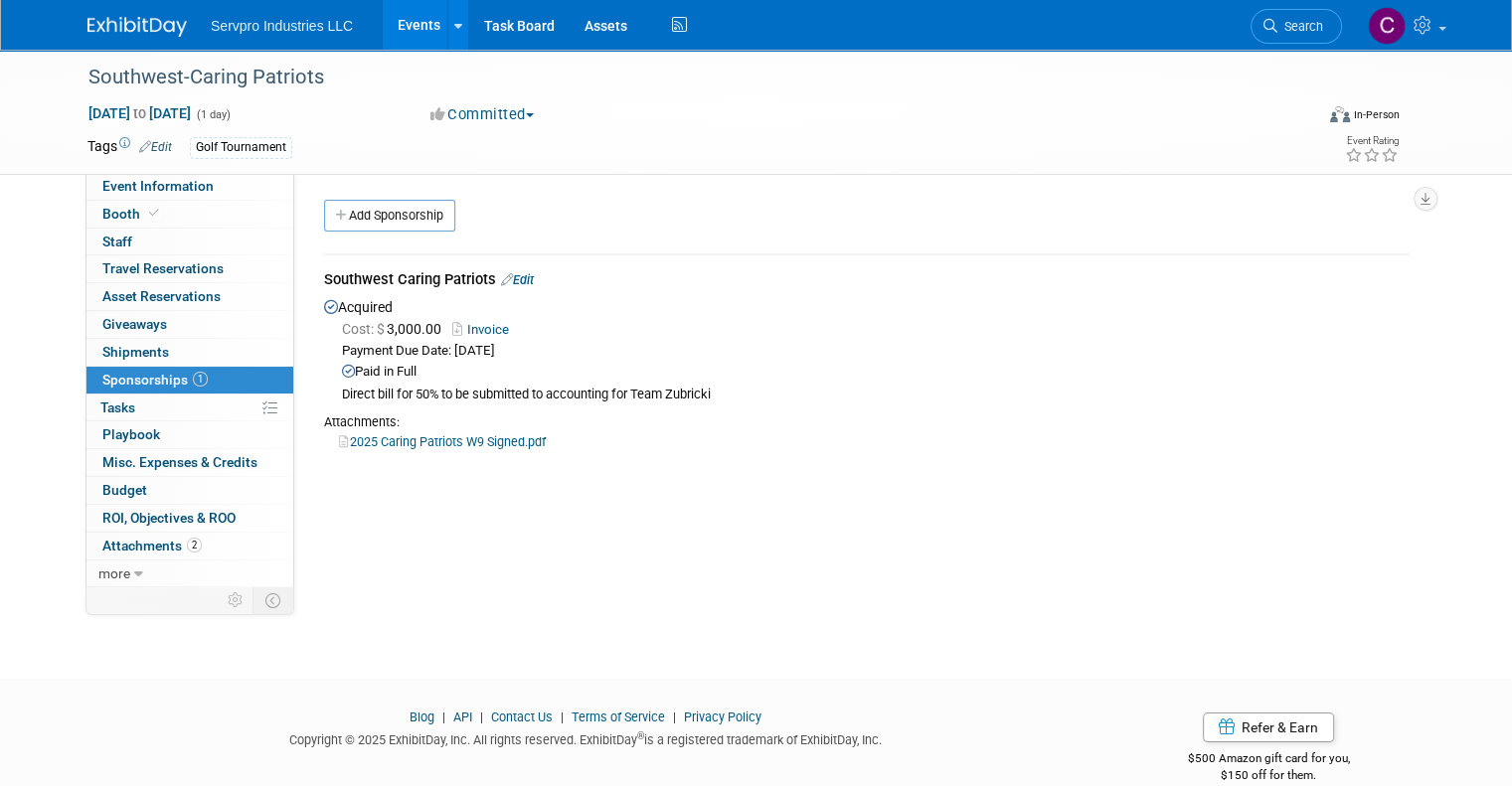 click on "Invoice" at bounding box center (484, 329) 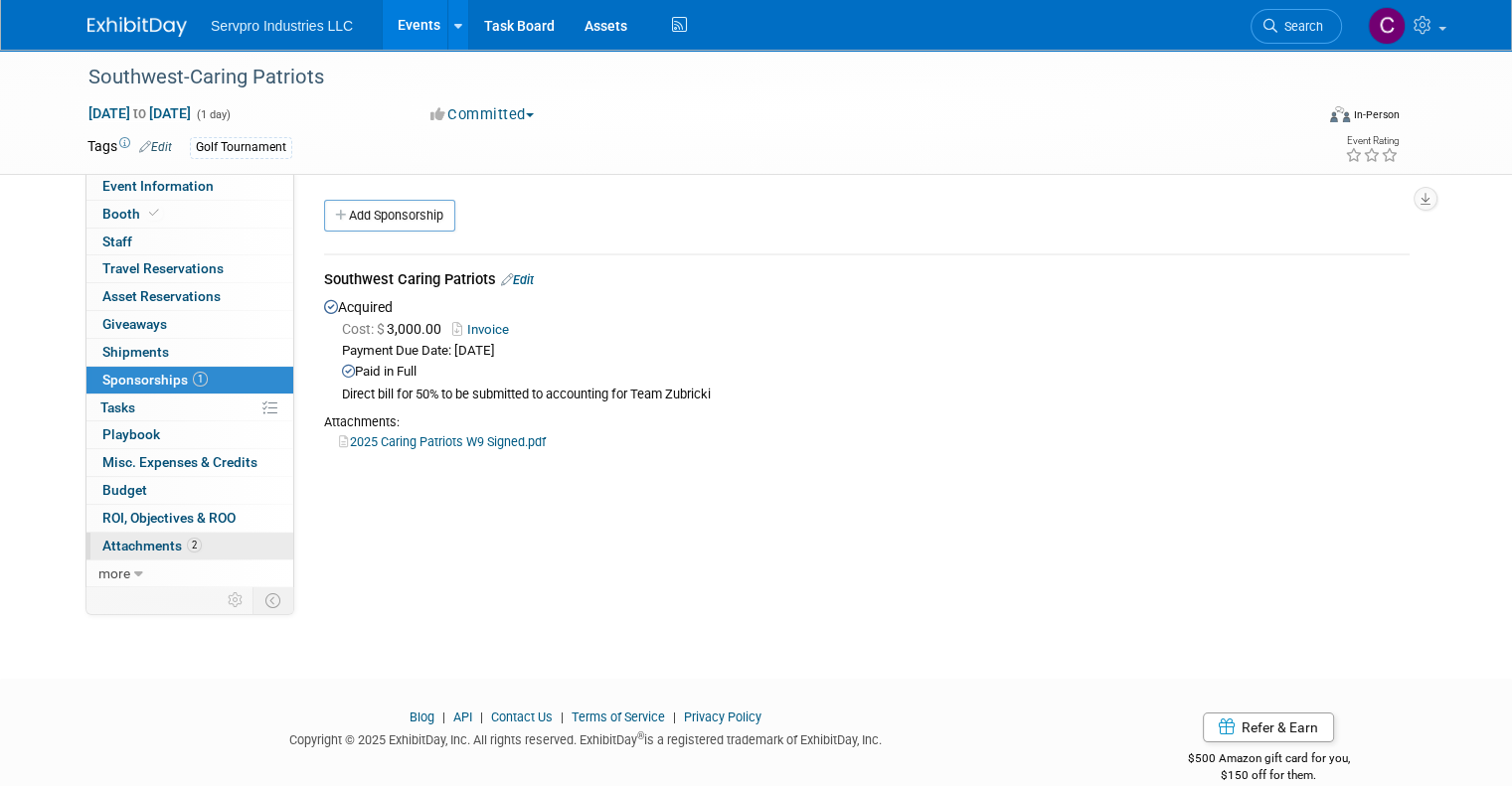 click on "Attachments 2" at bounding box center [152, 546] 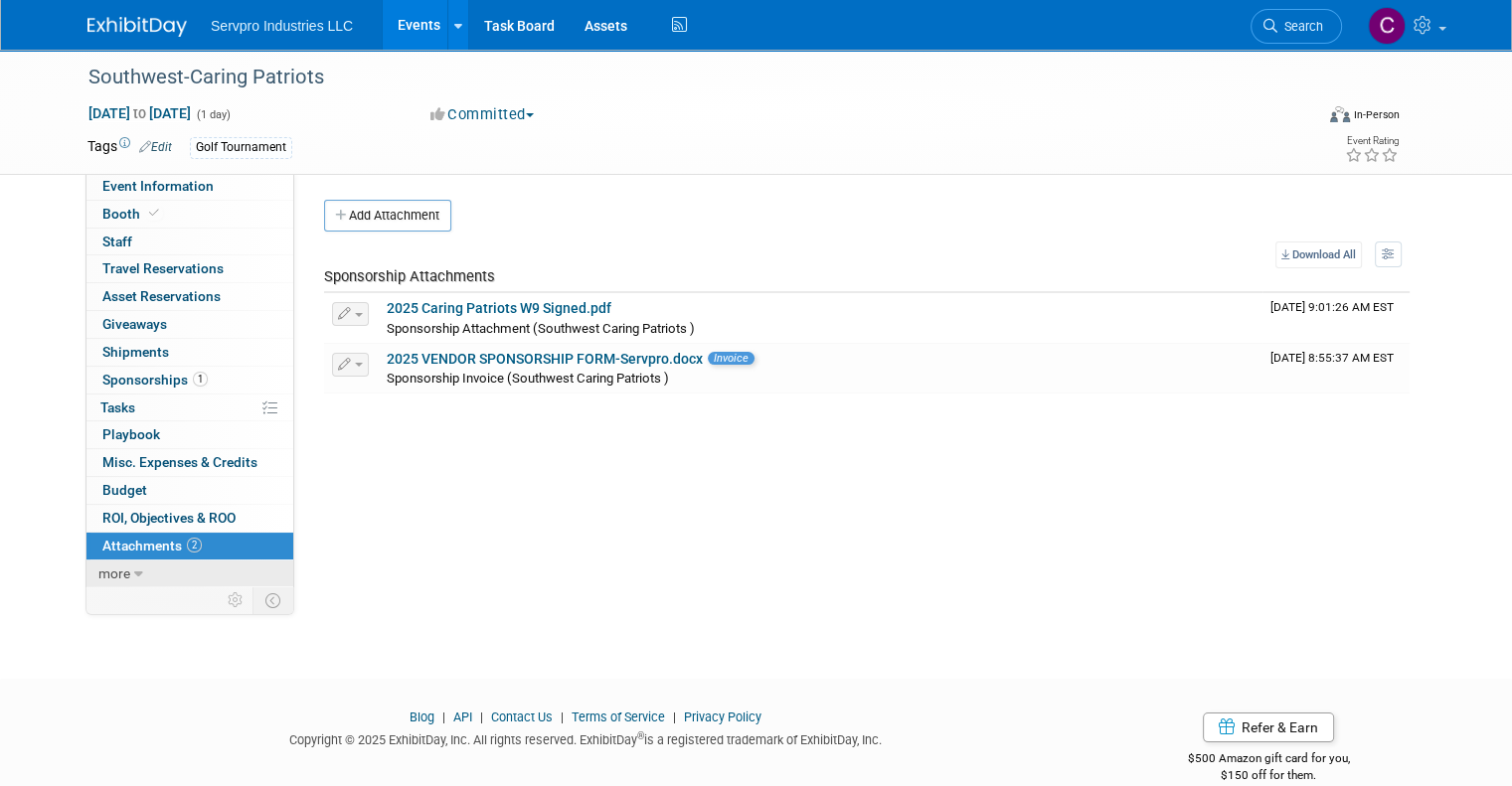 click at bounding box center [138, 574] 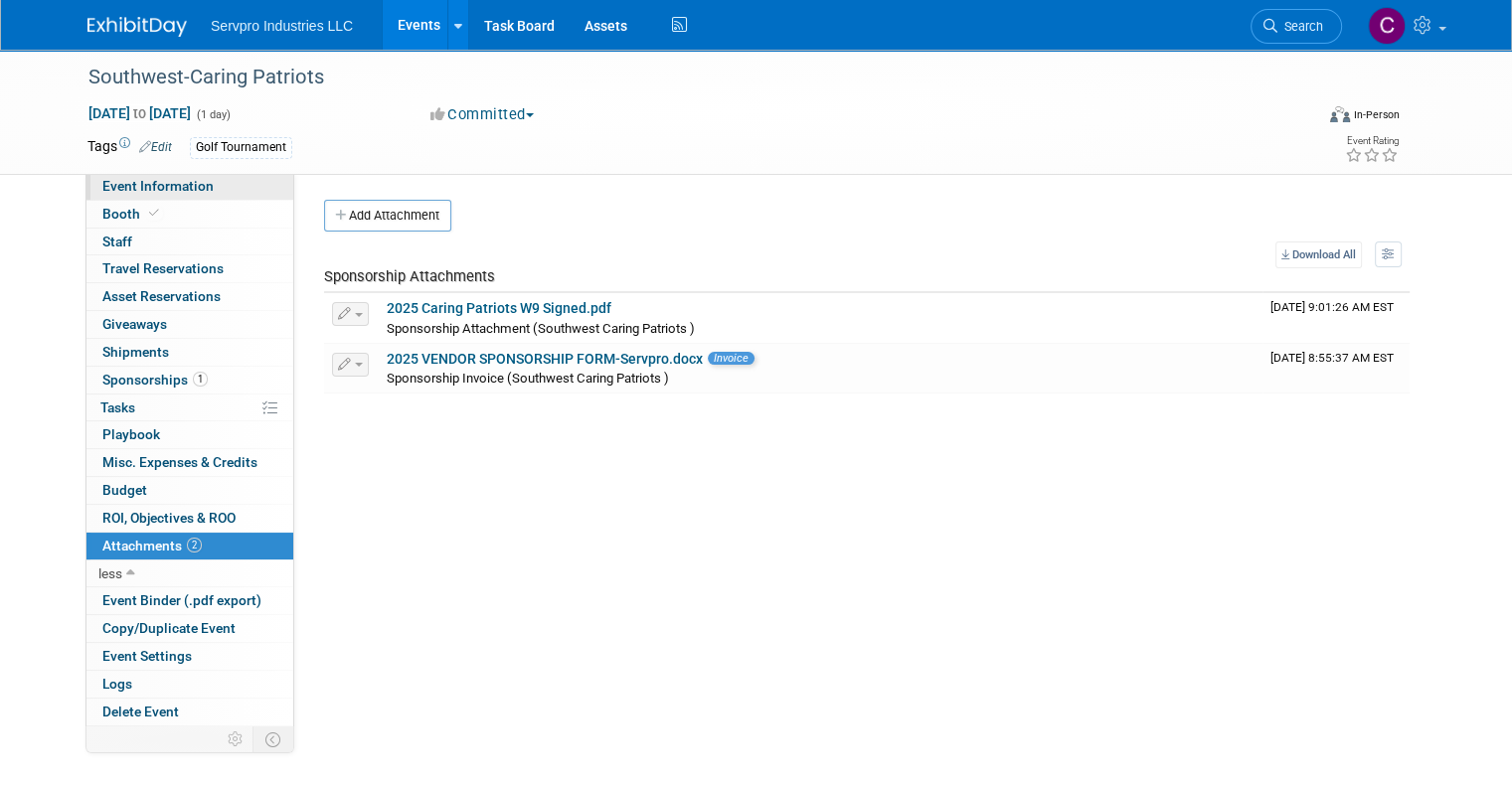 click on "Event Information" at bounding box center (190, 186) 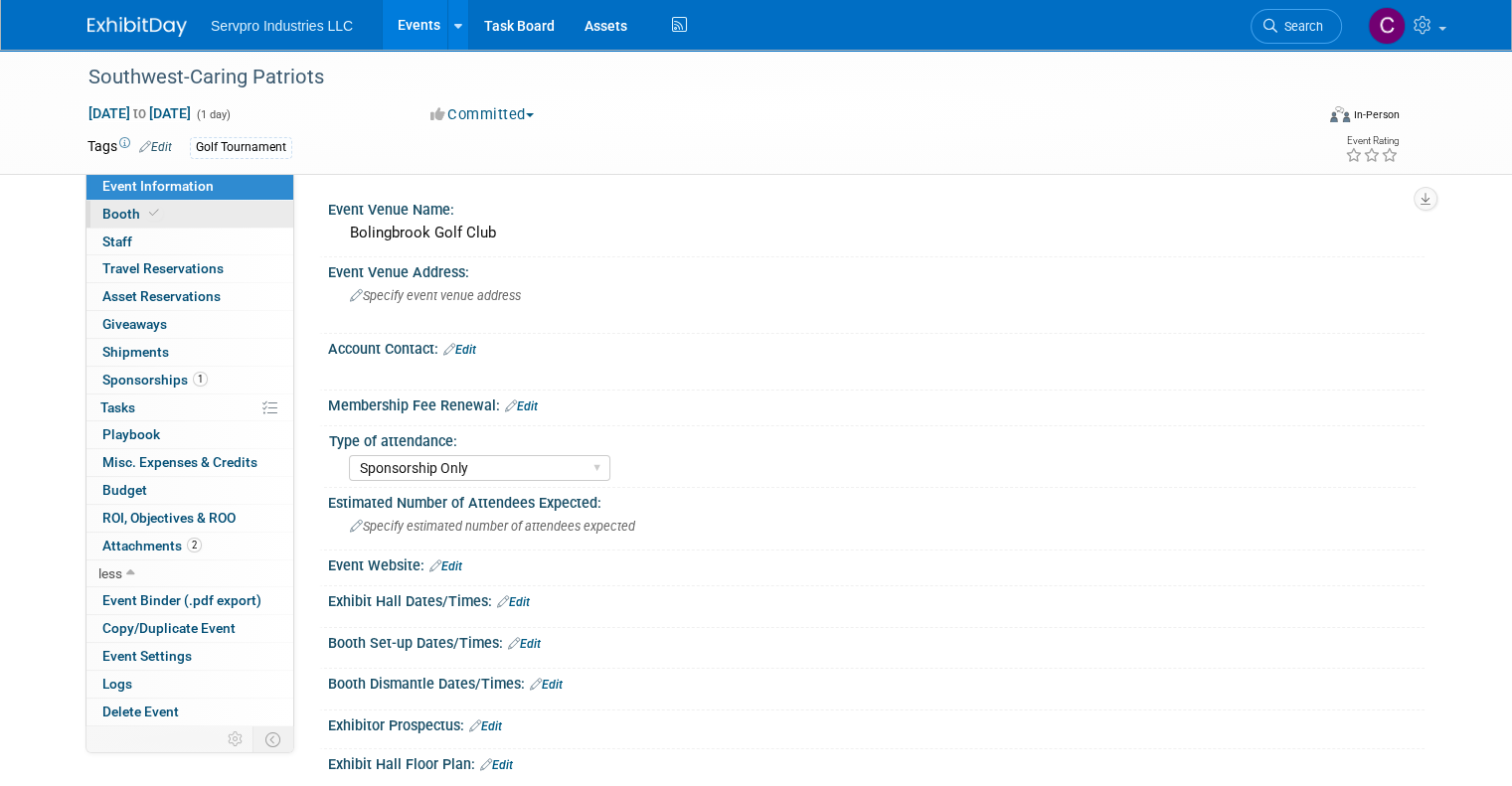 click on "Booth" at bounding box center (190, 214) 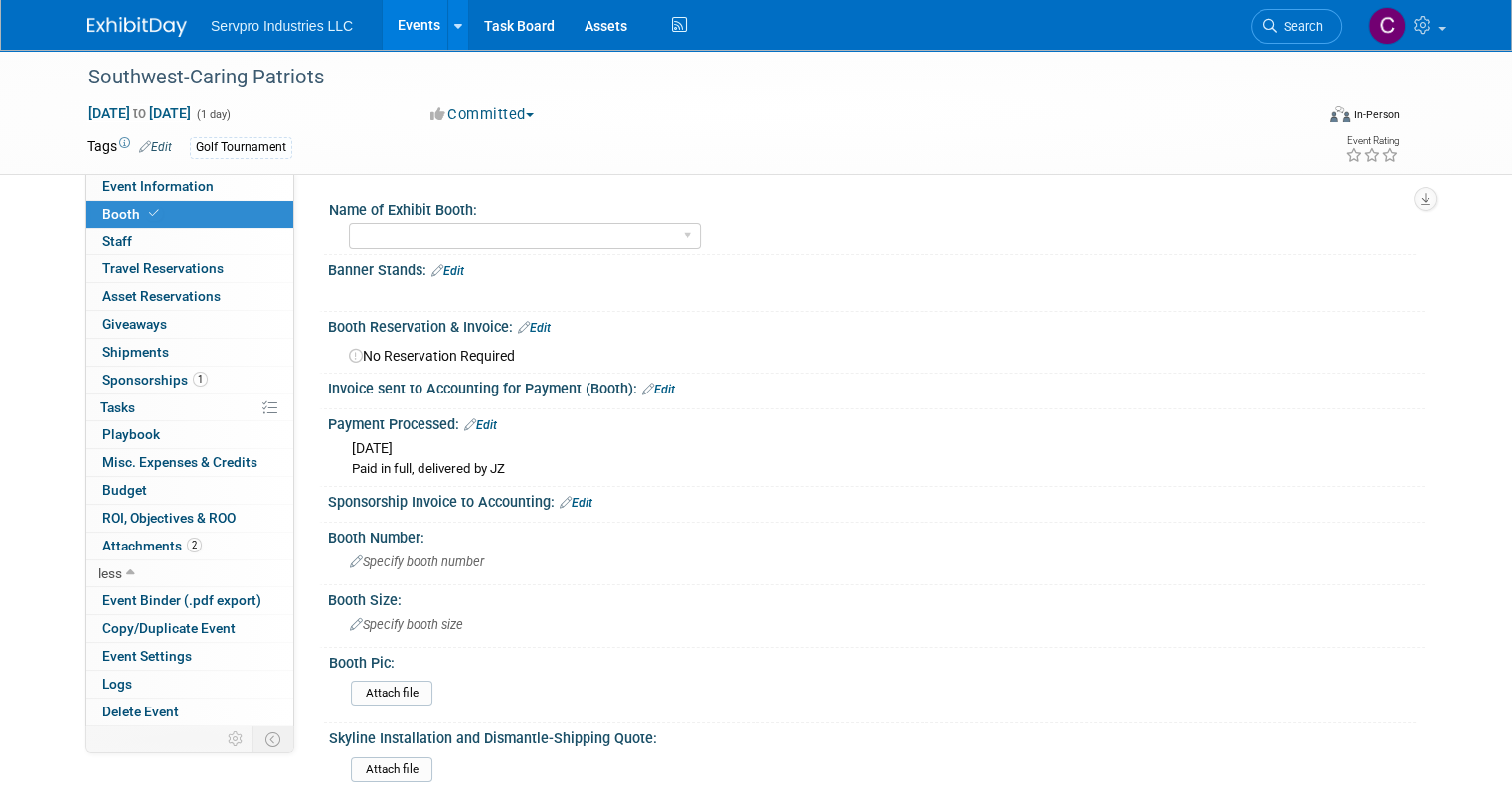 click on "Attach file" at bounding box center [880, 697] 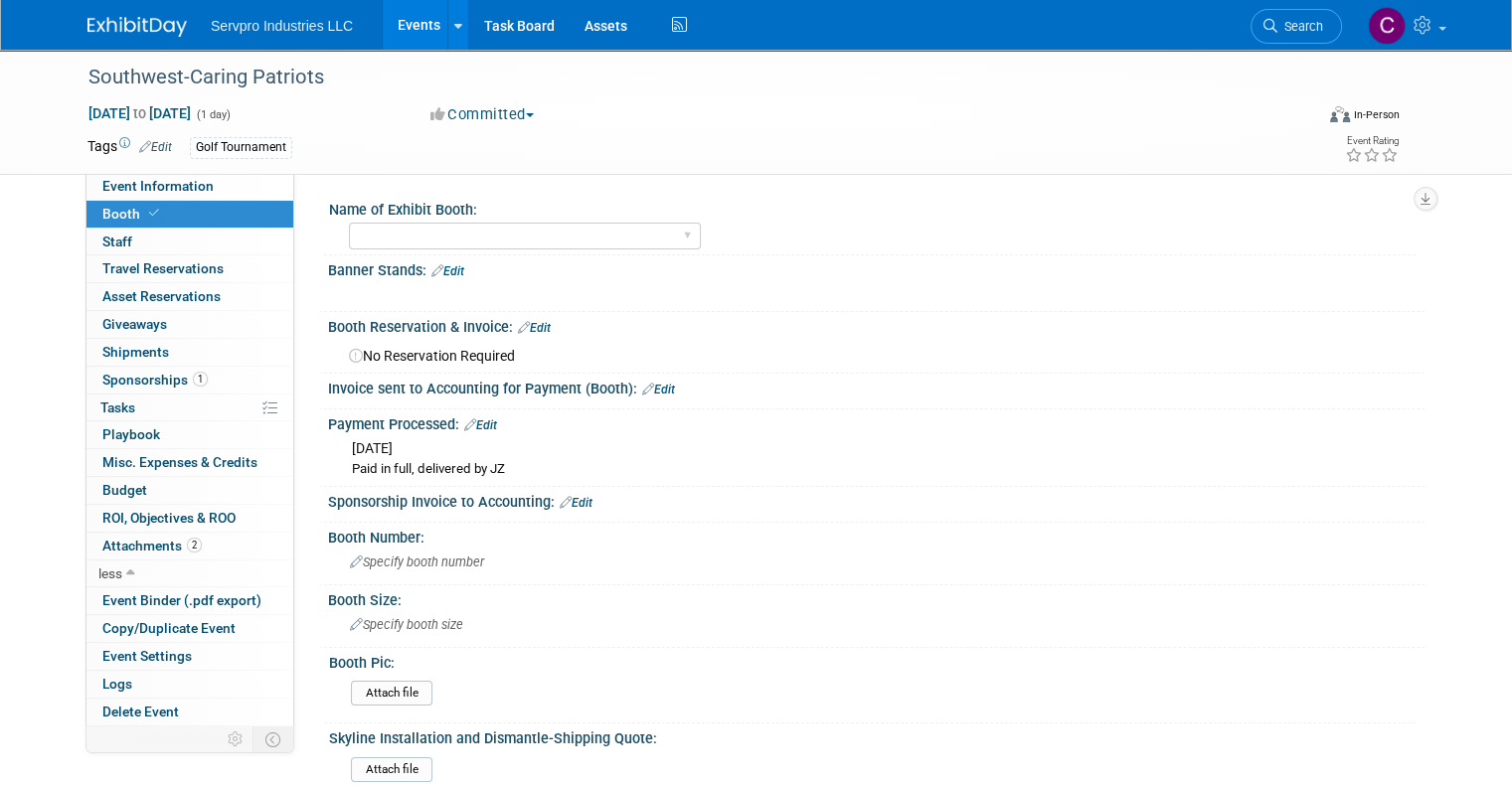 click on "Events" at bounding box center [419, 25] 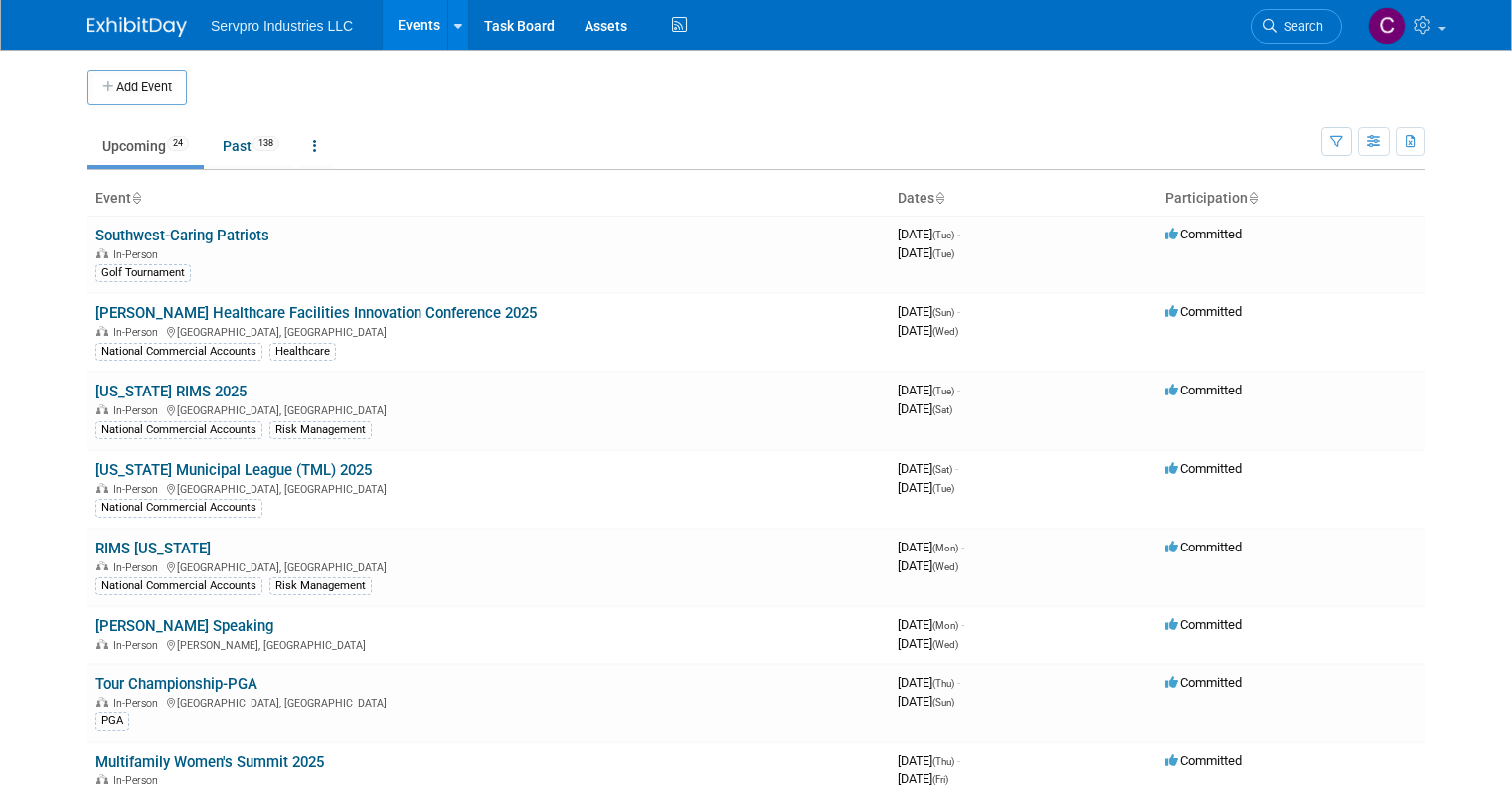 scroll, scrollTop: 0, scrollLeft: 0, axis: both 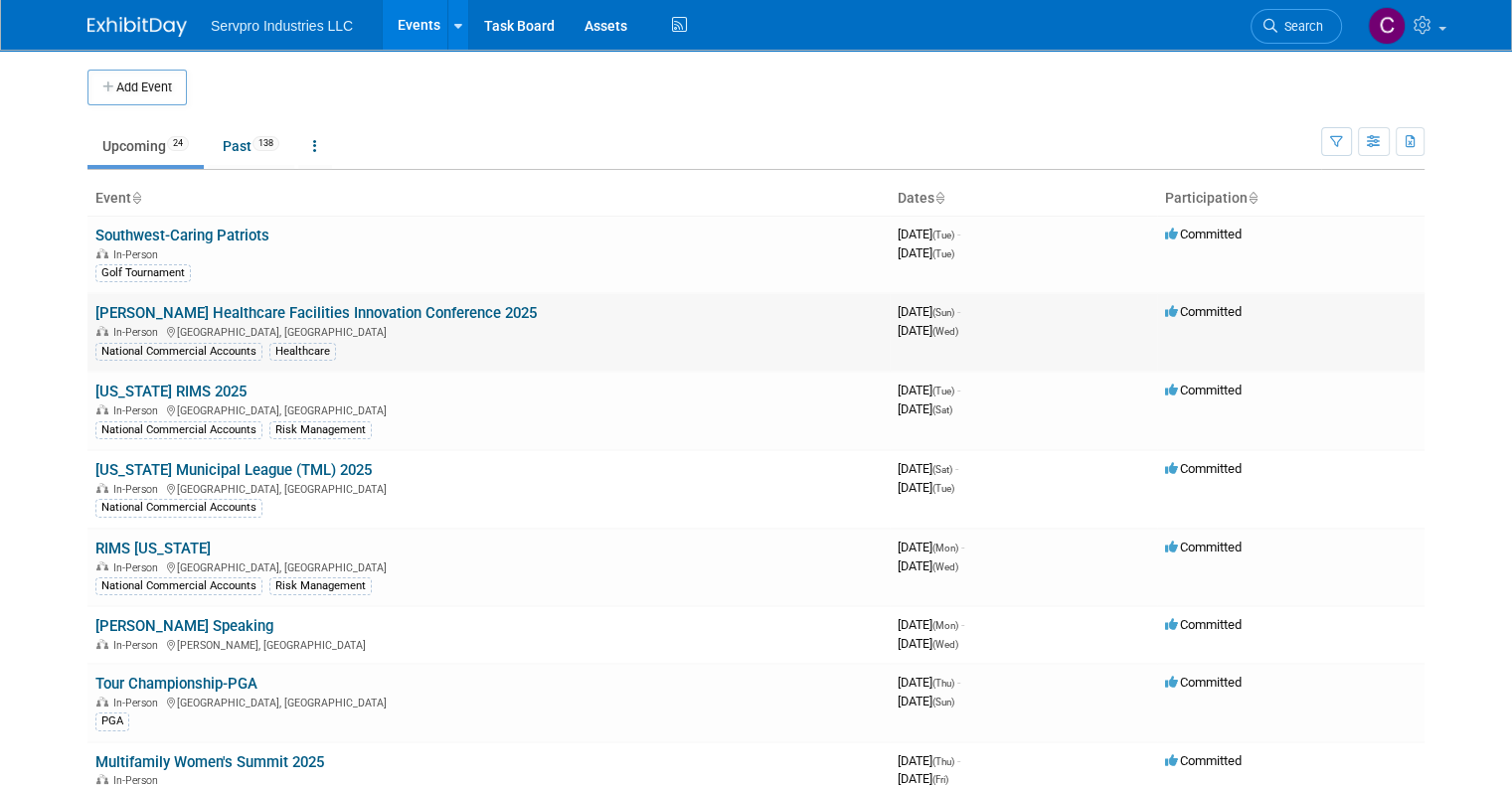click on "[PERSON_NAME] Healthcare Facilities Innovation Conference 2025" at bounding box center [316, 313] 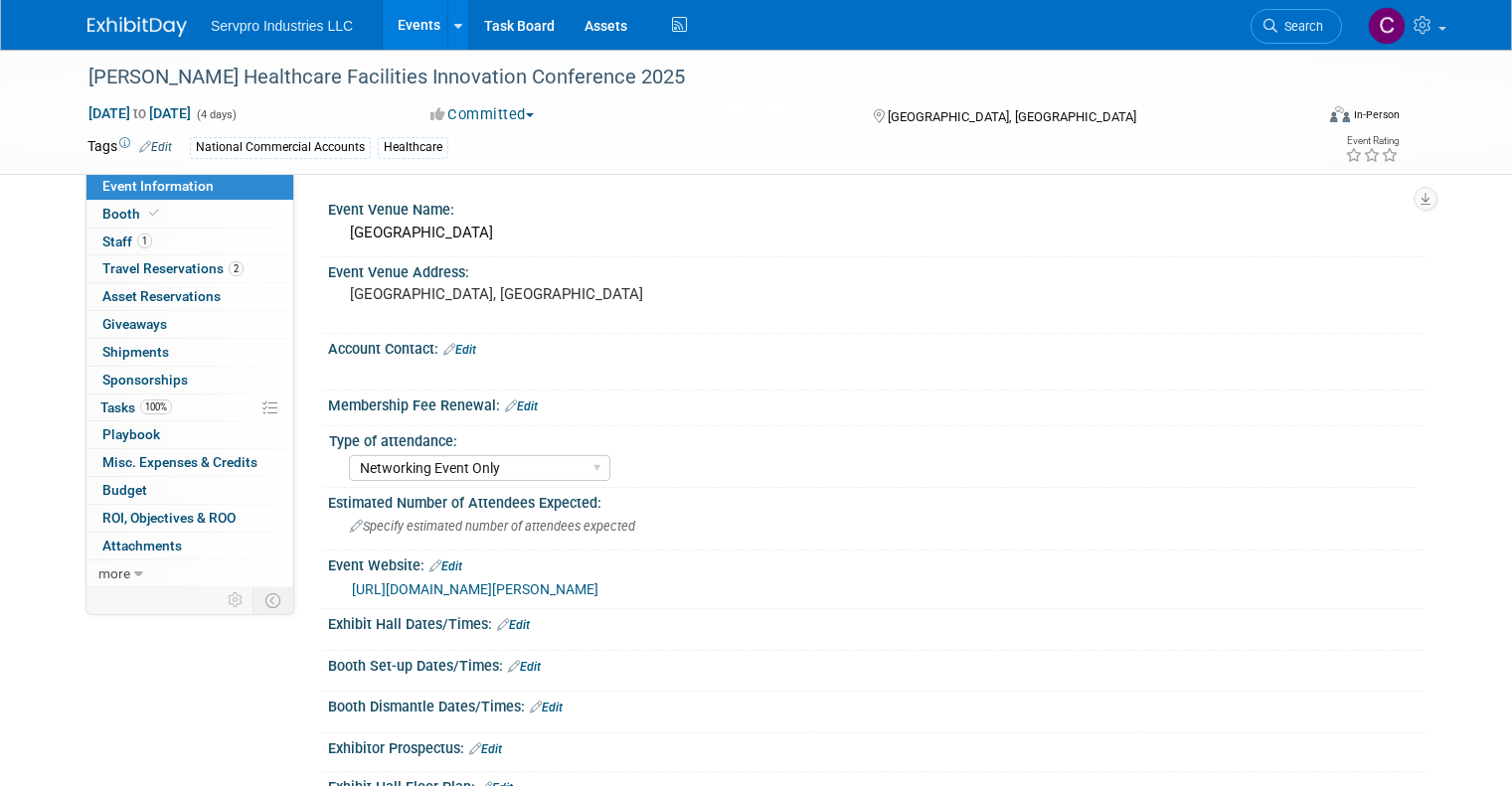select on "Networking Event Only" 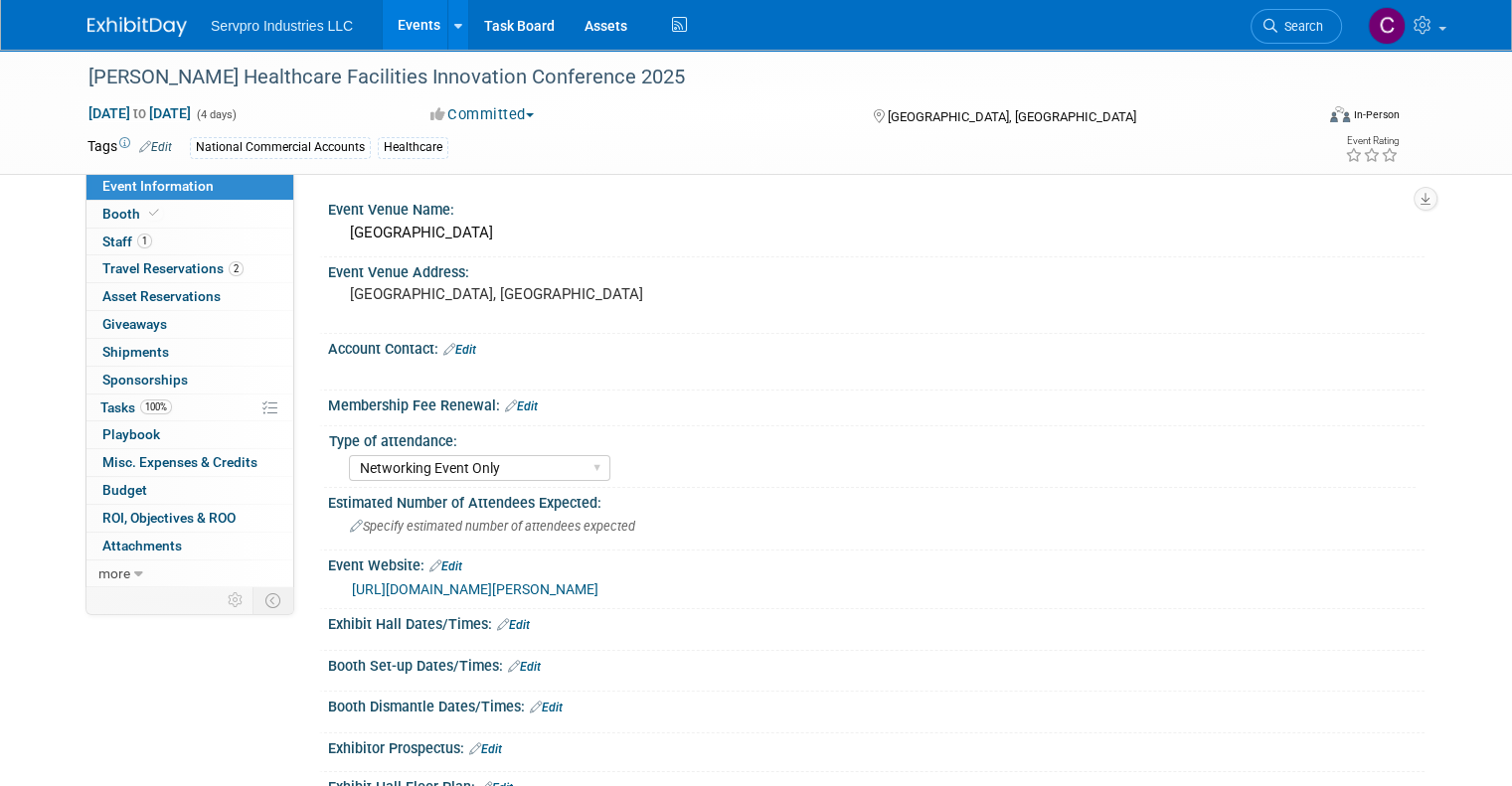 scroll, scrollTop: 0, scrollLeft: 0, axis: both 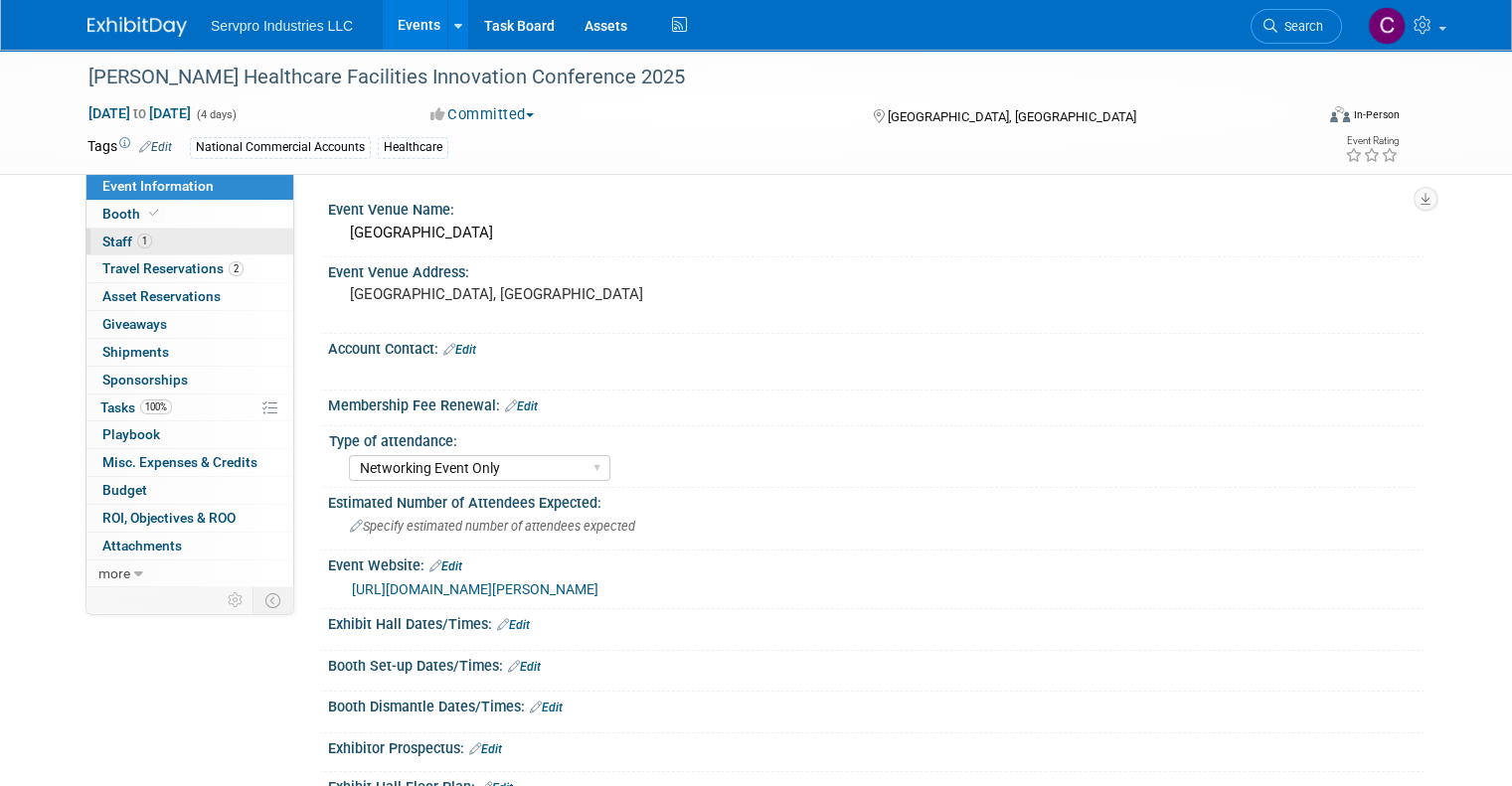 click on "Staff 1" at bounding box center (127, 241) 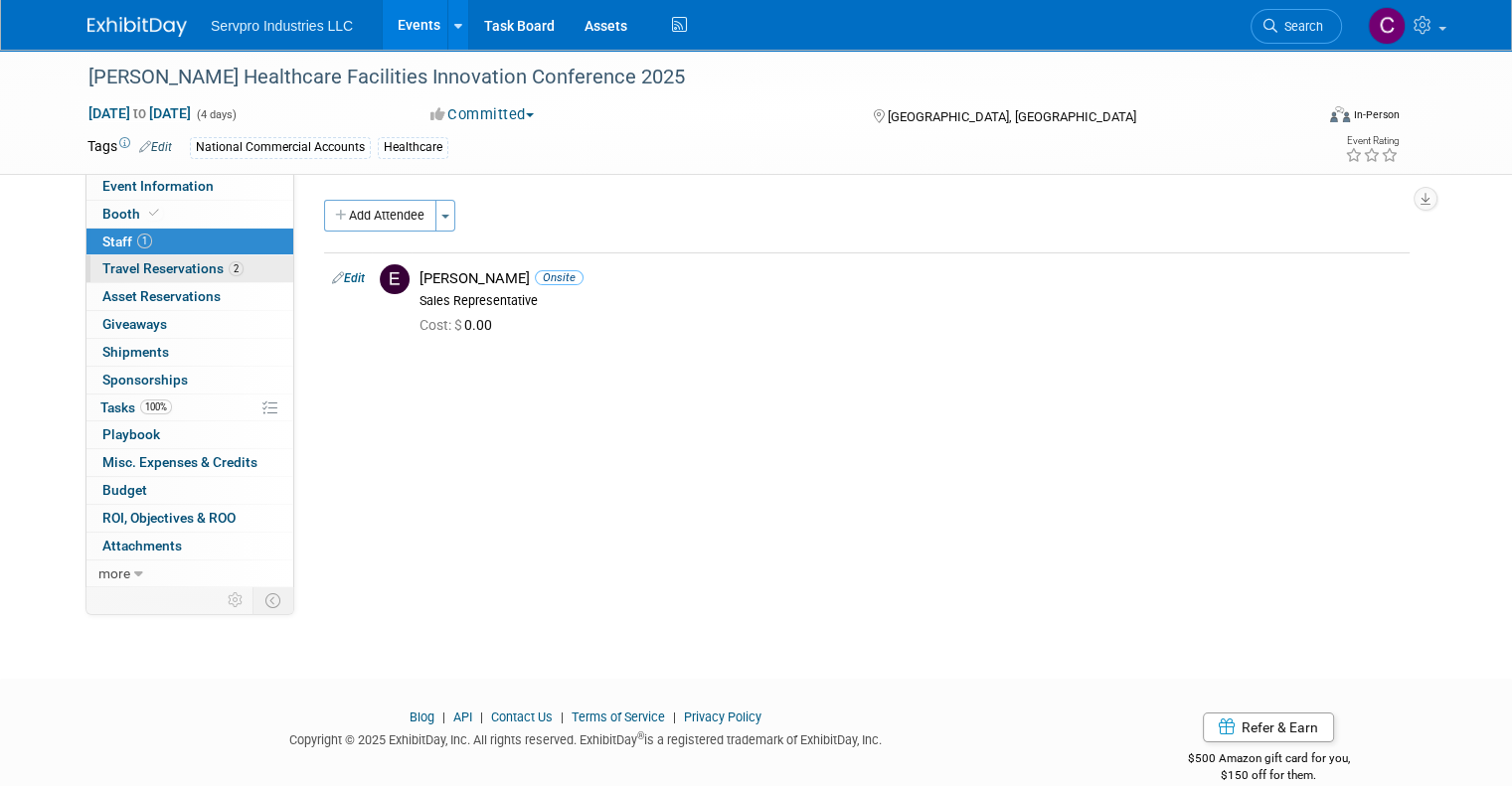 click on "2
Travel Reservations 2" at bounding box center [190, 268] 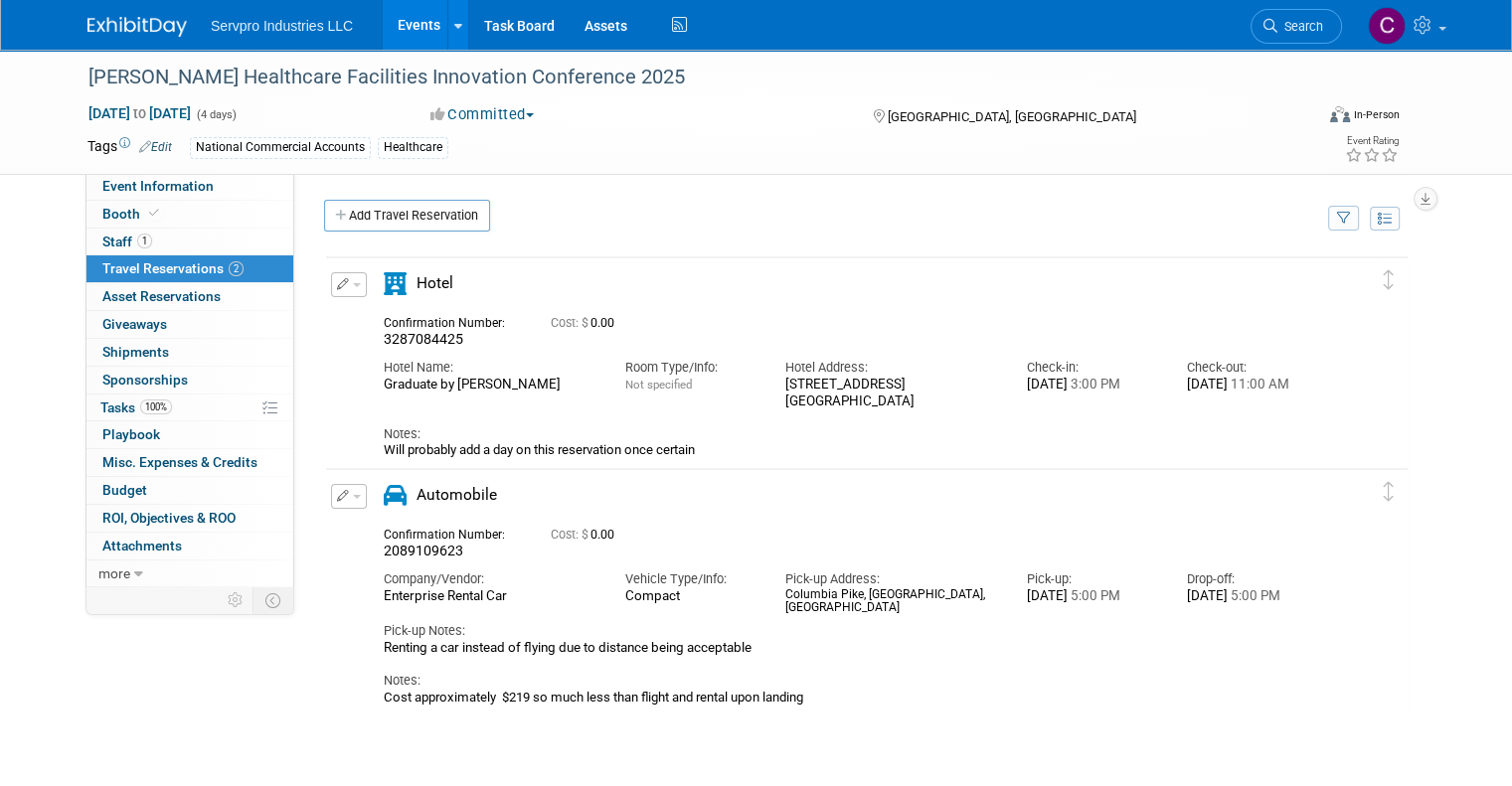 click on "Events" at bounding box center (419, 25) 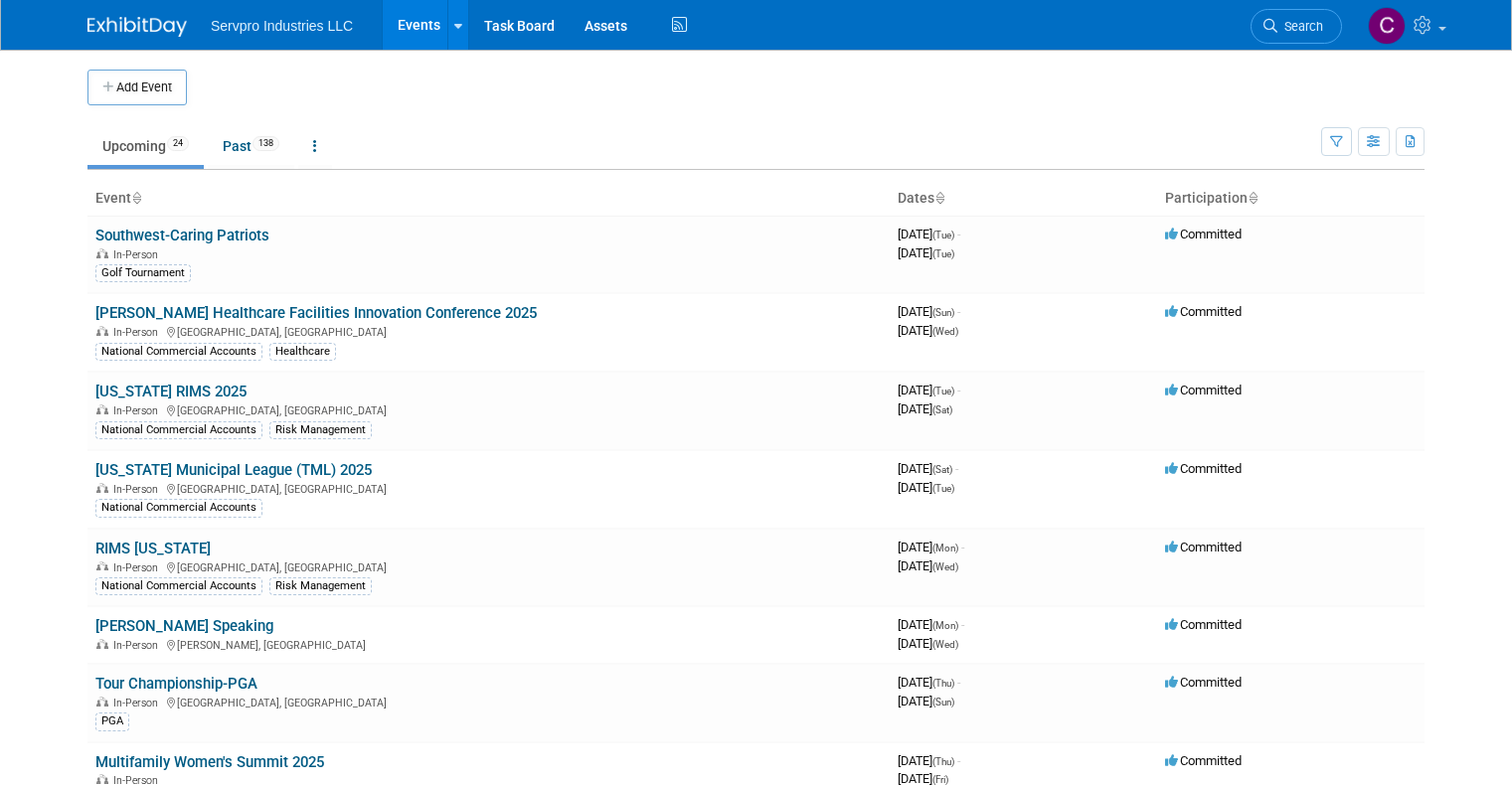 scroll, scrollTop: 0, scrollLeft: 0, axis: both 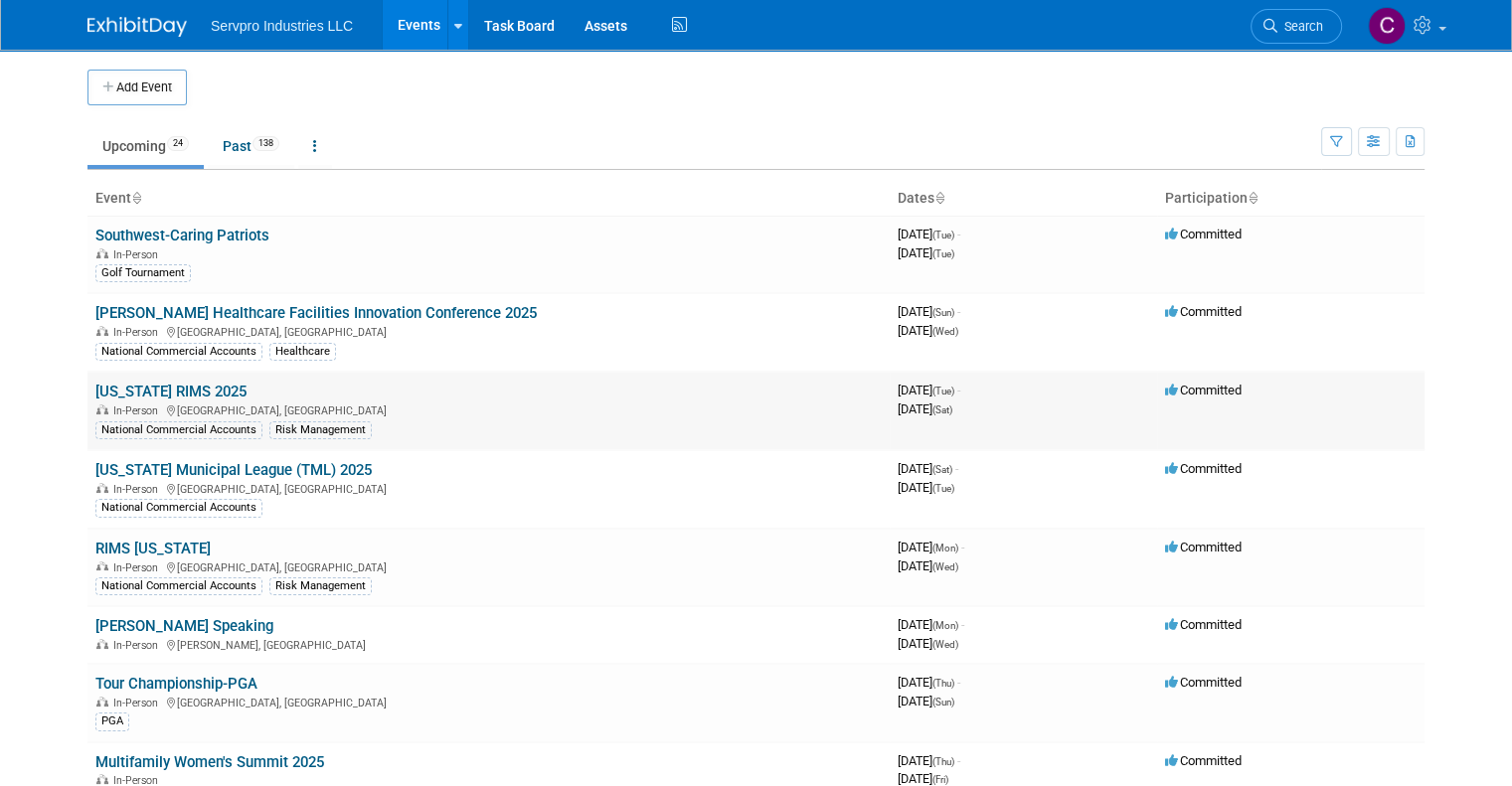 click on "[US_STATE] RIMS 2025" at bounding box center (171, 392) 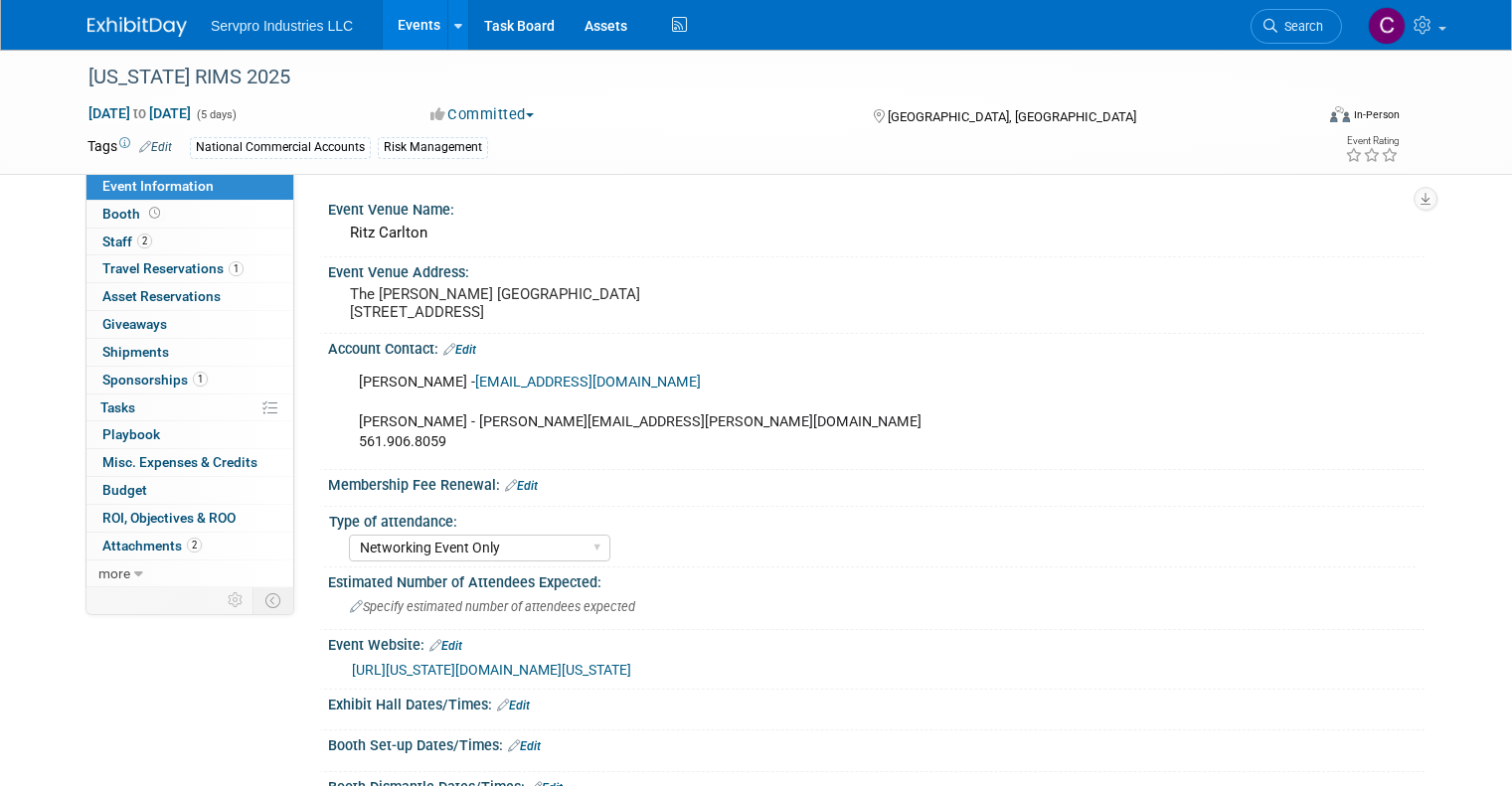 select on "Networking Event Only" 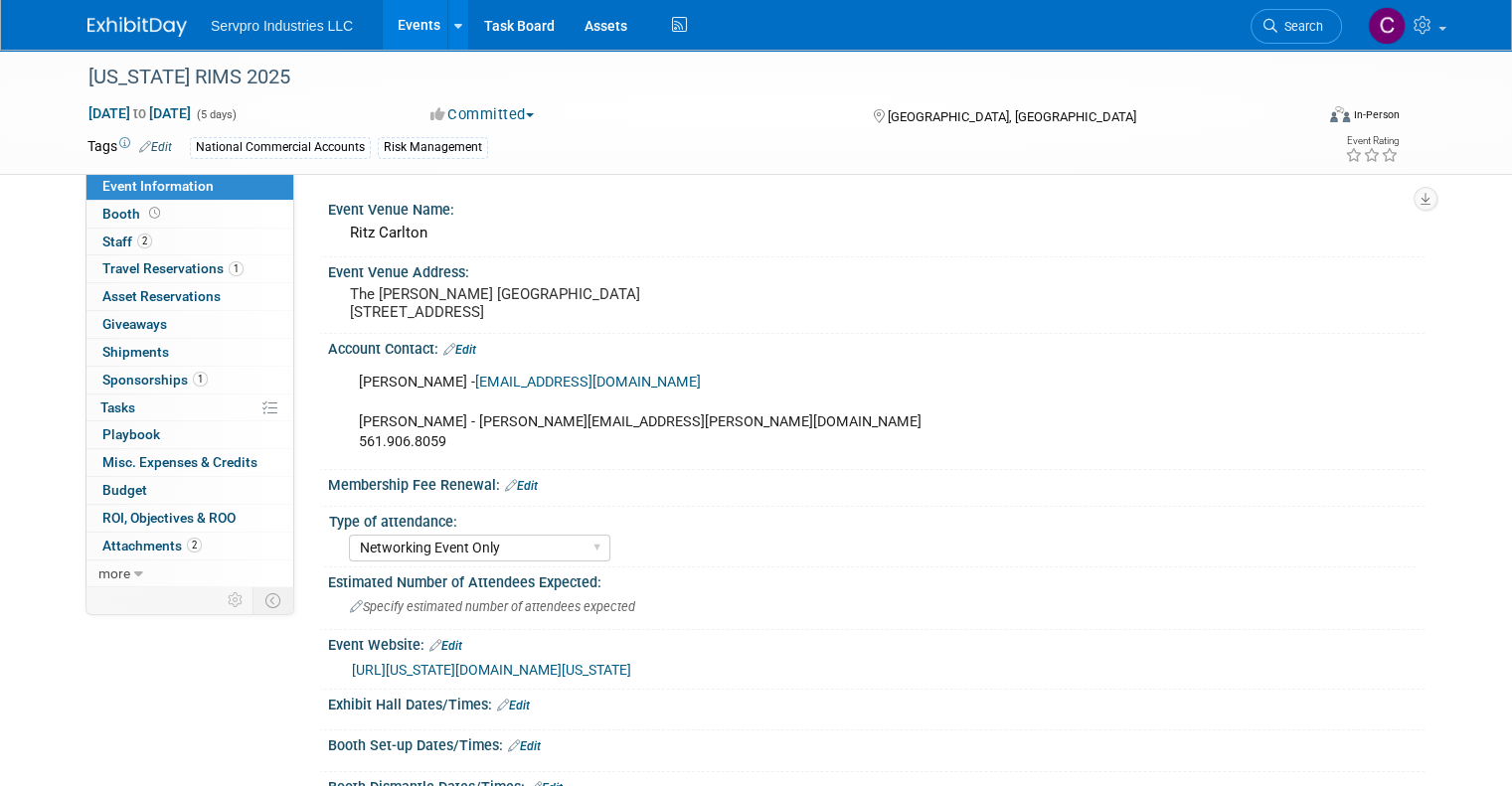 scroll, scrollTop: 0, scrollLeft: 0, axis: both 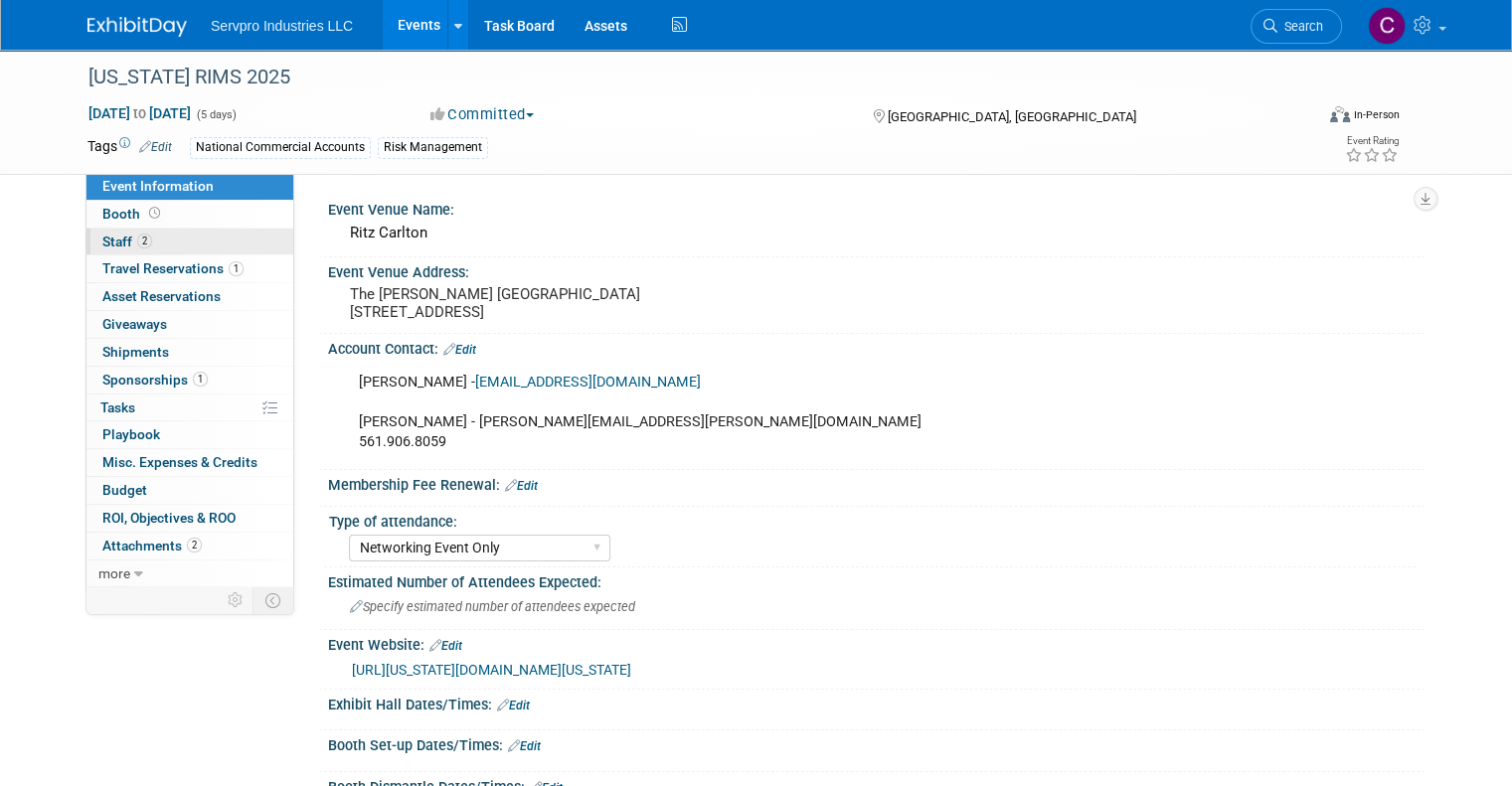 click on "Staff 2" at bounding box center [127, 241] 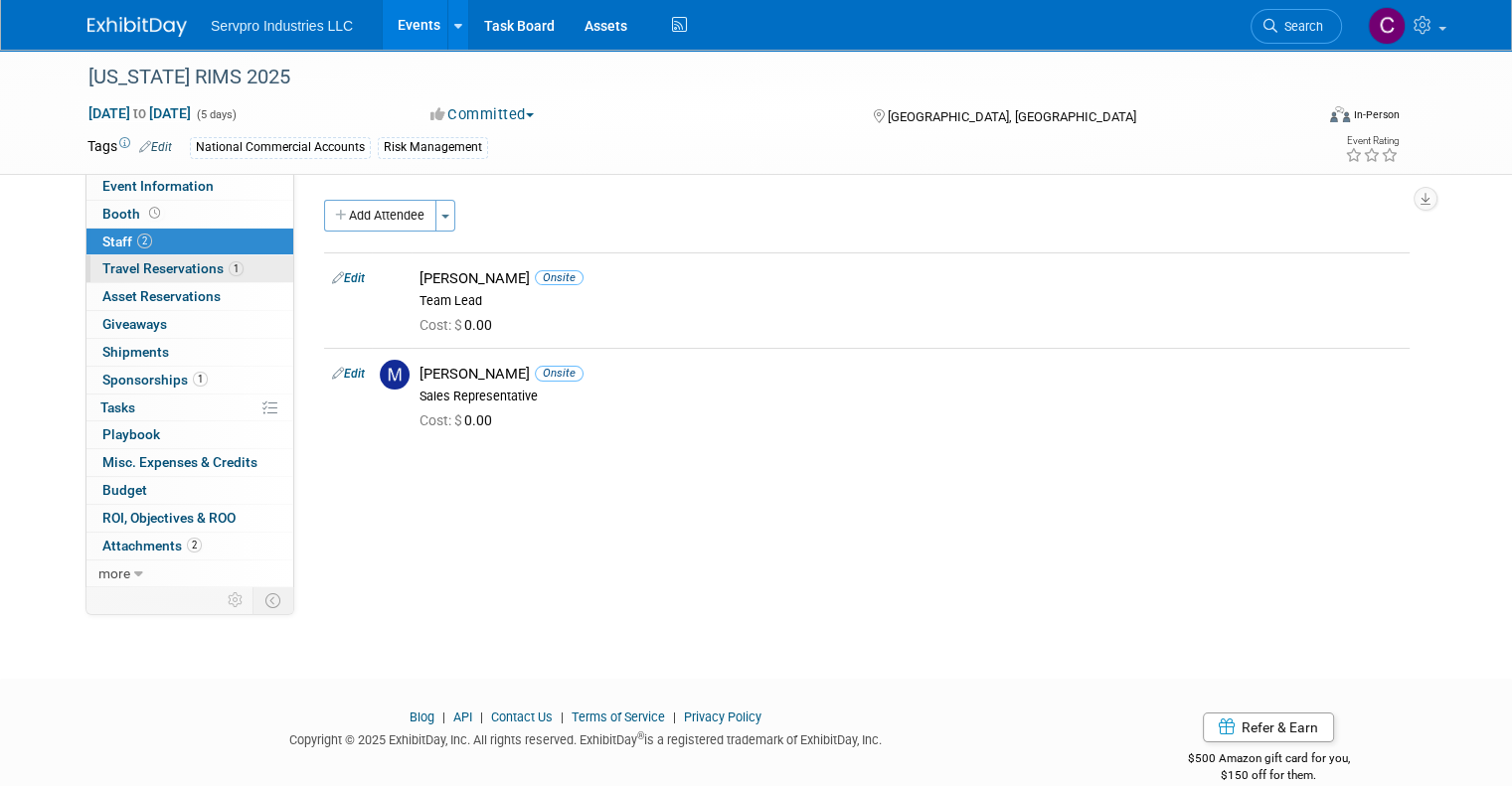 click on "Travel Reservations 1" at bounding box center [173, 268] 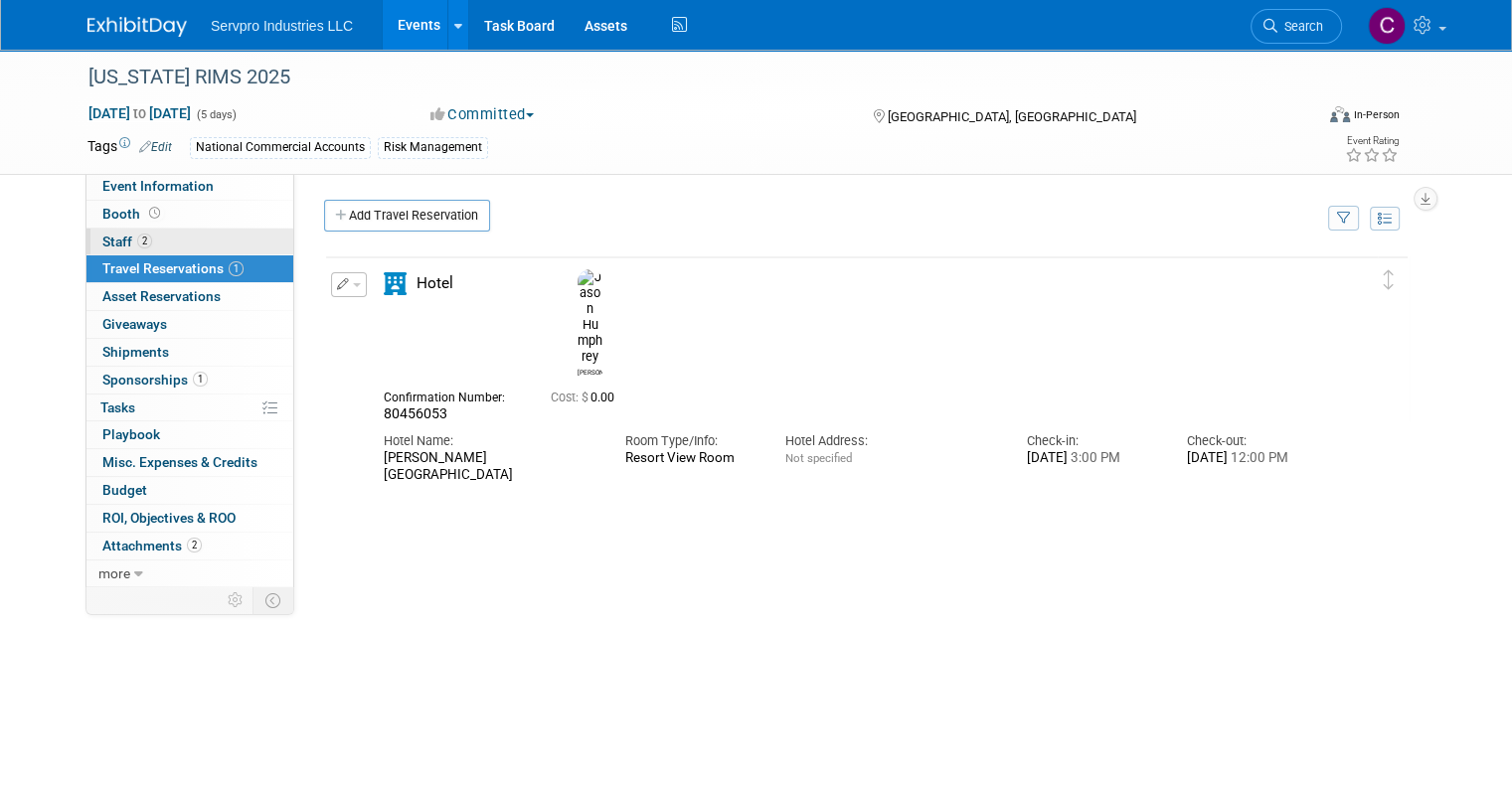 click on "Staff 2" at bounding box center (127, 241) 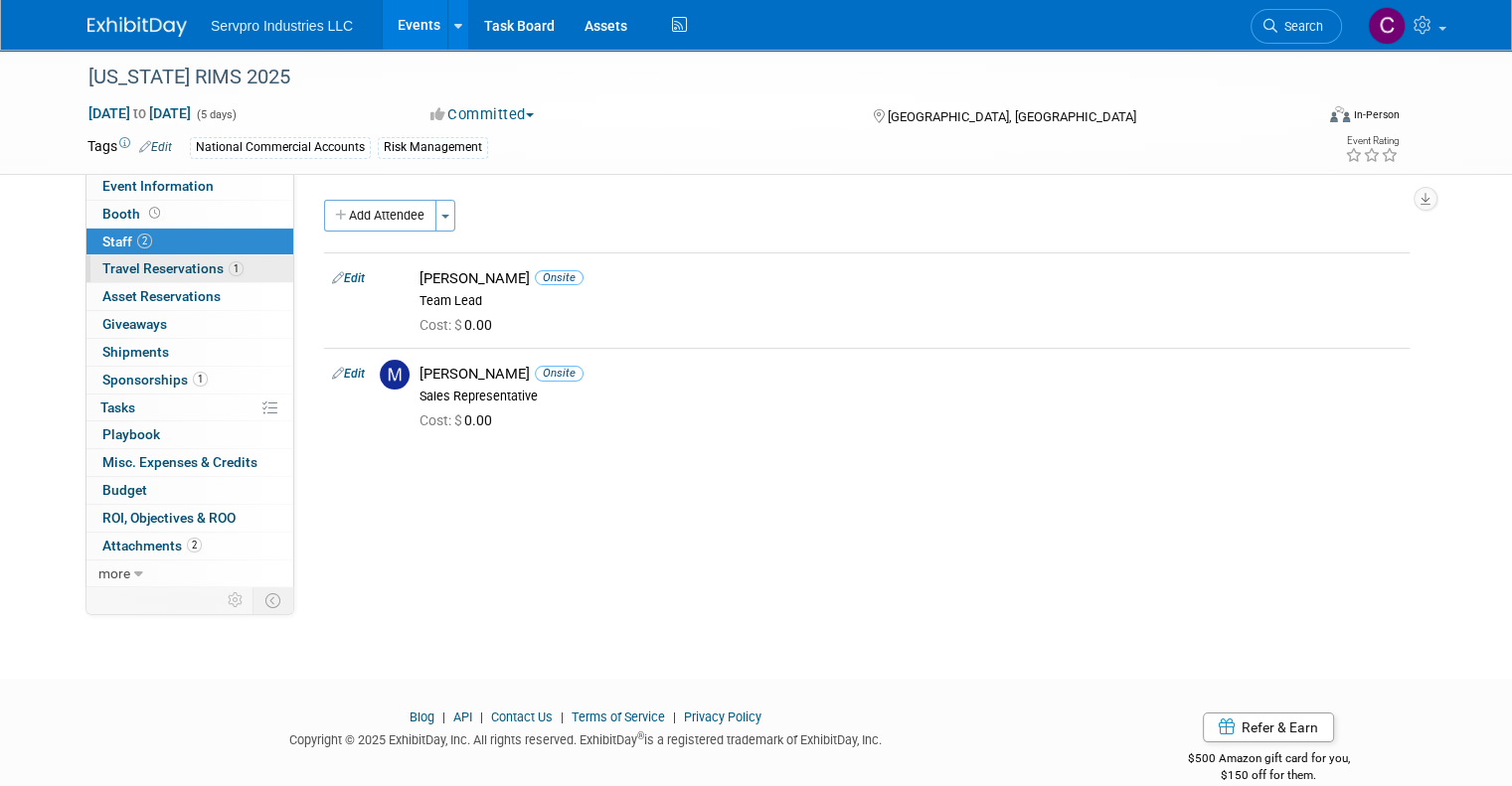 click on "Travel Reservations 1" at bounding box center (173, 268) 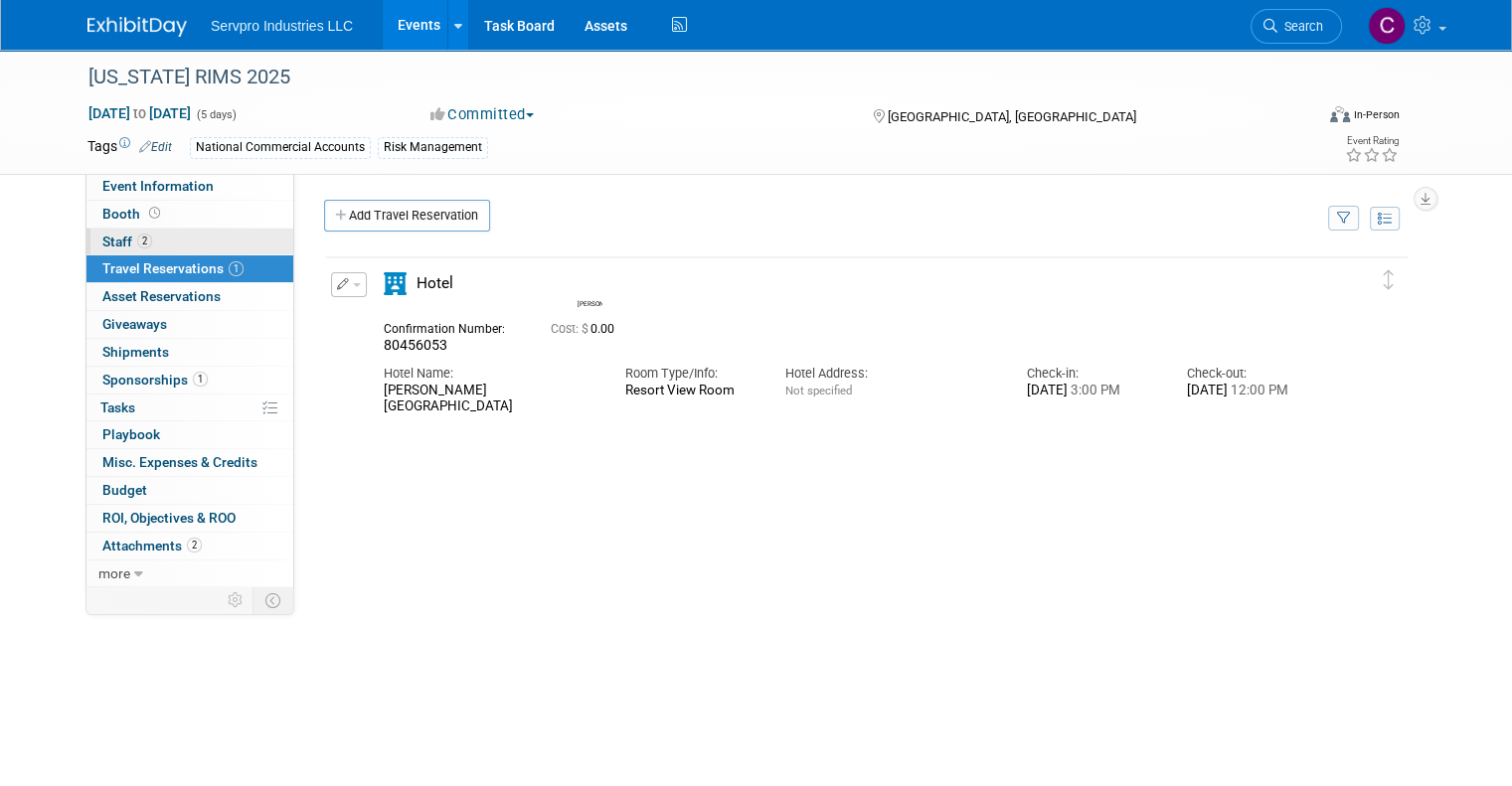 click on "2
Staff 2" at bounding box center (190, 241) 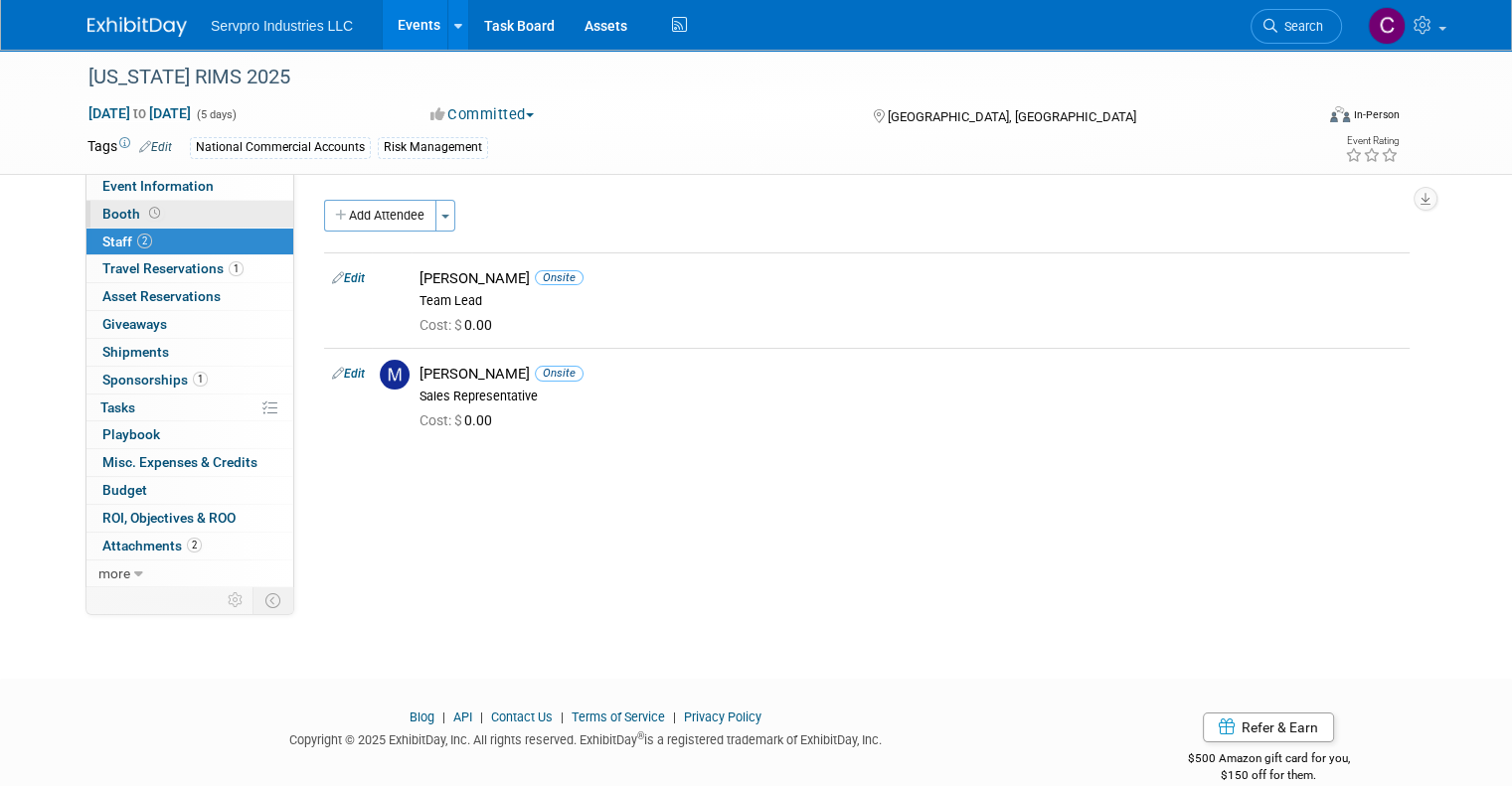 click on "Booth" at bounding box center (133, 214) 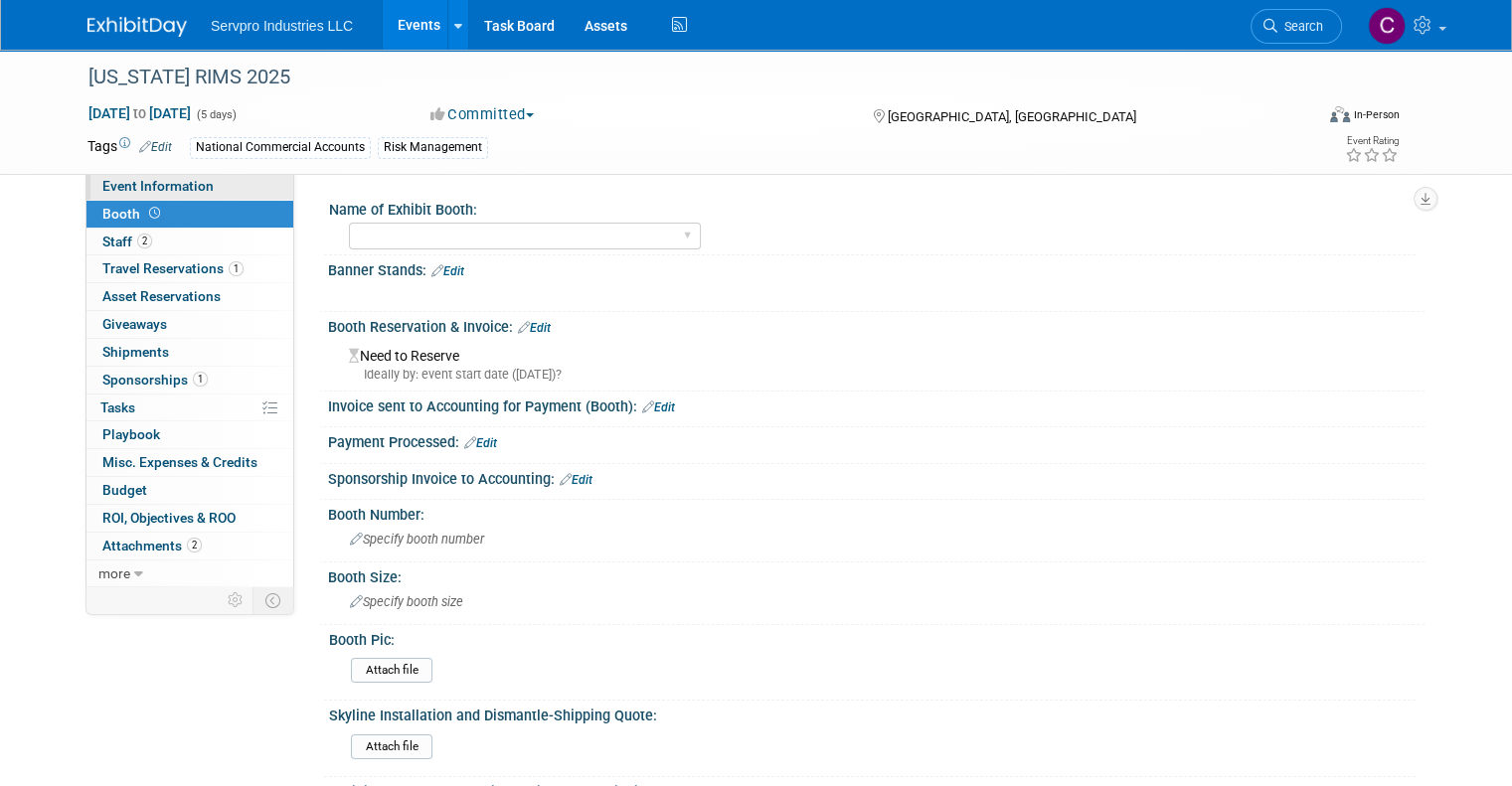 click on "Event Information" at bounding box center (158, 186) 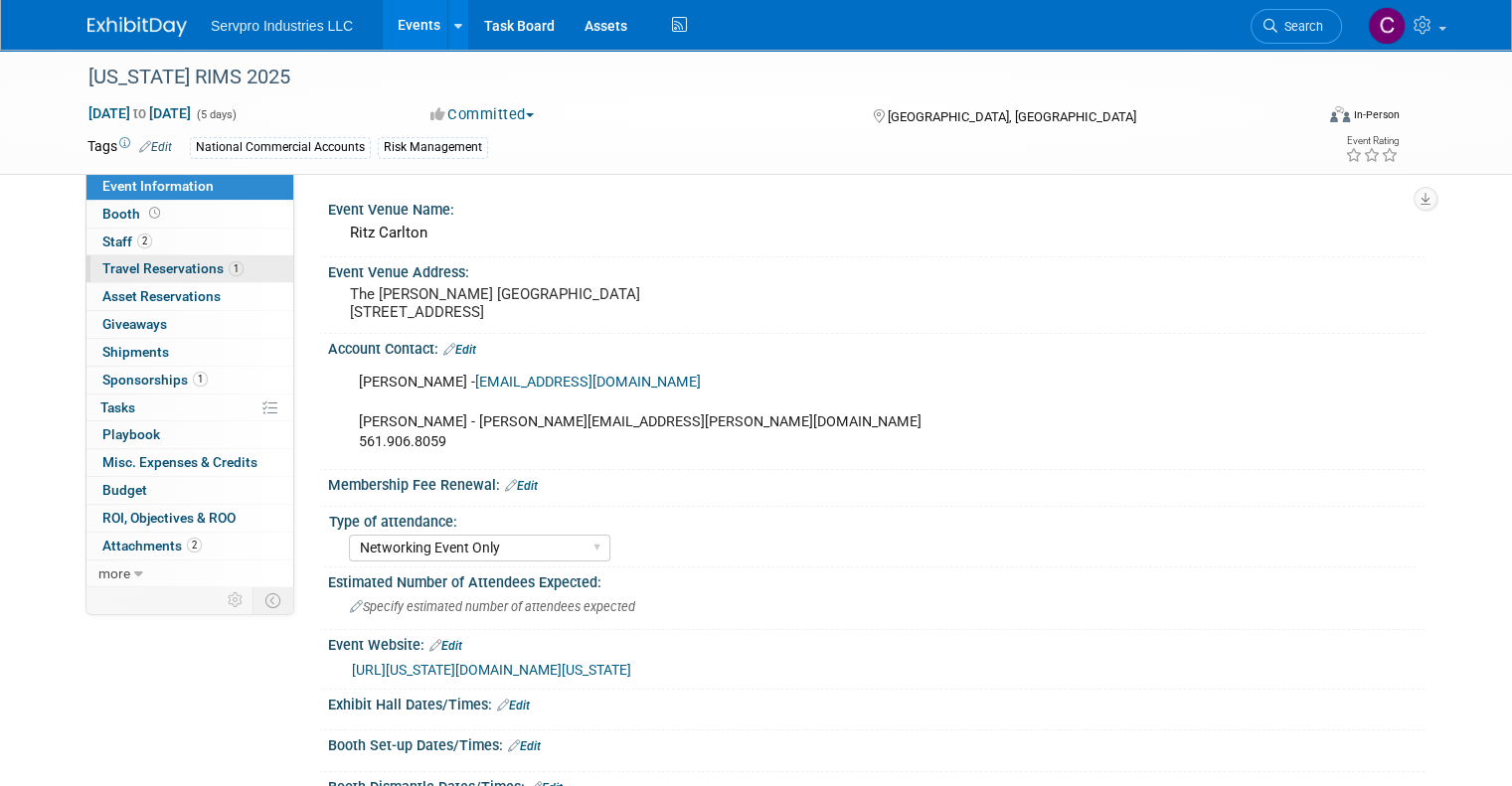 click on "Travel Reservations 1" at bounding box center (173, 268) 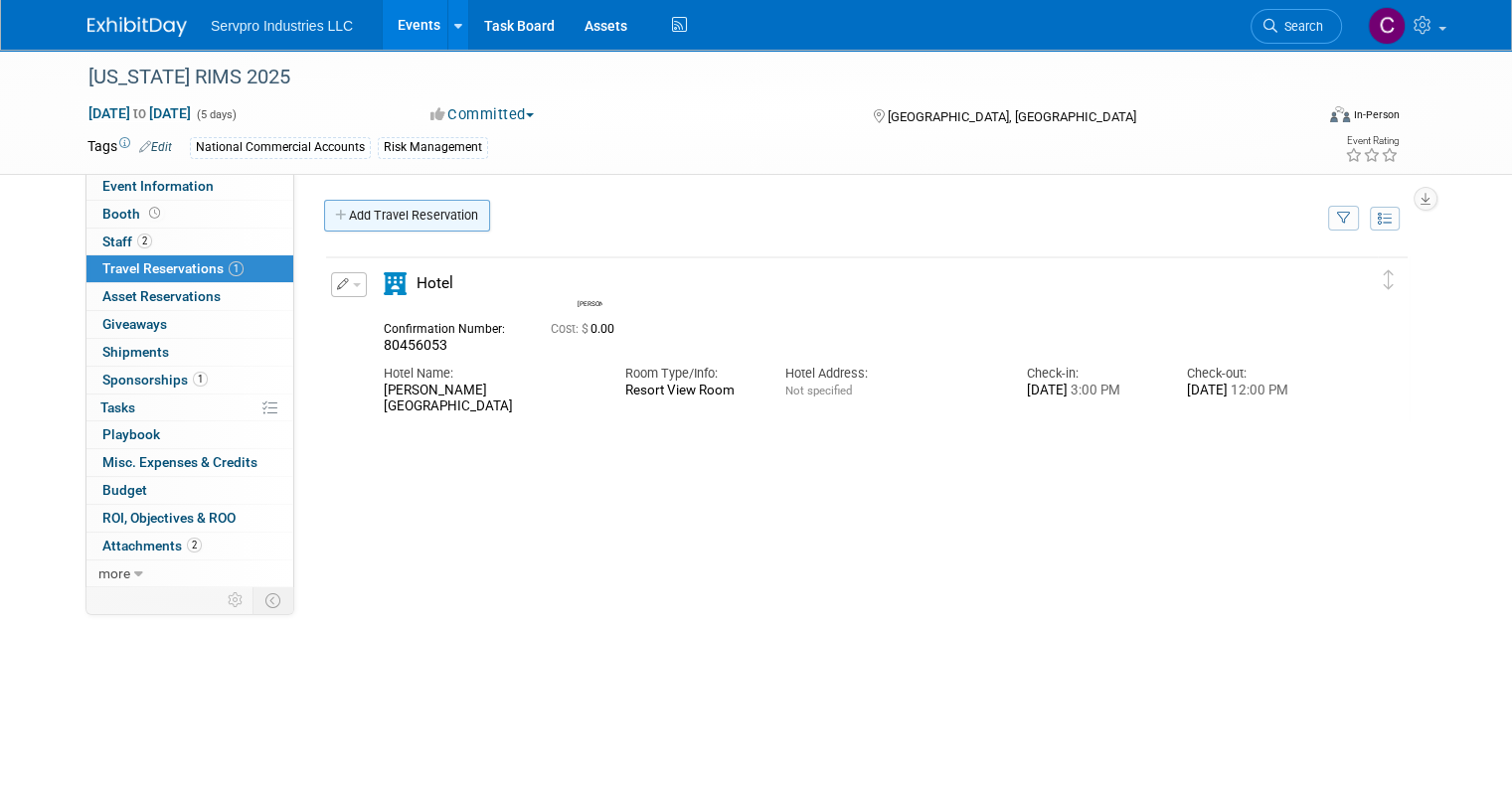 click on "Add Travel Reservation" at bounding box center [407, 216] 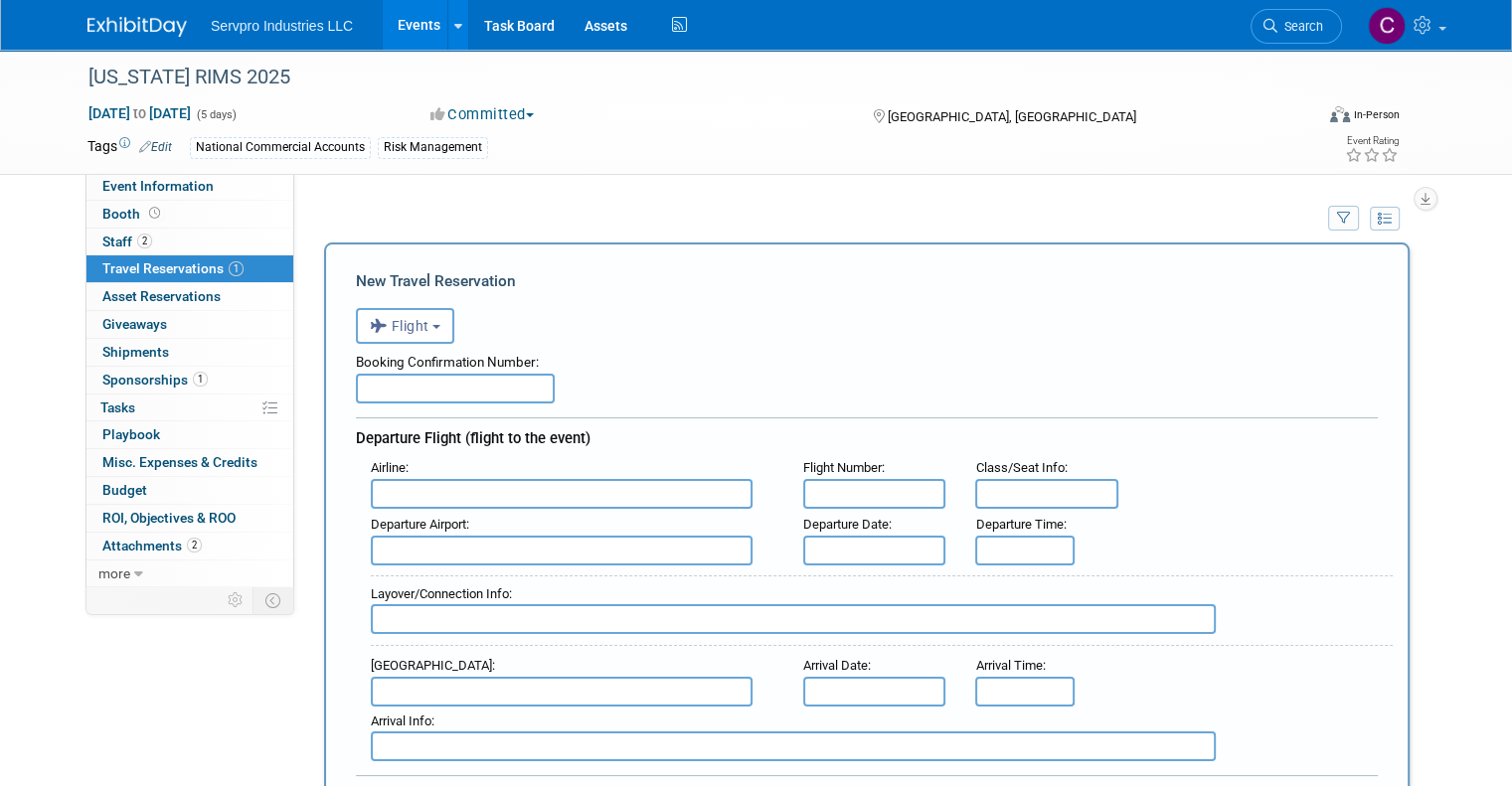 scroll, scrollTop: 0, scrollLeft: 0, axis: both 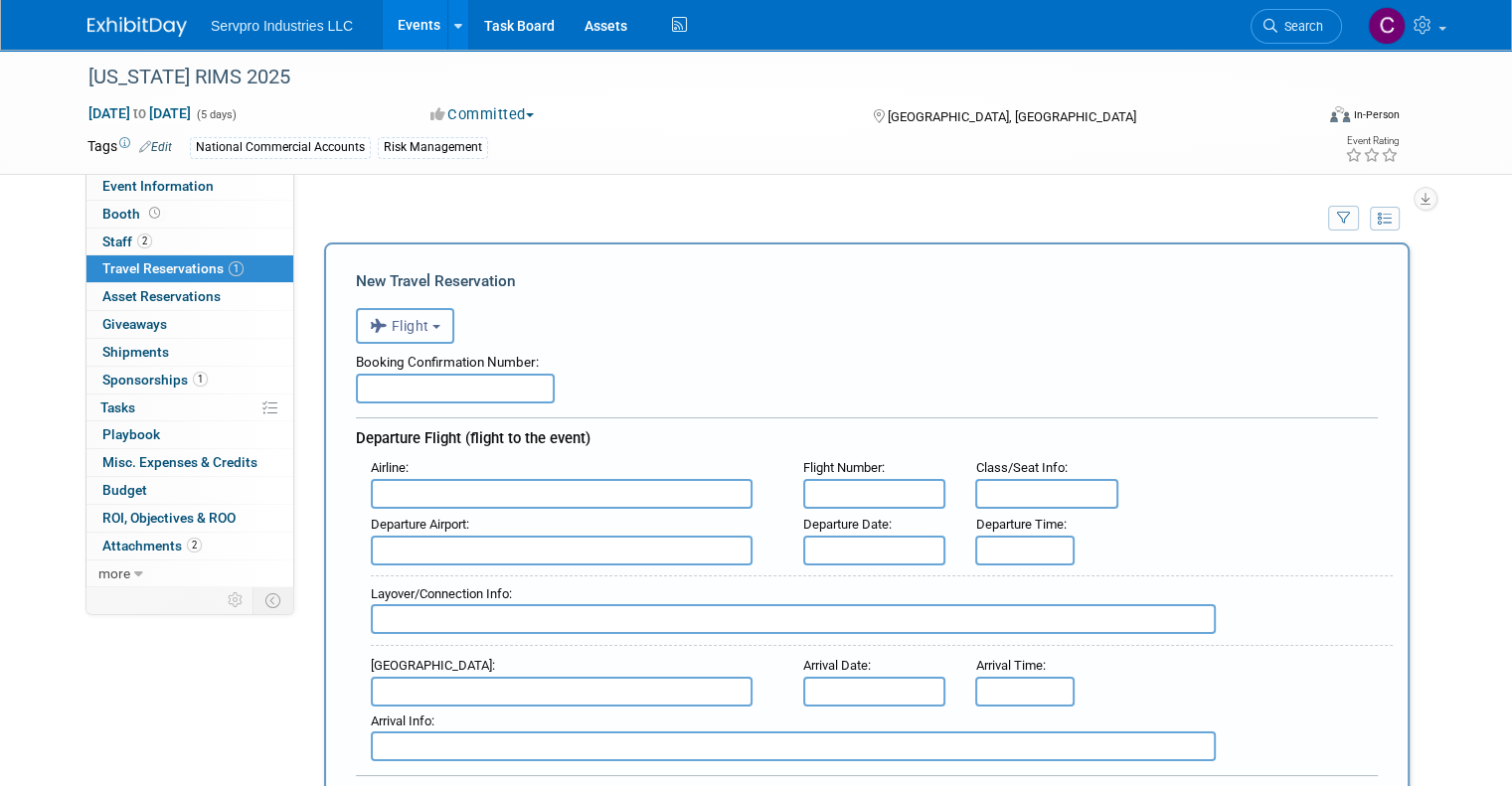 click on "Flight" at bounding box center (405, 326) 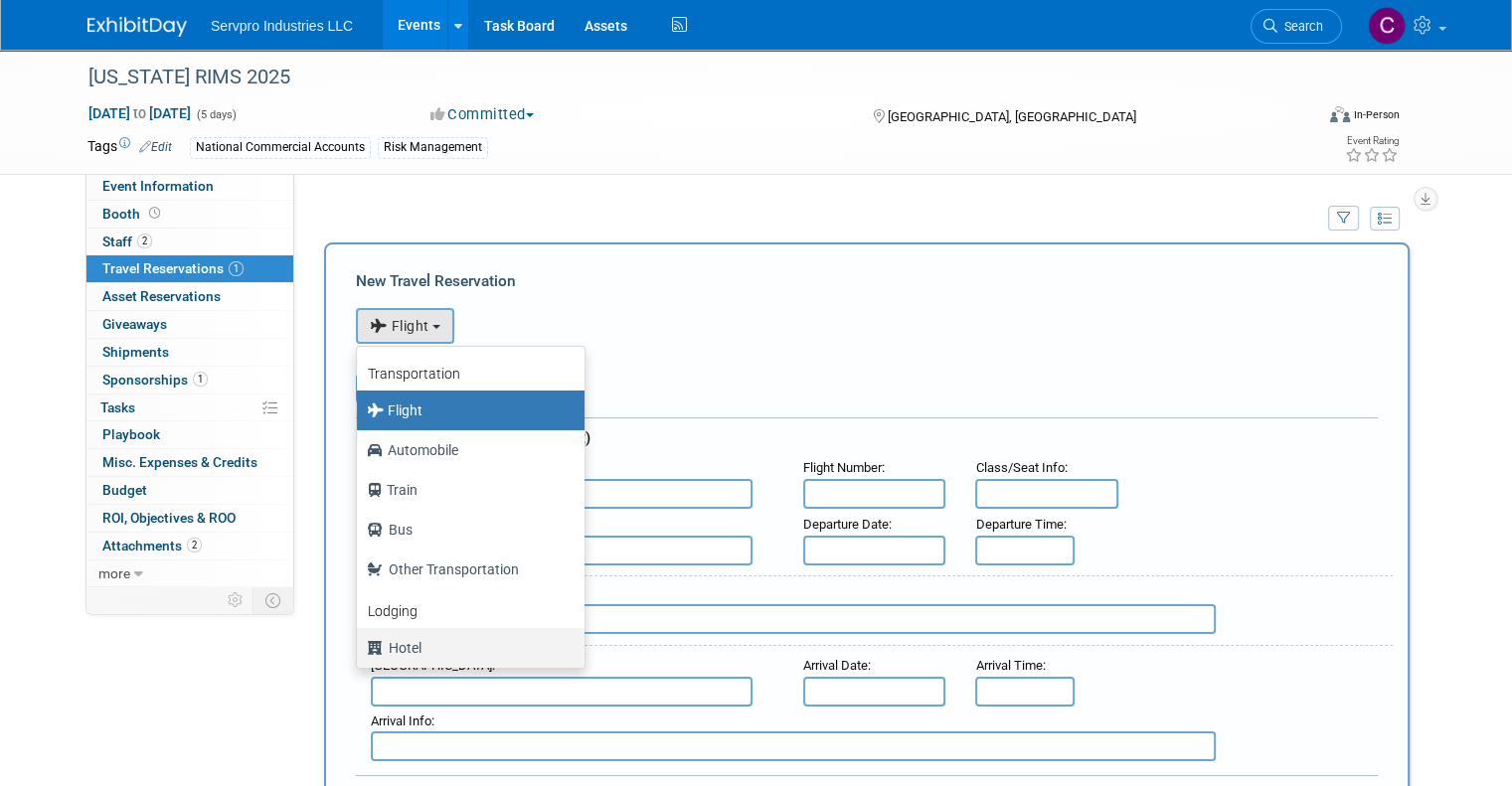 click on "Hotel" at bounding box center (465, 648) 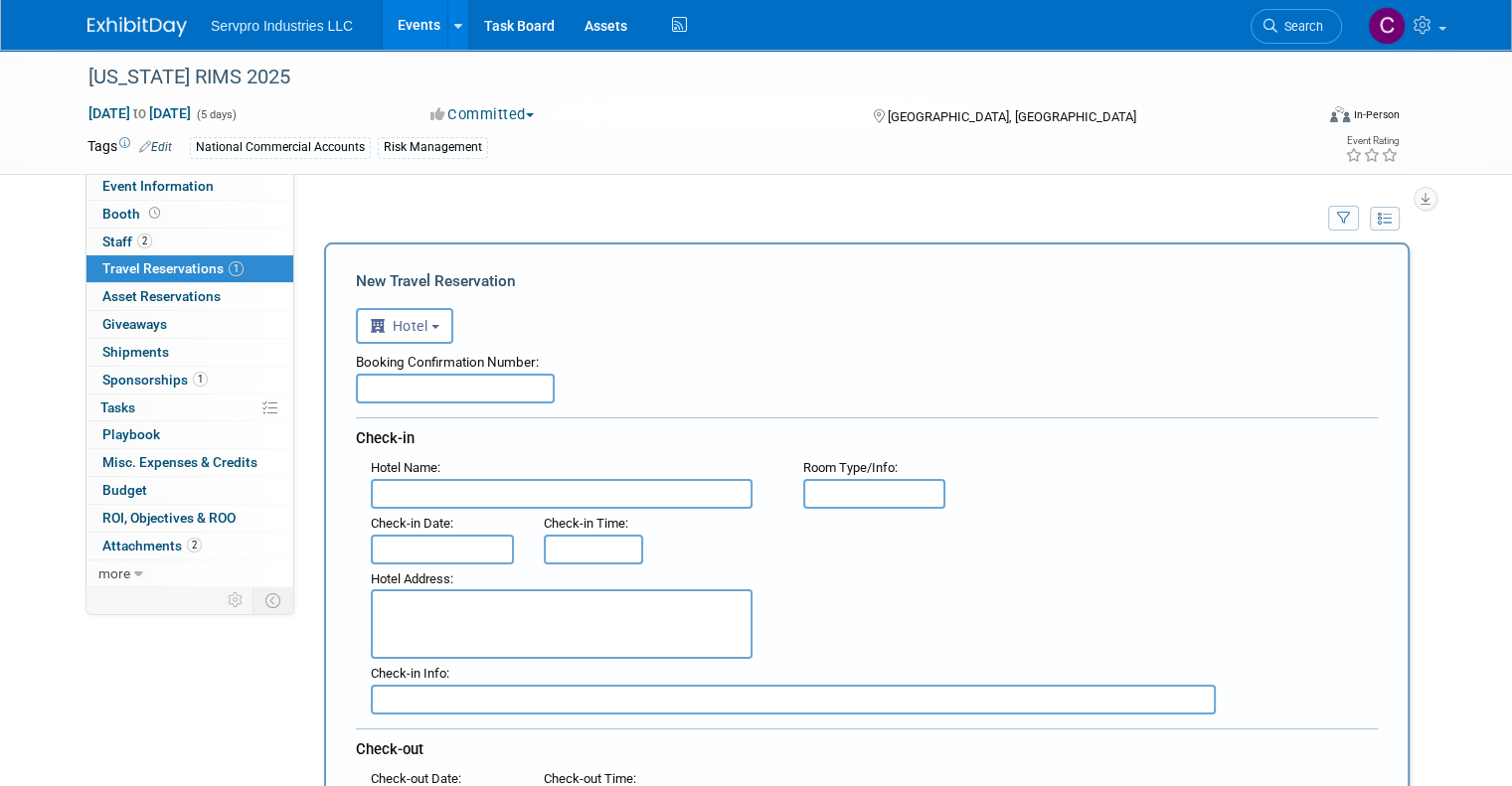 click at bounding box center [562, 494] 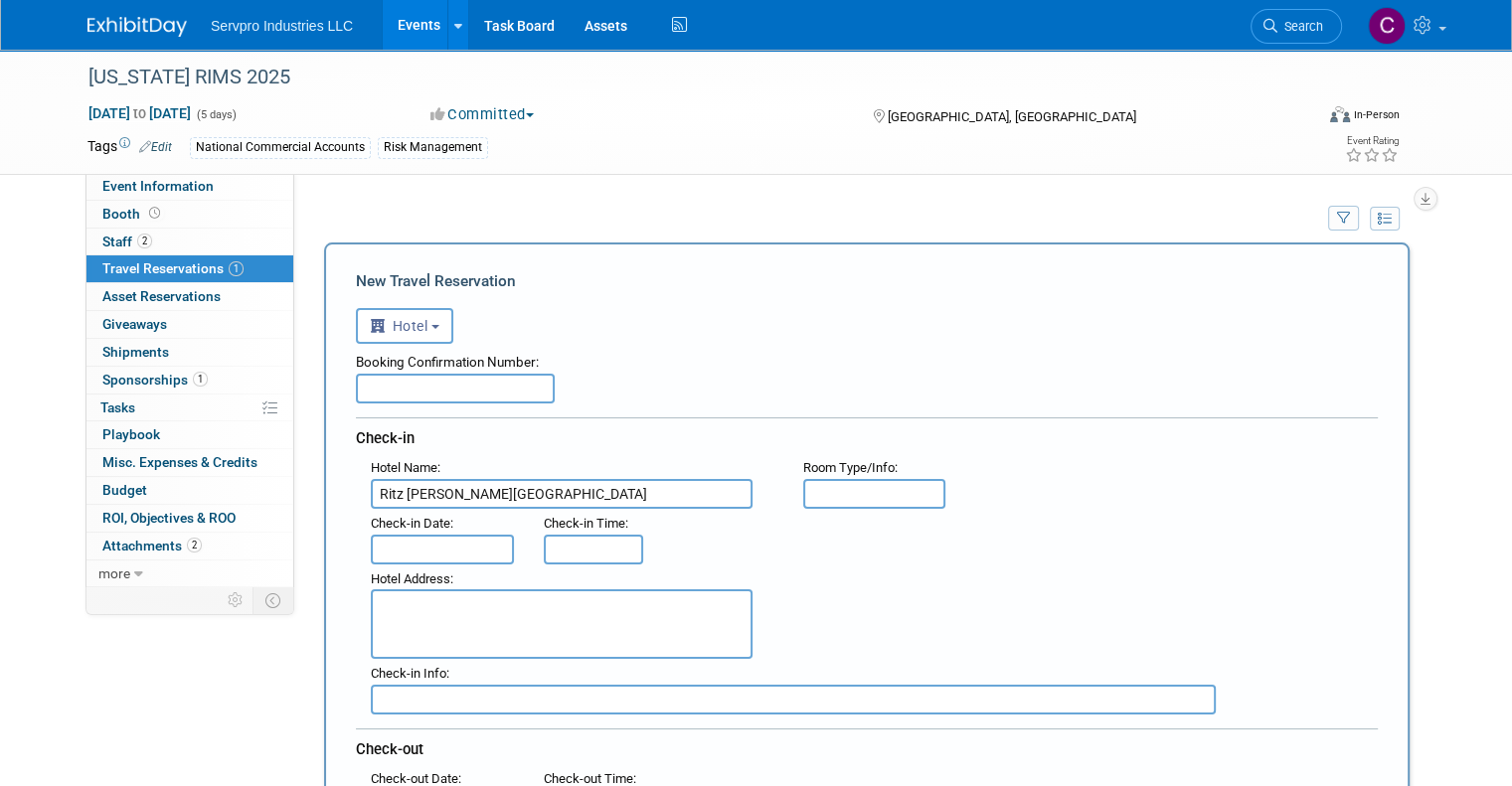 type on "Ritz Carlton Naples" 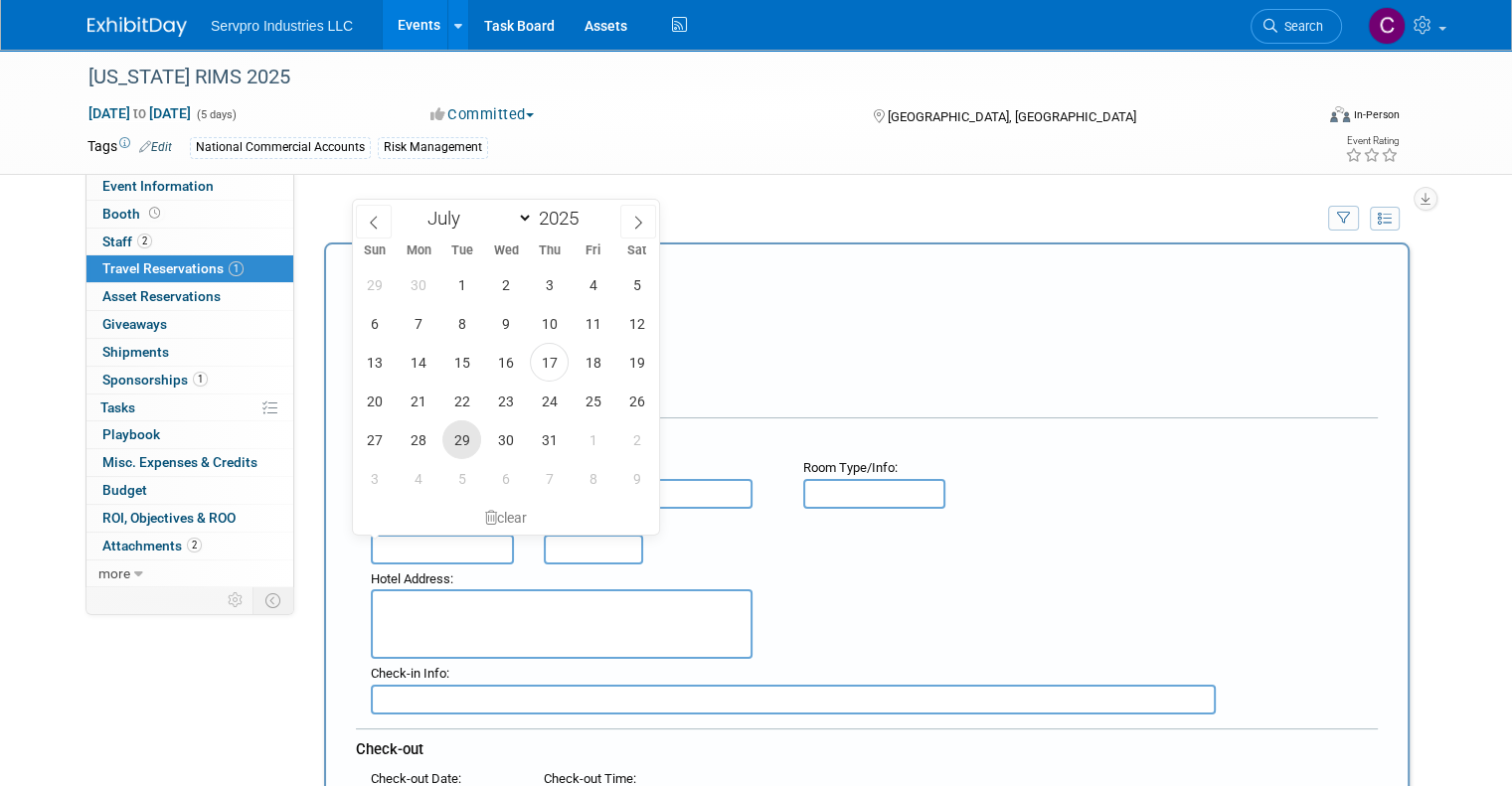 click on "29" at bounding box center (461, 439) 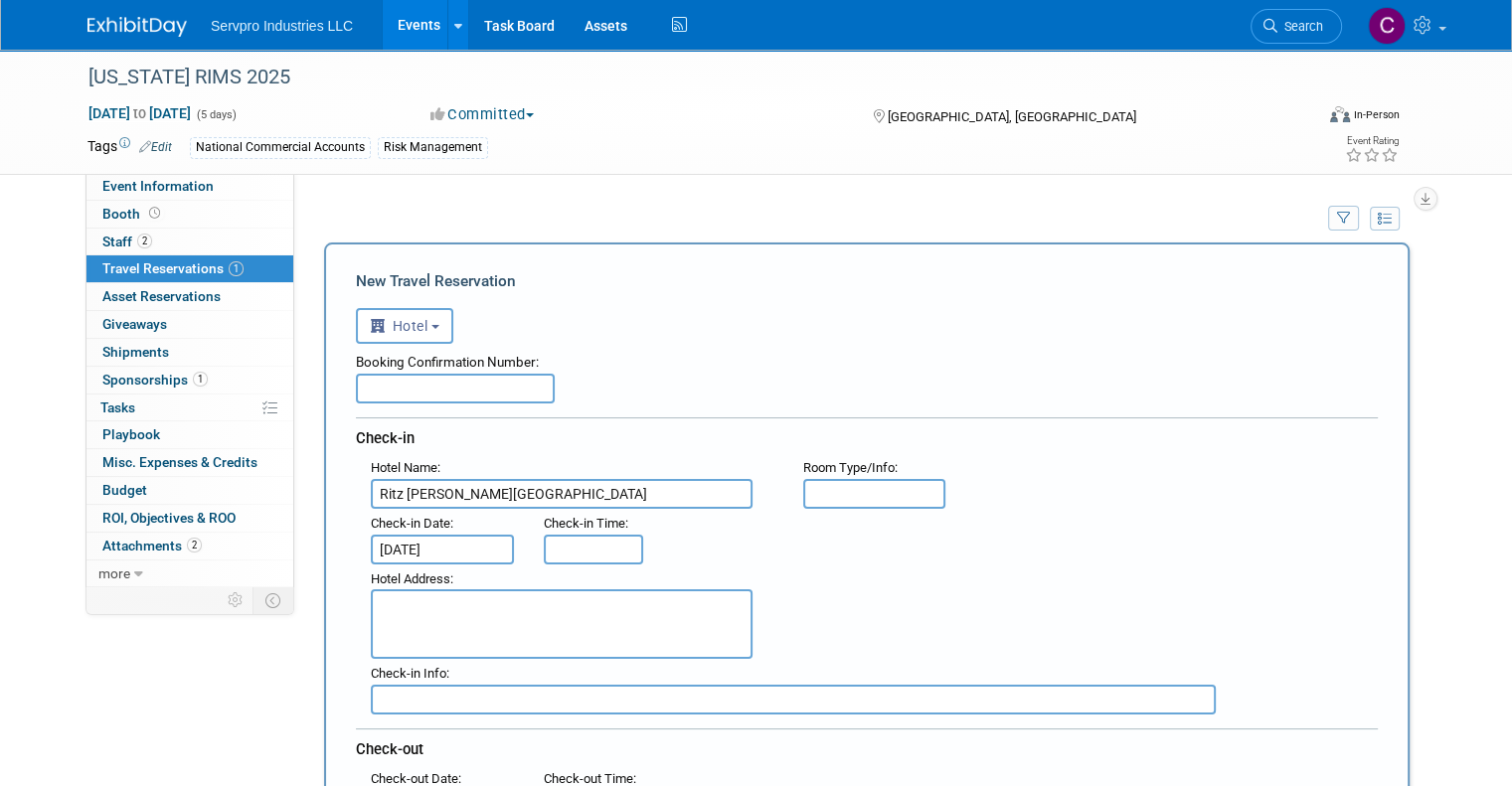 type on "3:00 PM" 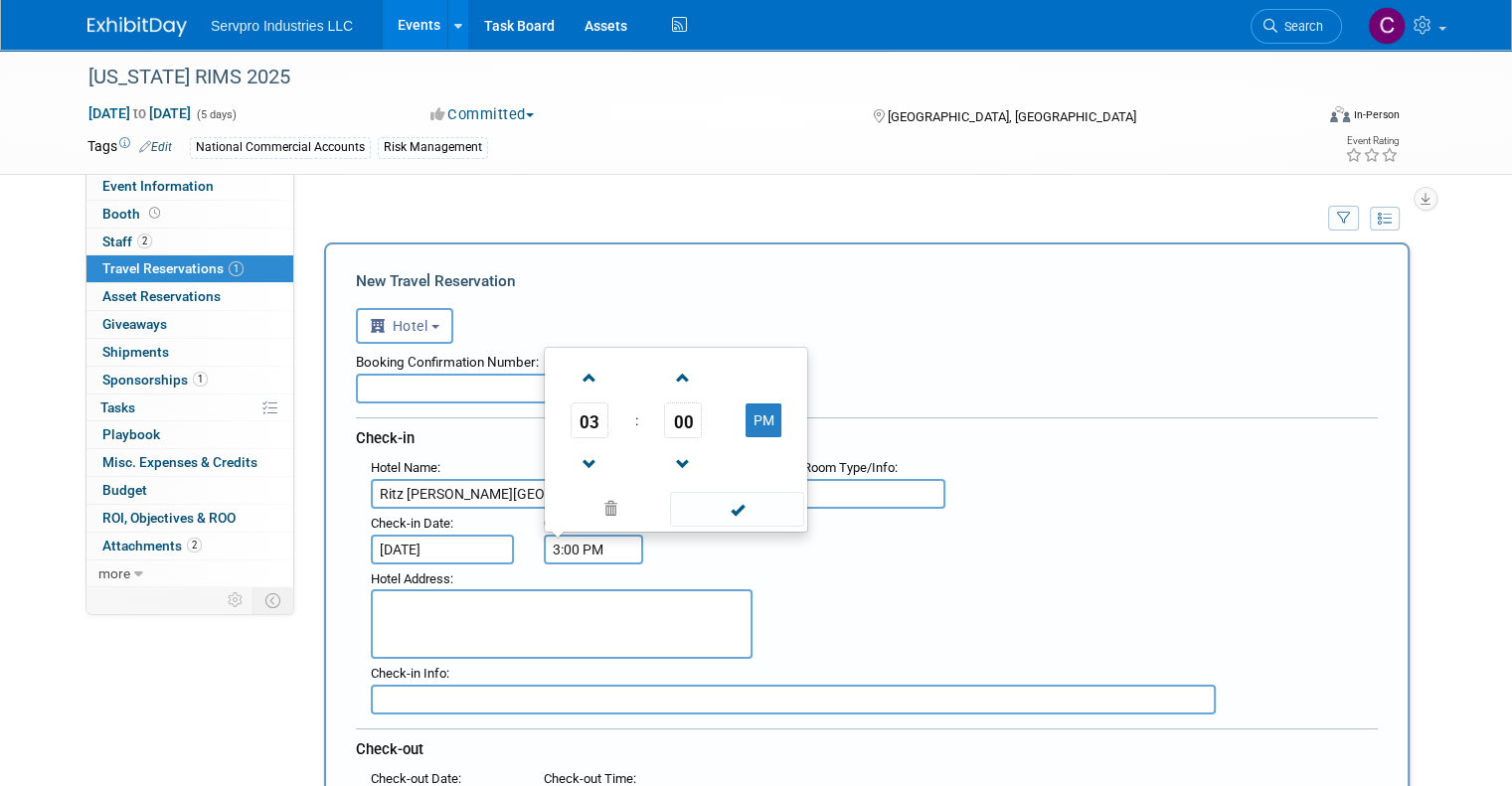 click on "3:00 PM" at bounding box center (593, 550) 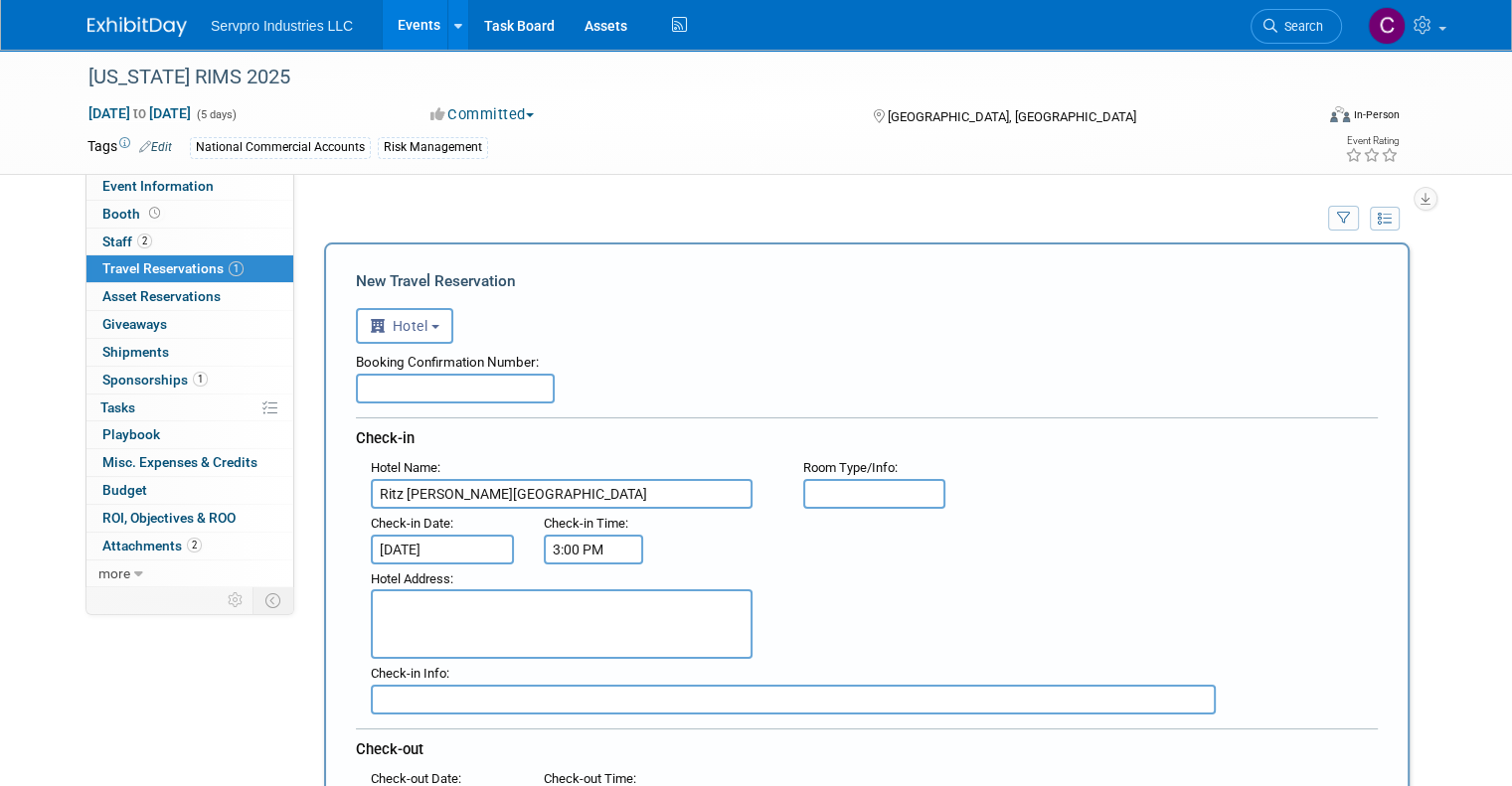 click at bounding box center (562, 624) 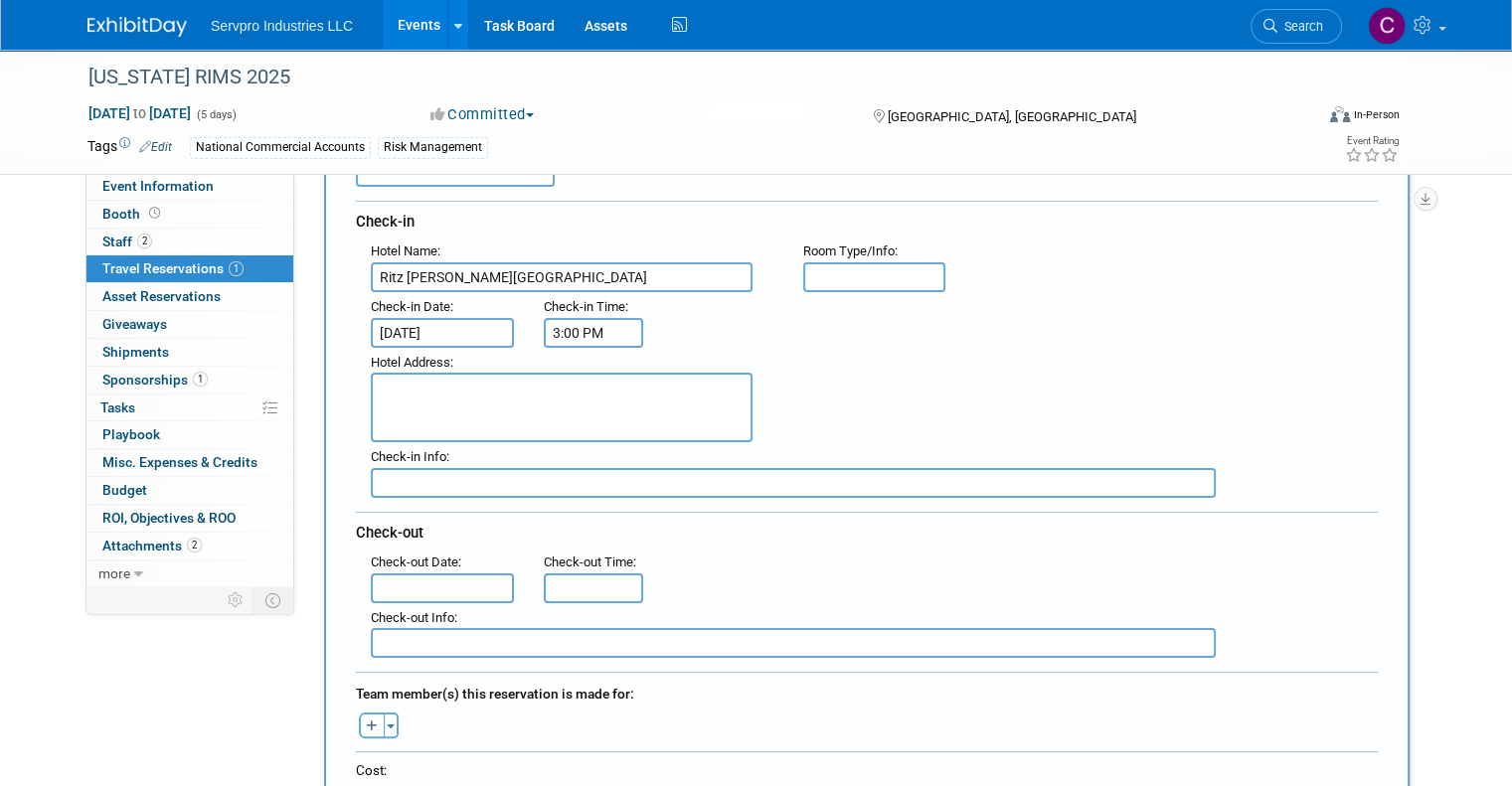 scroll, scrollTop: 273, scrollLeft: 0, axis: vertical 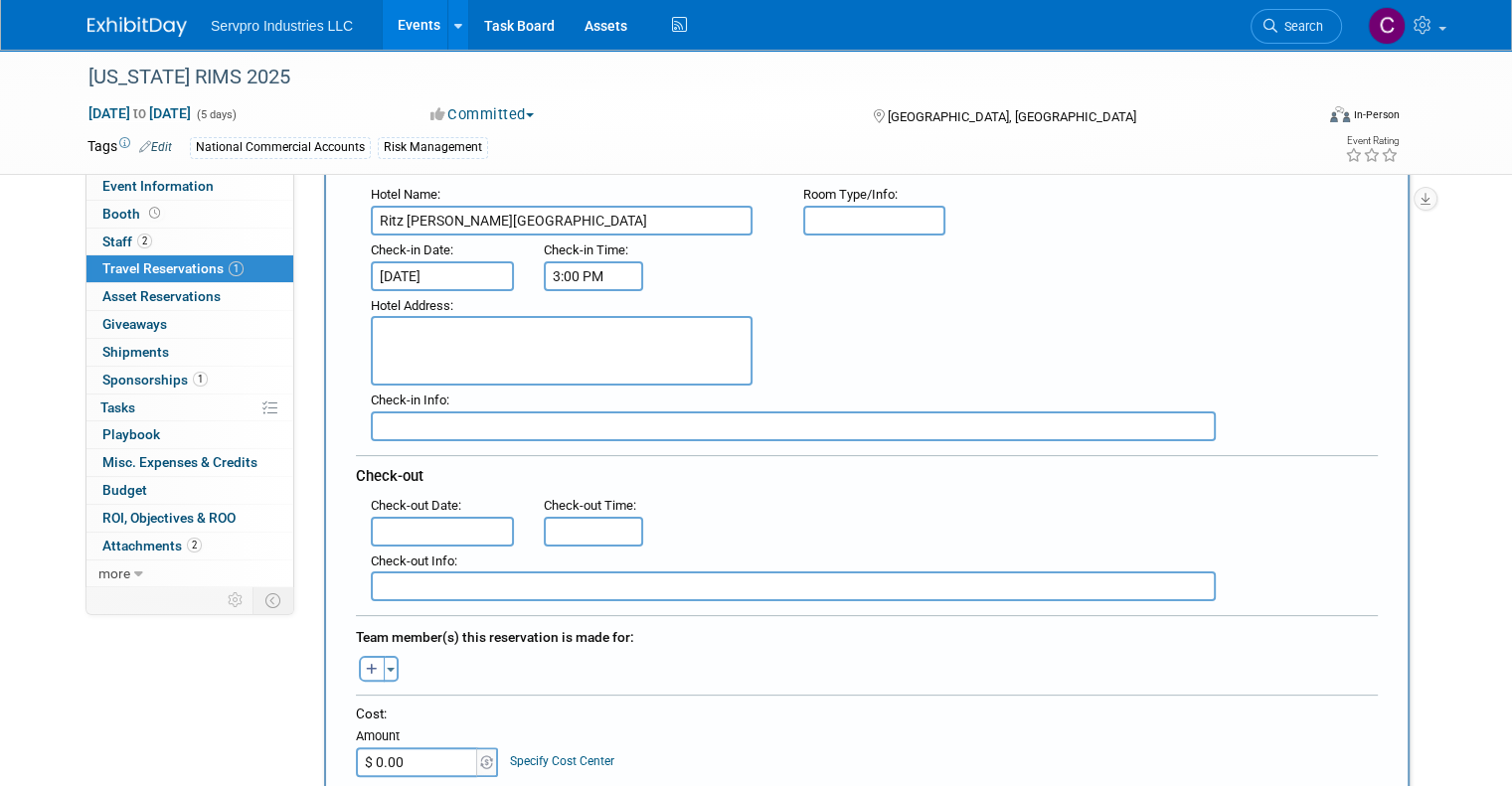 click at bounding box center [442, 532] 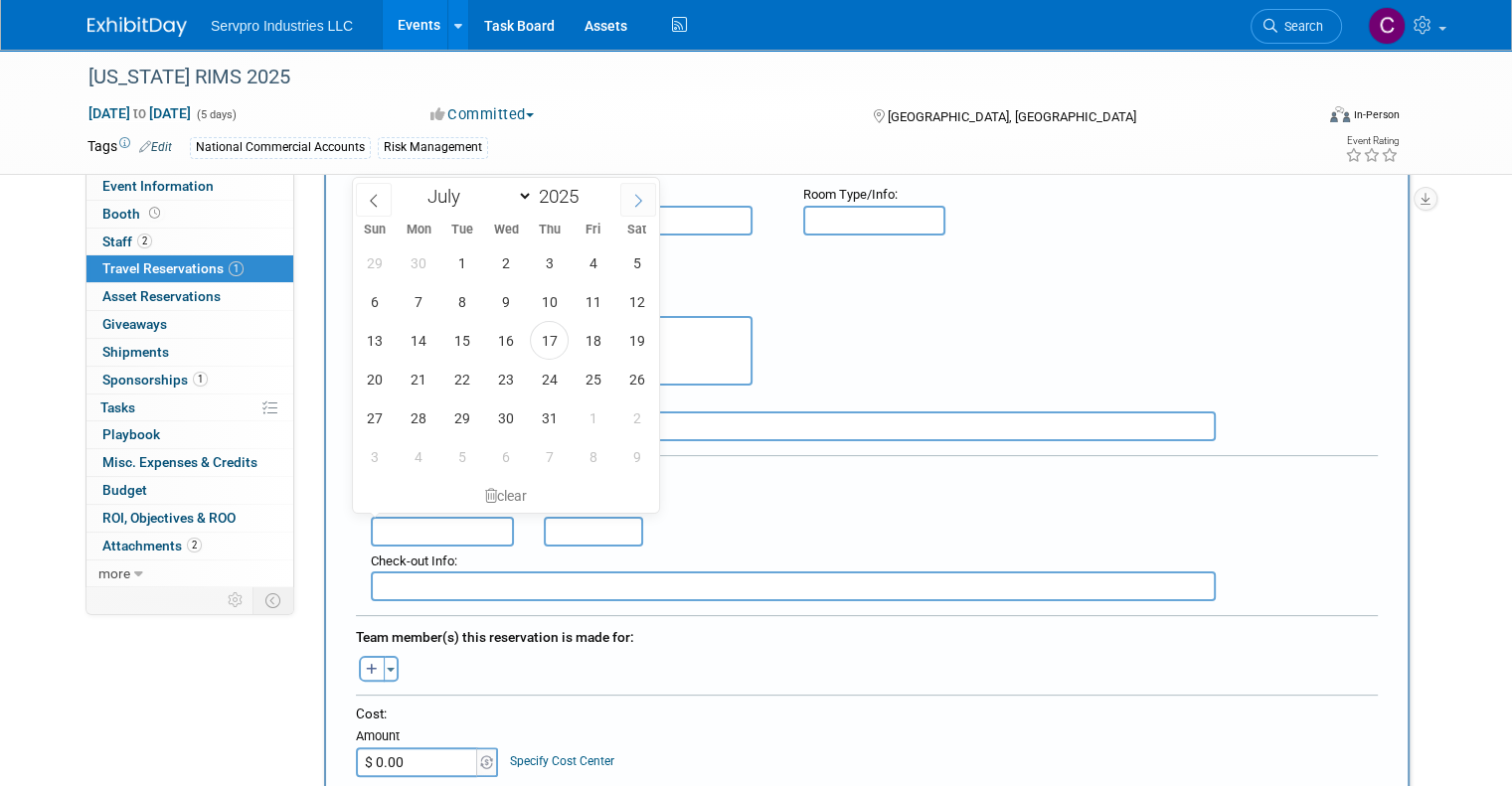 click at bounding box center [638, 200] 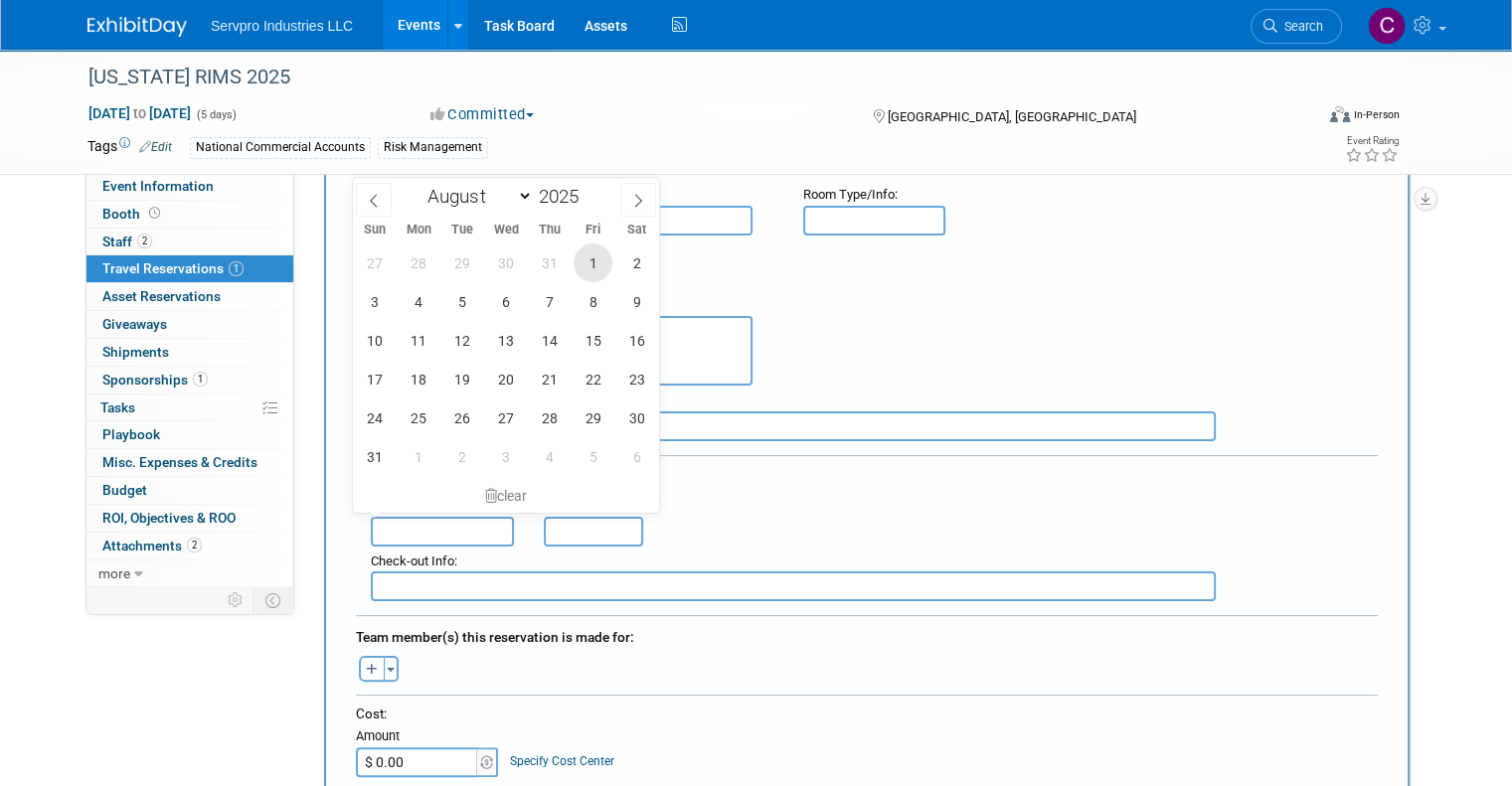 click on "1" at bounding box center (592, 262) 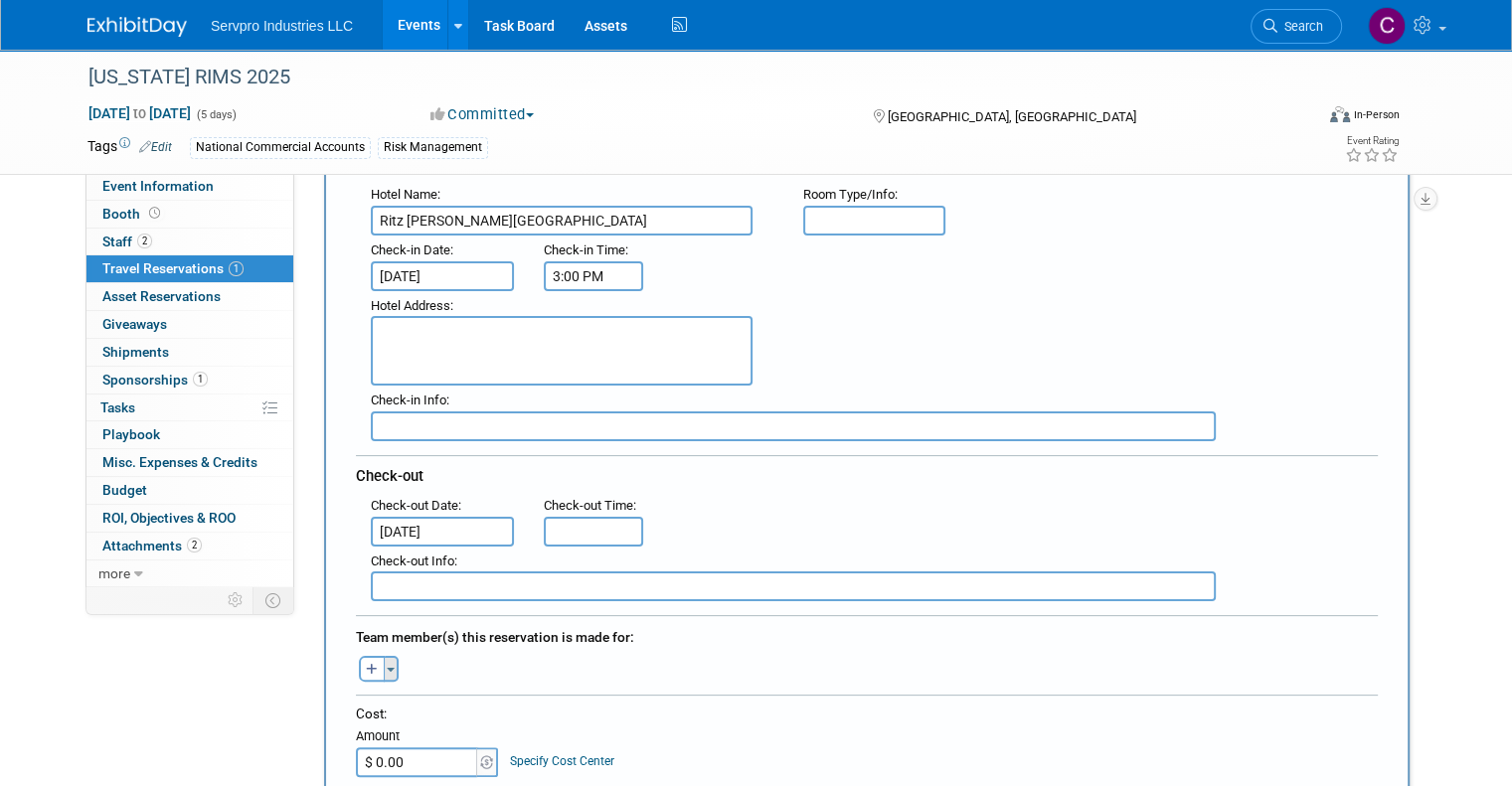 click at bounding box center (391, 670) 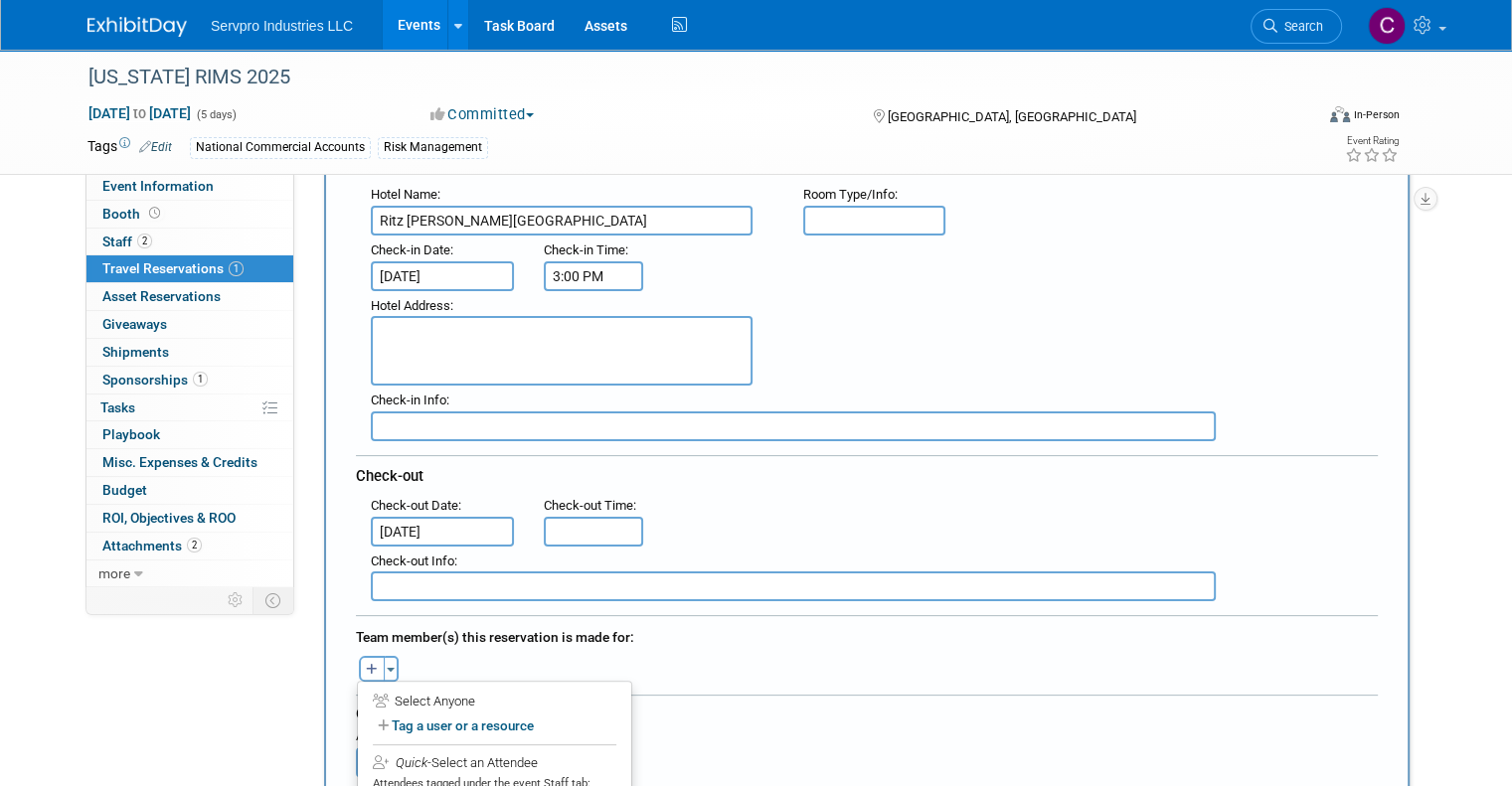 click on "Team member(s) this reservation is made for:" at bounding box center [867, 635] 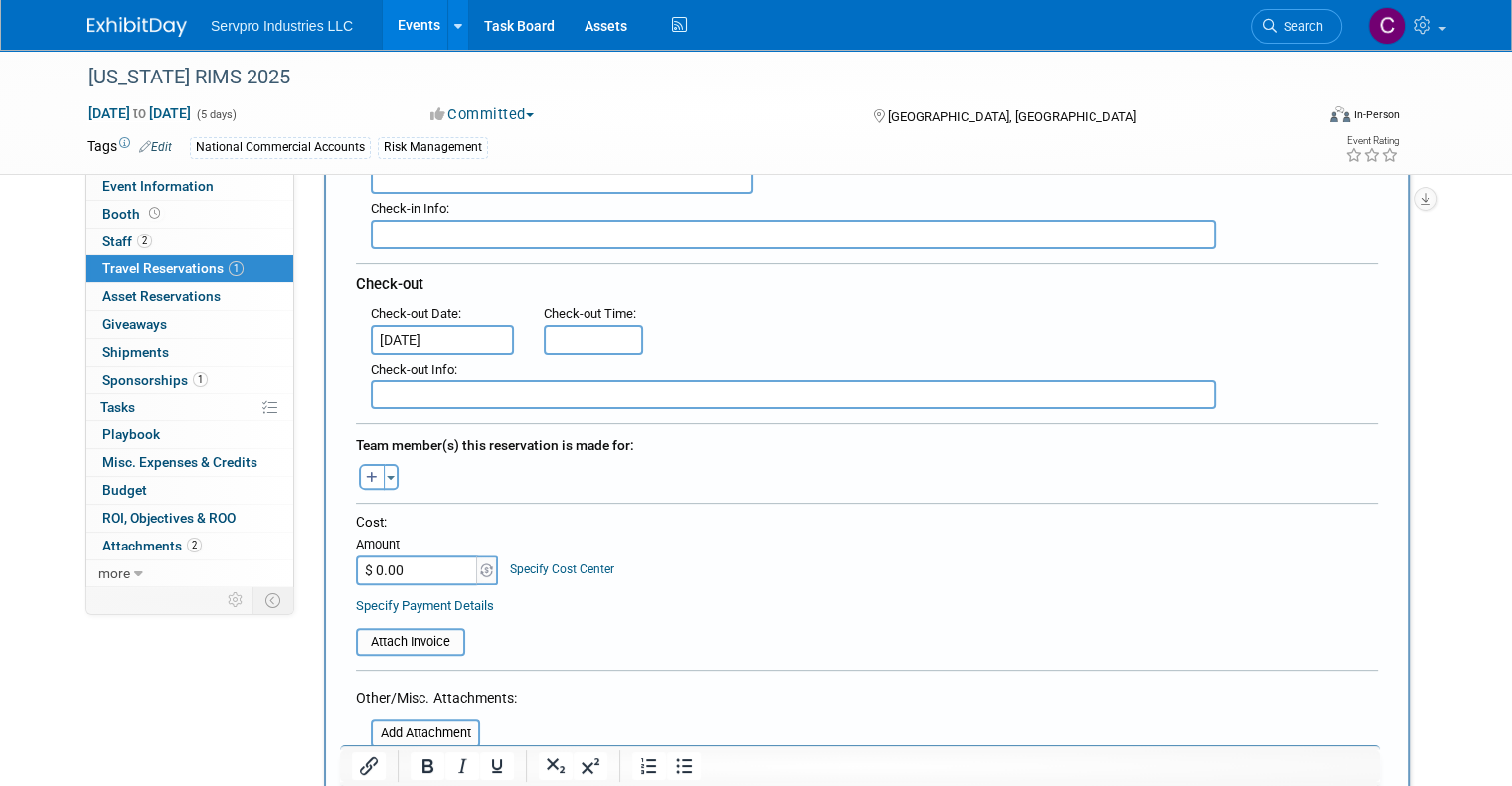 scroll, scrollTop: 568, scrollLeft: 0, axis: vertical 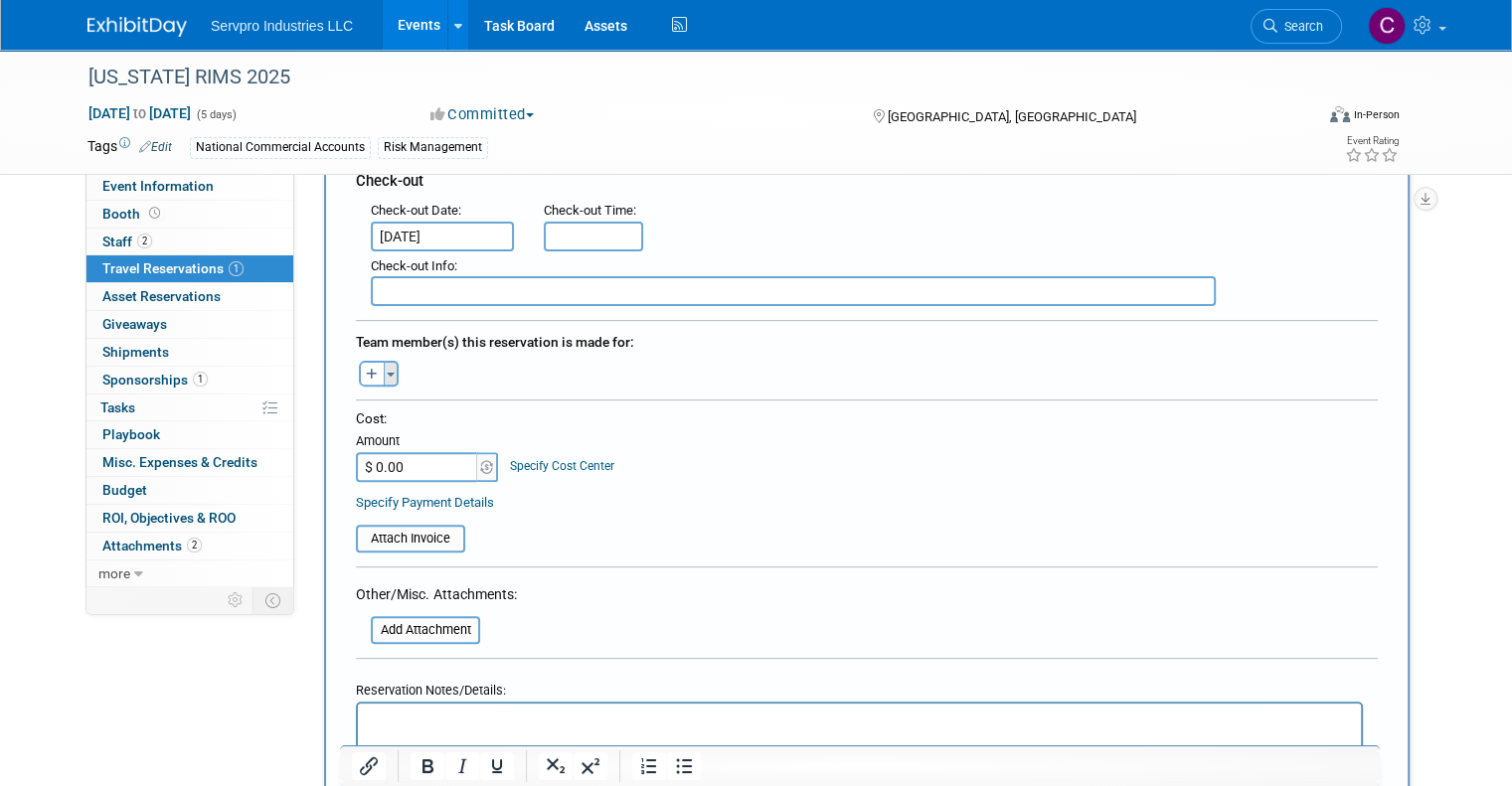 click on "Toggle Dropdown" at bounding box center (391, 374) 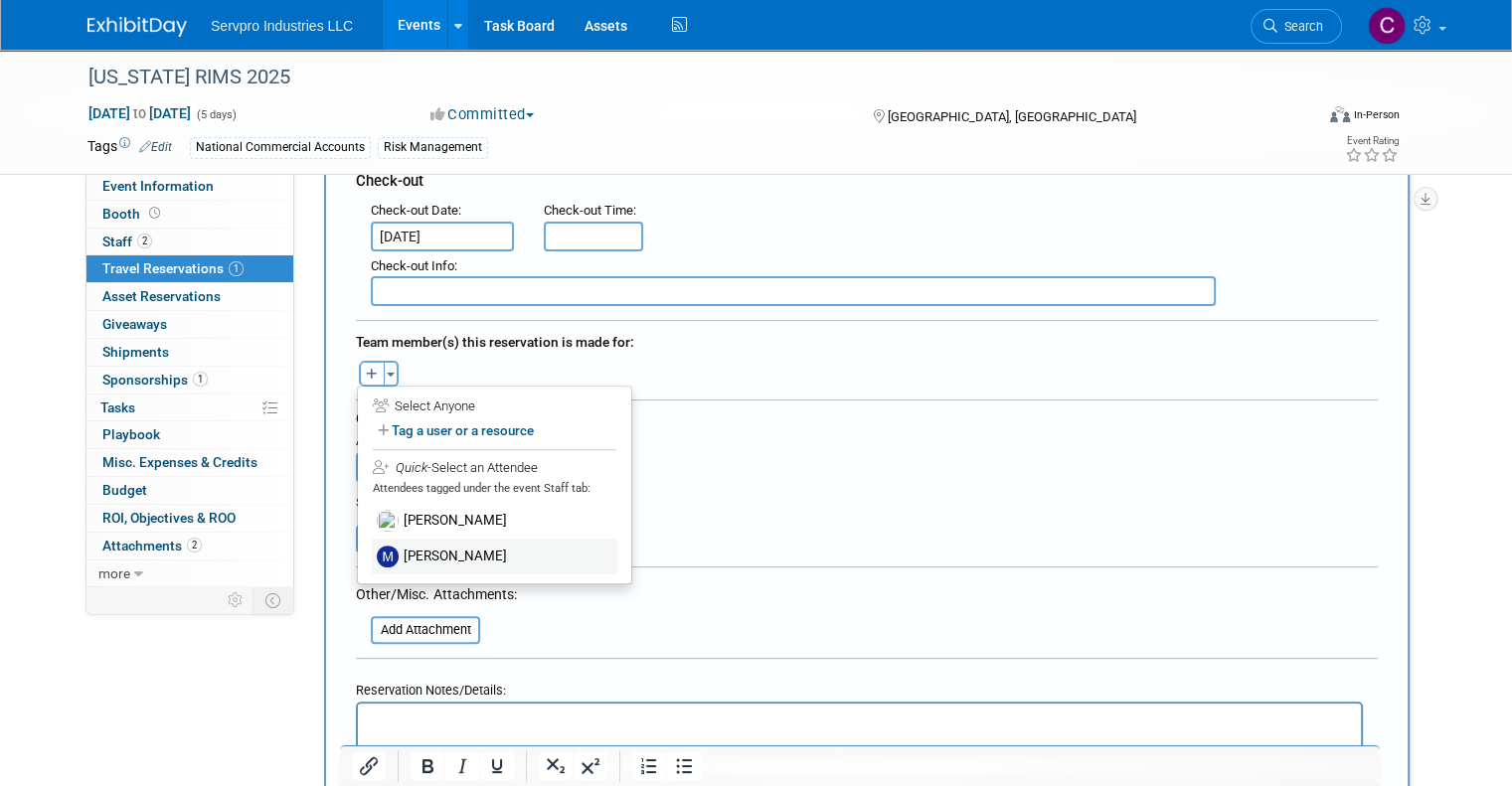 click on "[PERSON_NAME]" at bounding box center (494, 556) 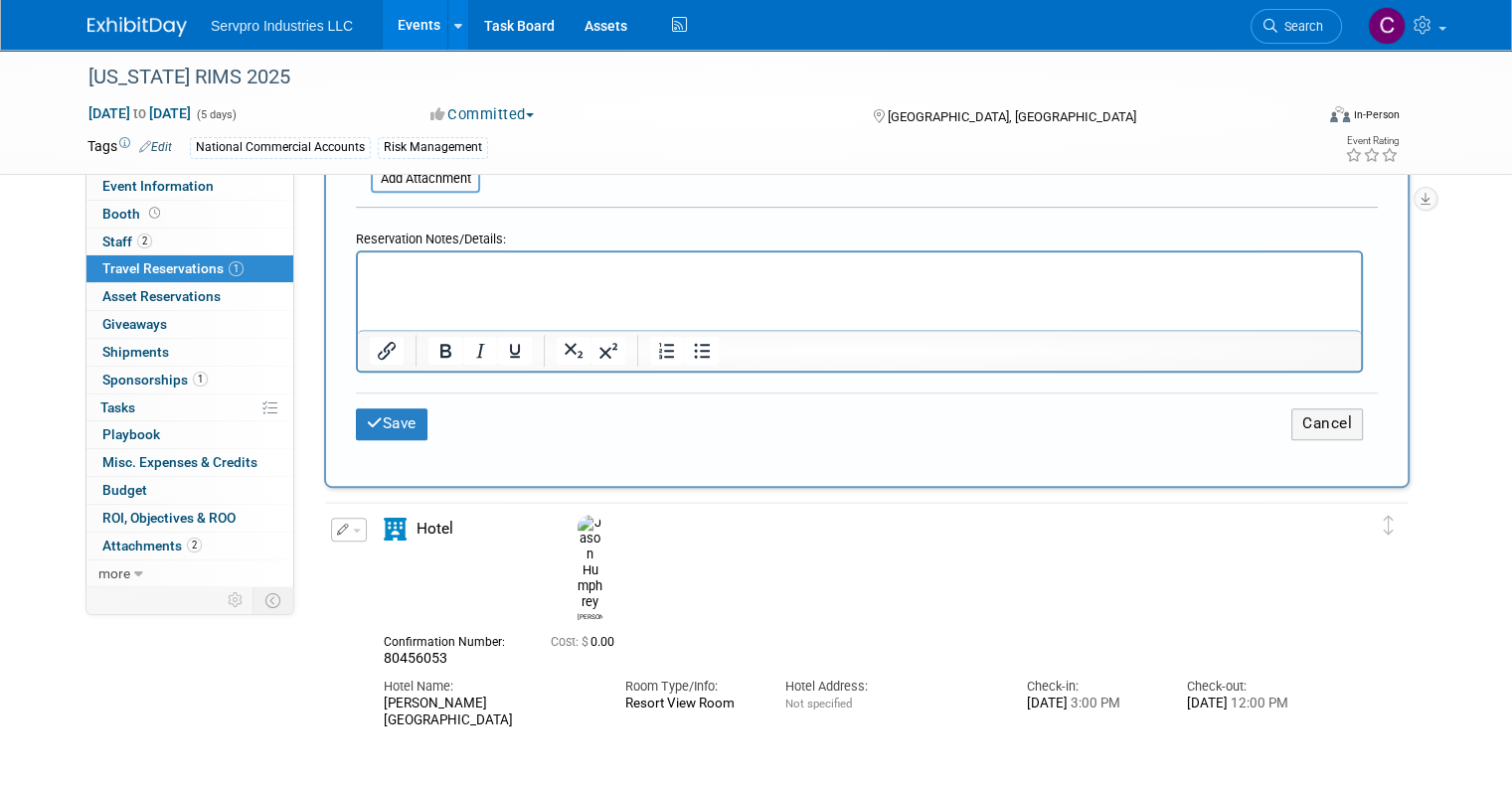 scroll, scrollTop: 1053, scrollLeft: 0, axis: vertical 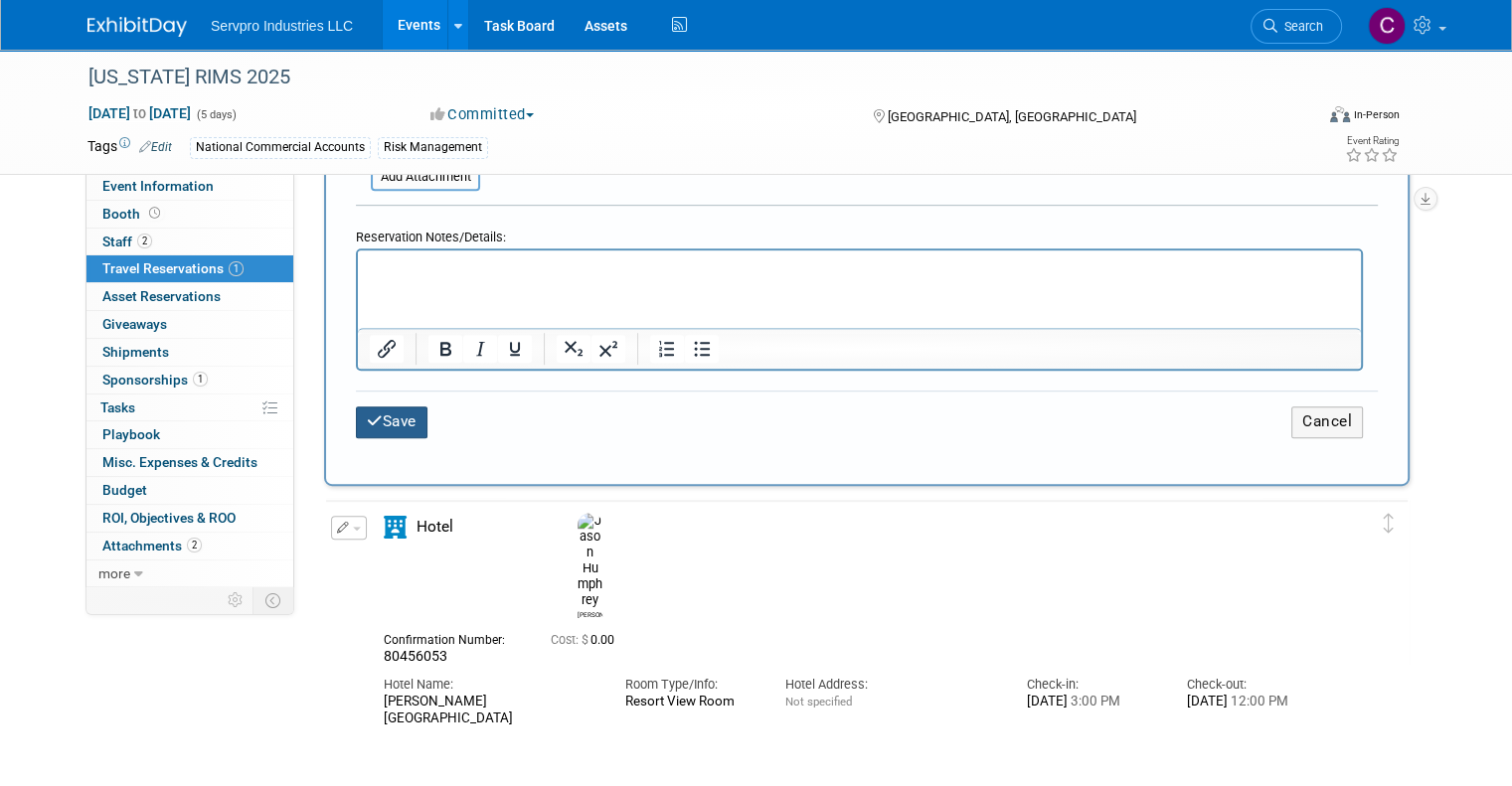 click on "Save" at bounding box center (392, 421) 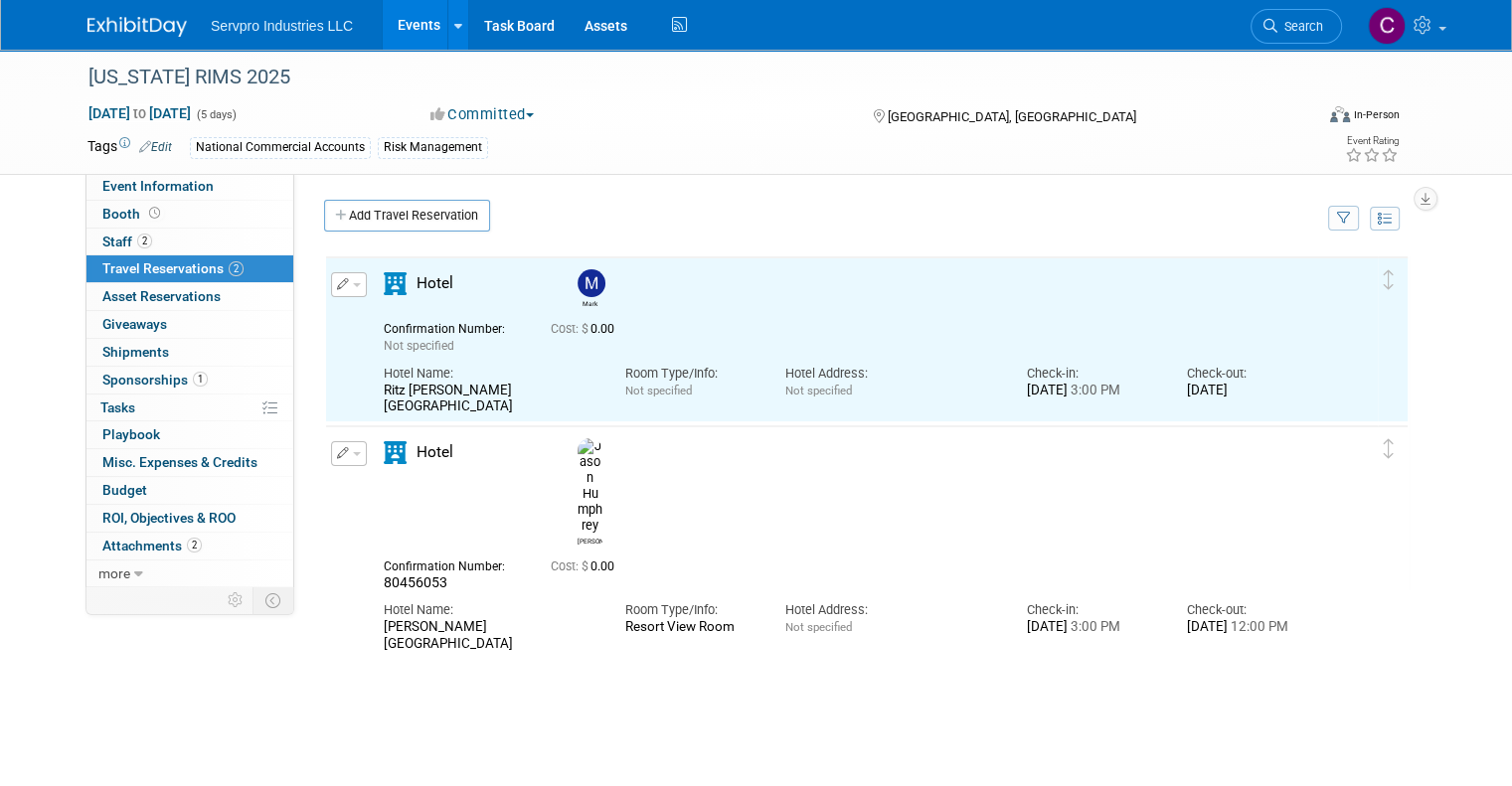 scroll, scrollTop: 0, scrollLeft: 0, axis: both 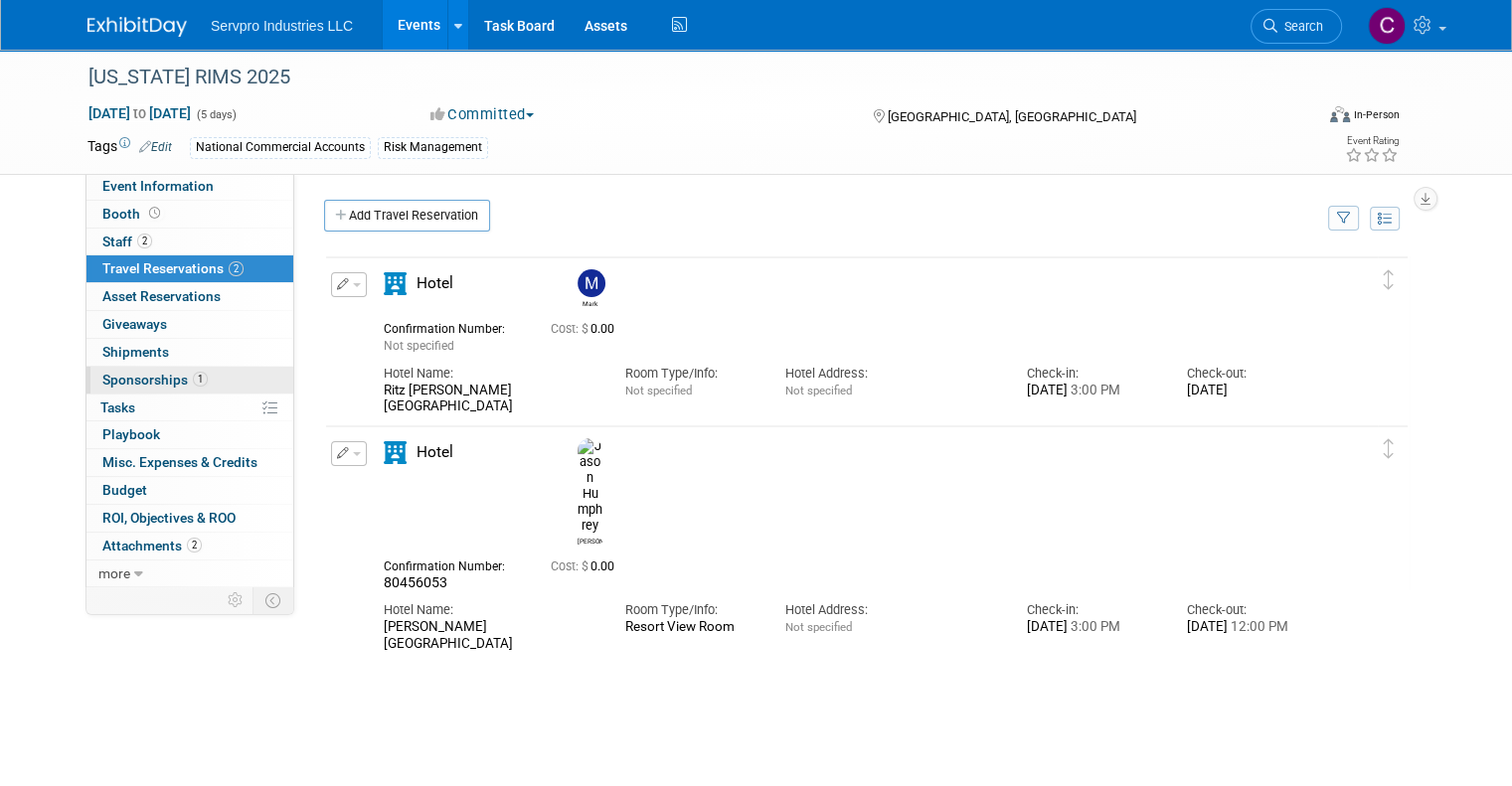 click on "Sponsorships 1" at bounding box center [155, 380] 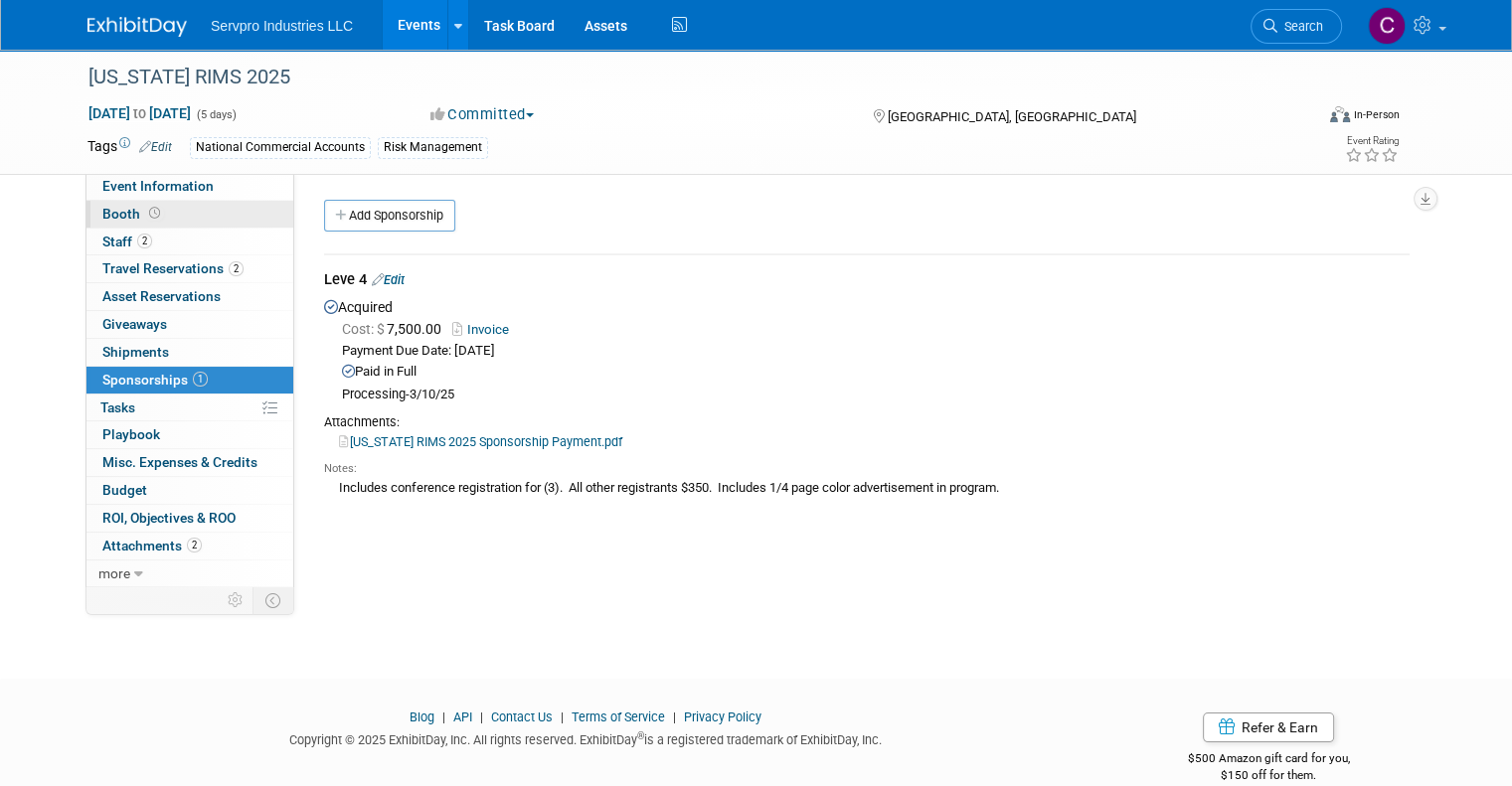 click on "Booth" at bounding box center (133, 214) 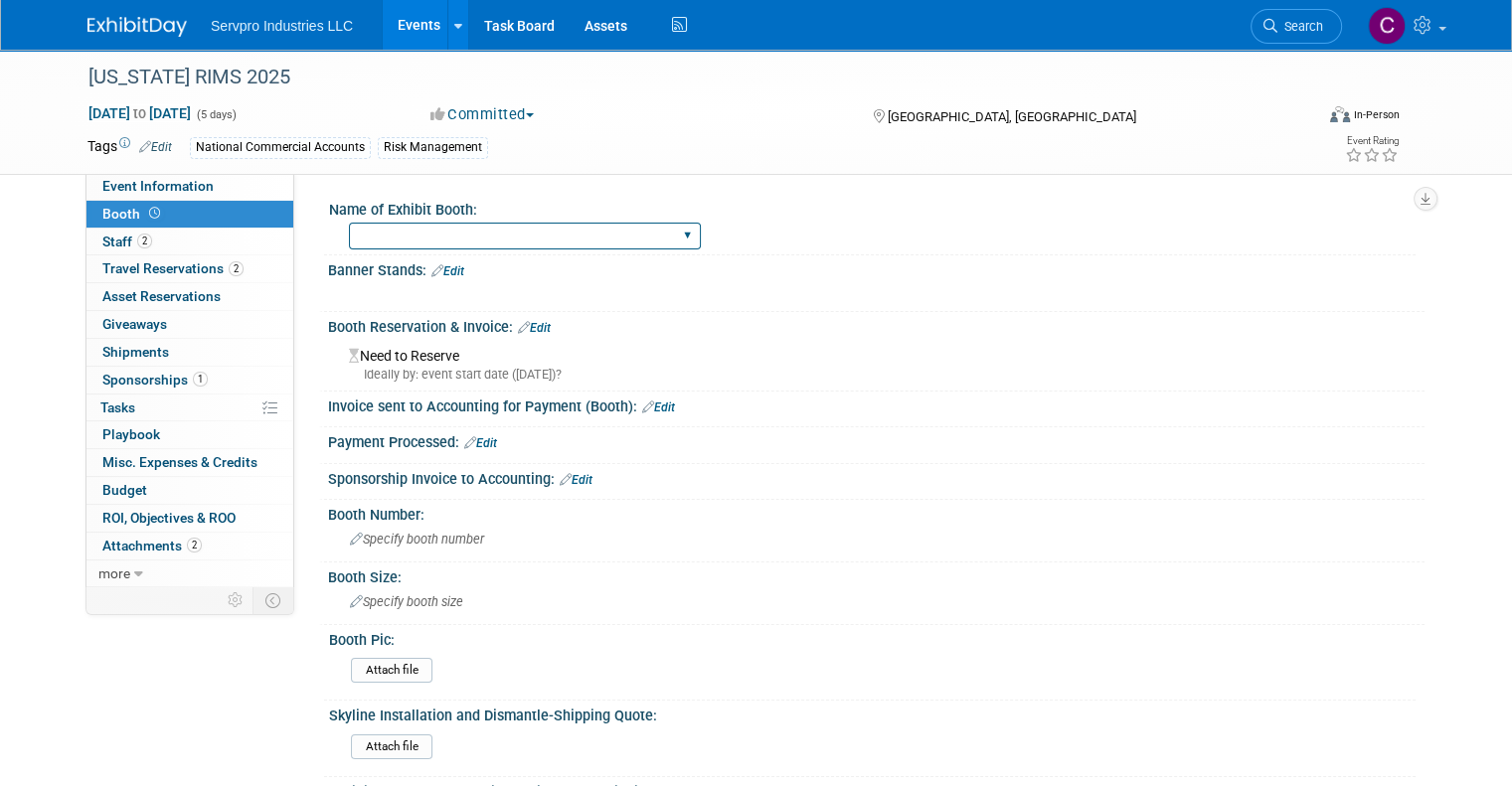 click on "Island Booth
Tradewinds Immerse Popup 10 Foot Banner Stand
Invita 10 Foot Straight-Single Sided
Invita 6 Foot Curved Table Top
Small 2 foot table top banner
No Booth Needed" at bounding box center [525, 236] 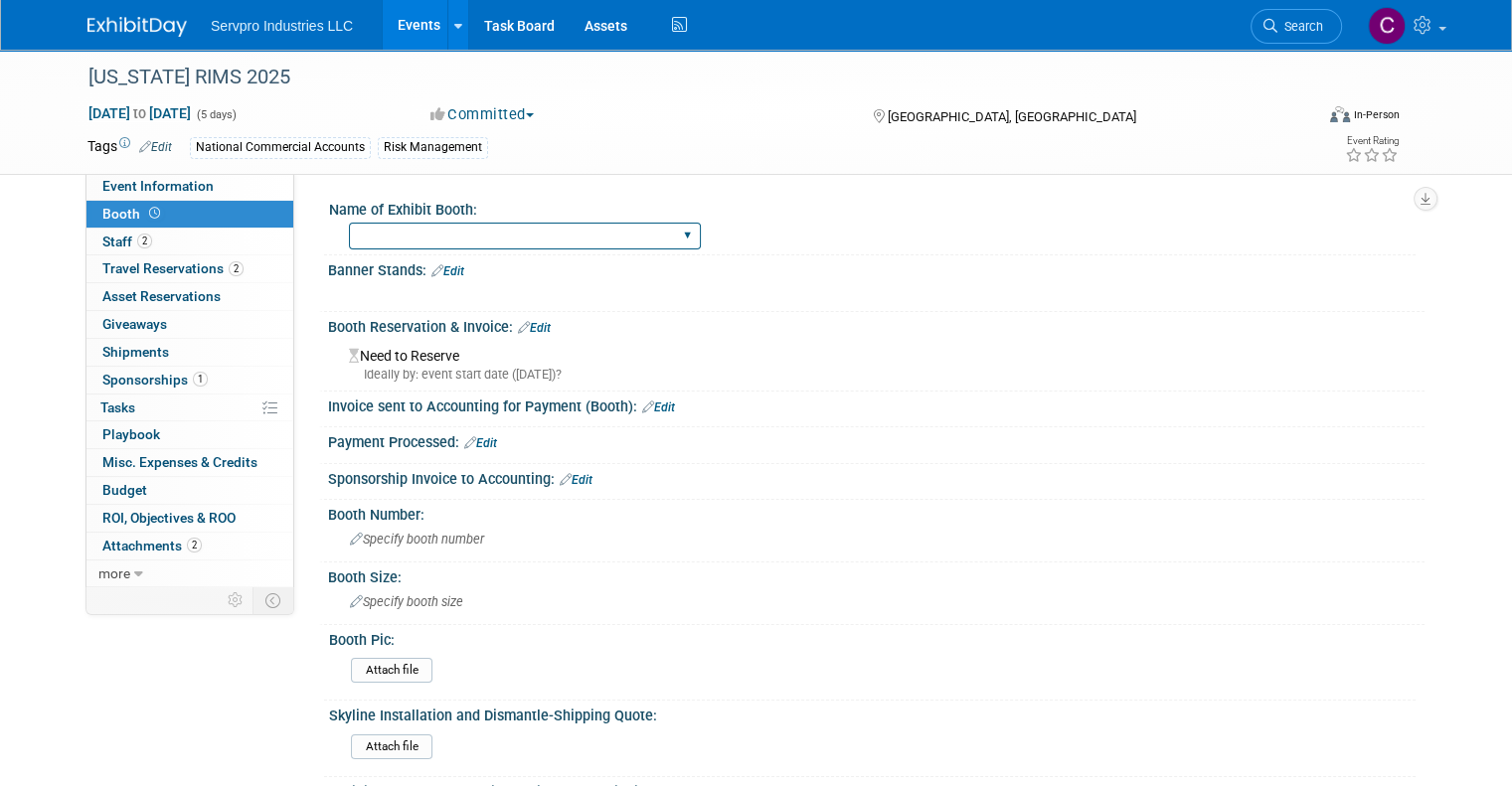 select on "No Booth Needed" 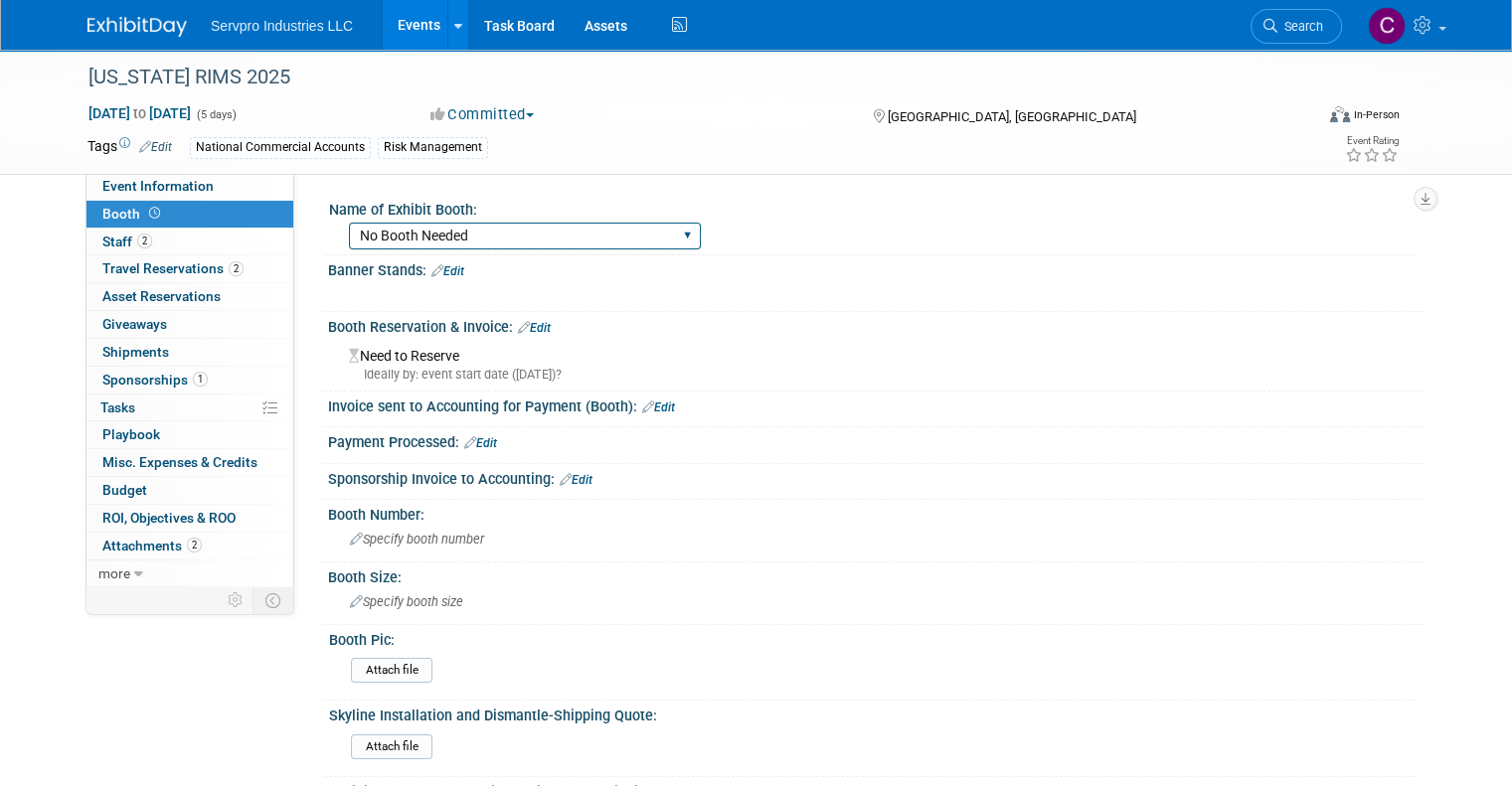 click on "Island Booth
Tradewinds Immerse Popup 10 Foot Banner Stand
Invita 10 Foot Straight-Single Sided
Invita 6 Foot Curved Table Top
Small 2 foot table top banner
No Booth Needed" at bounding box center [525, 236] 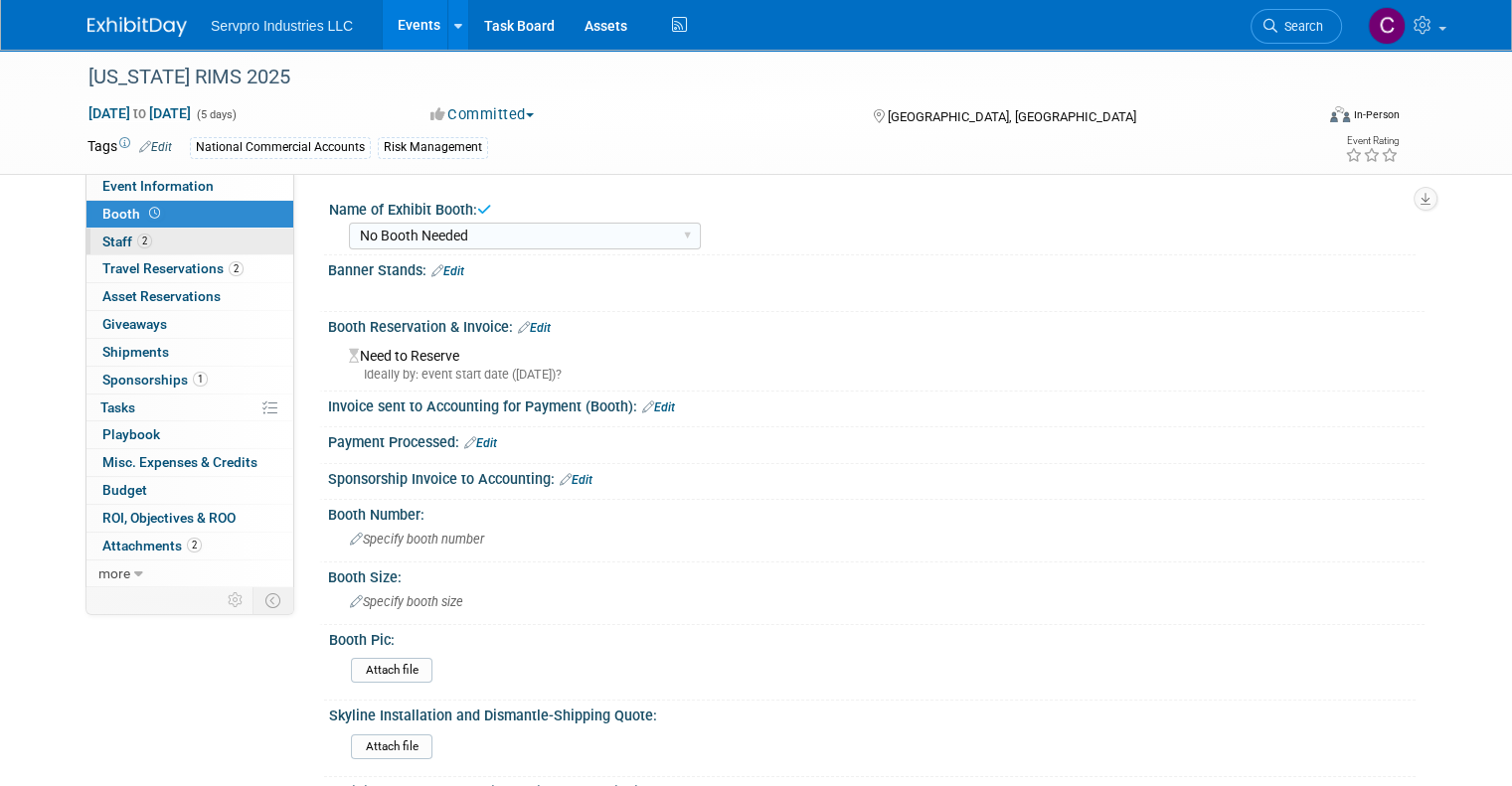 click on "Staff 2" at bounding box center (127, 241) 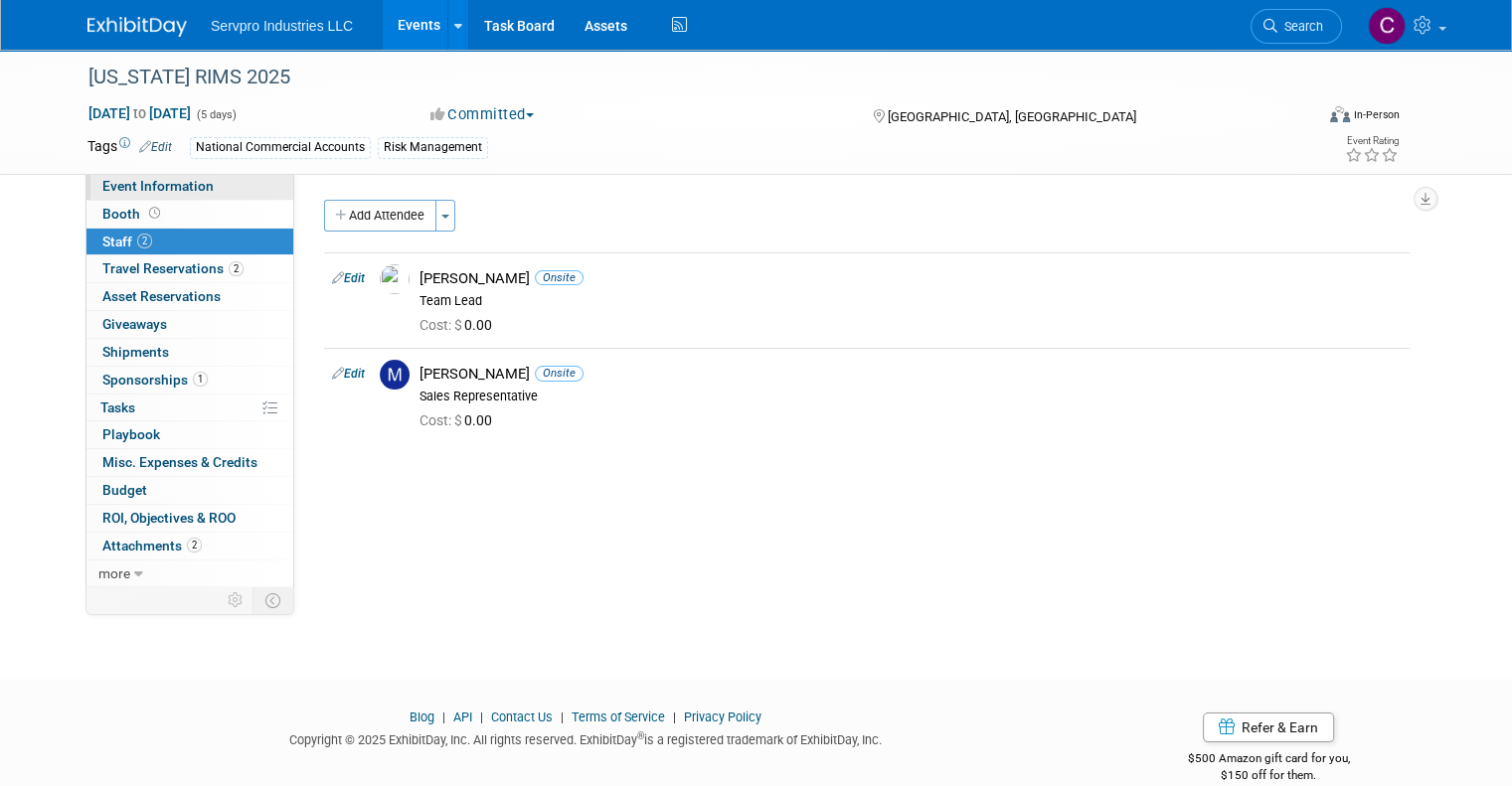 click on "Event Information" at bounding box center [158, 186] 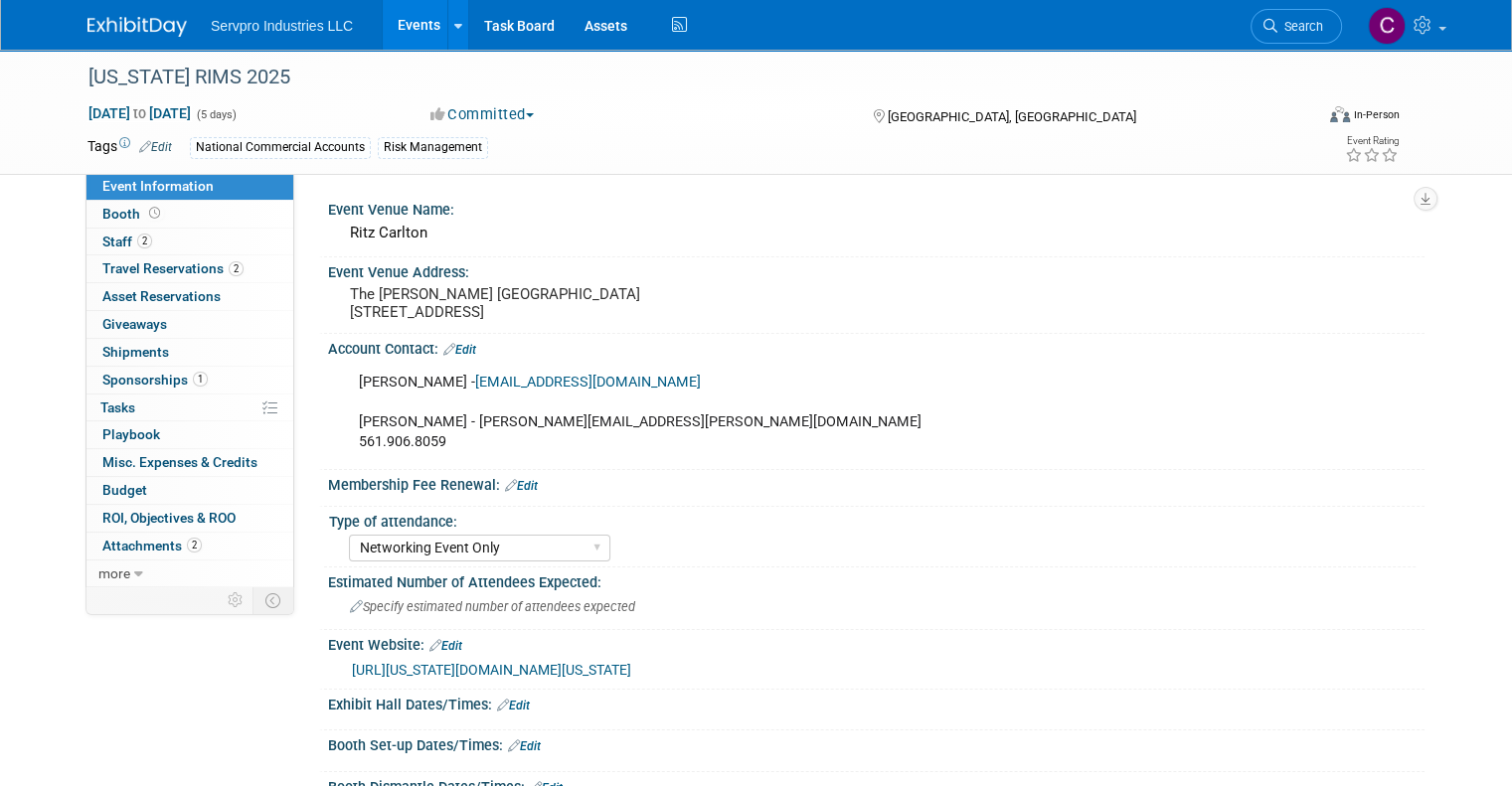 click on "Events" at bounding box center [419, 25] 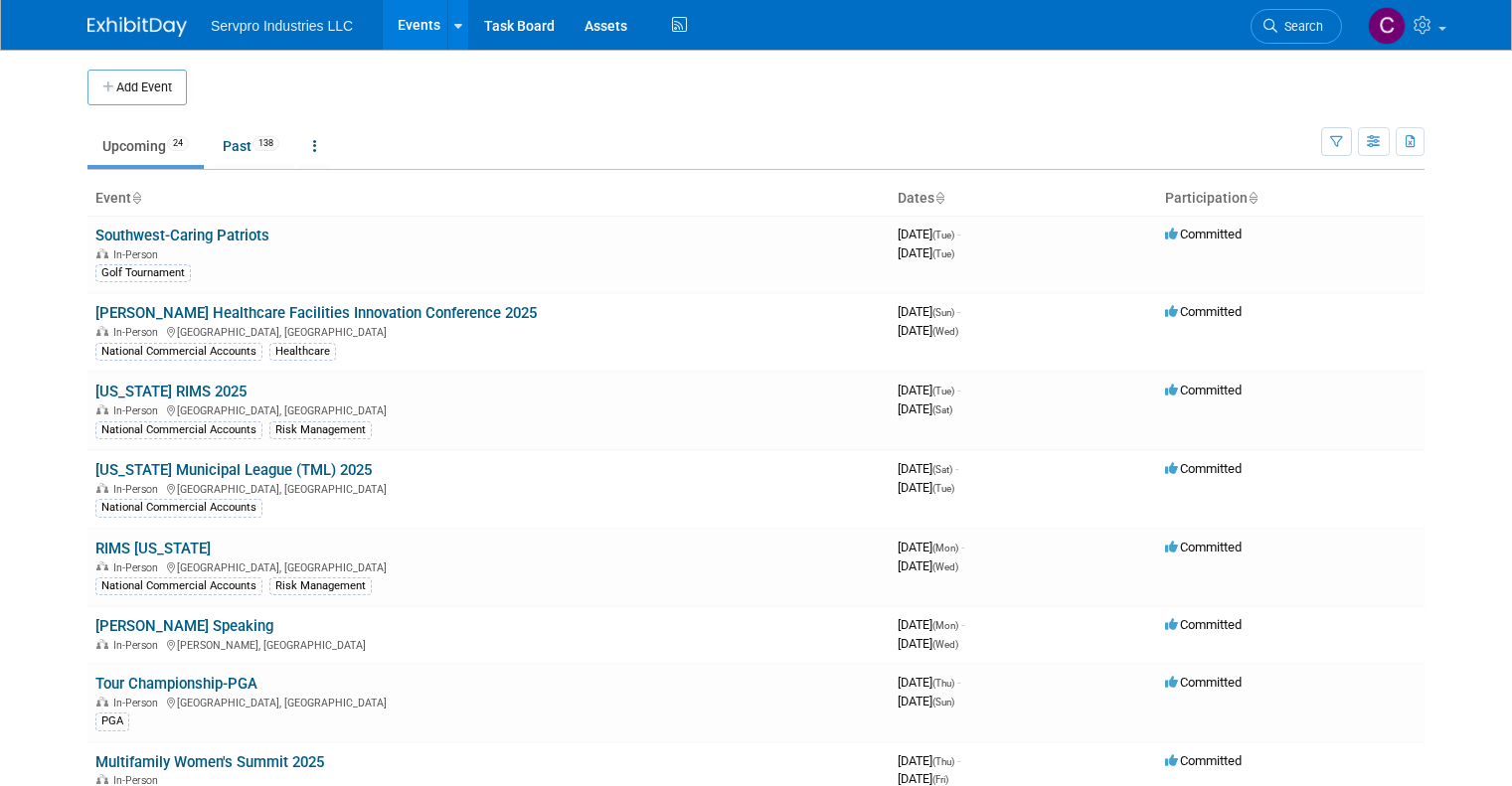 scroll, scrollTop: 0, scrollLeft: 0, axis: both 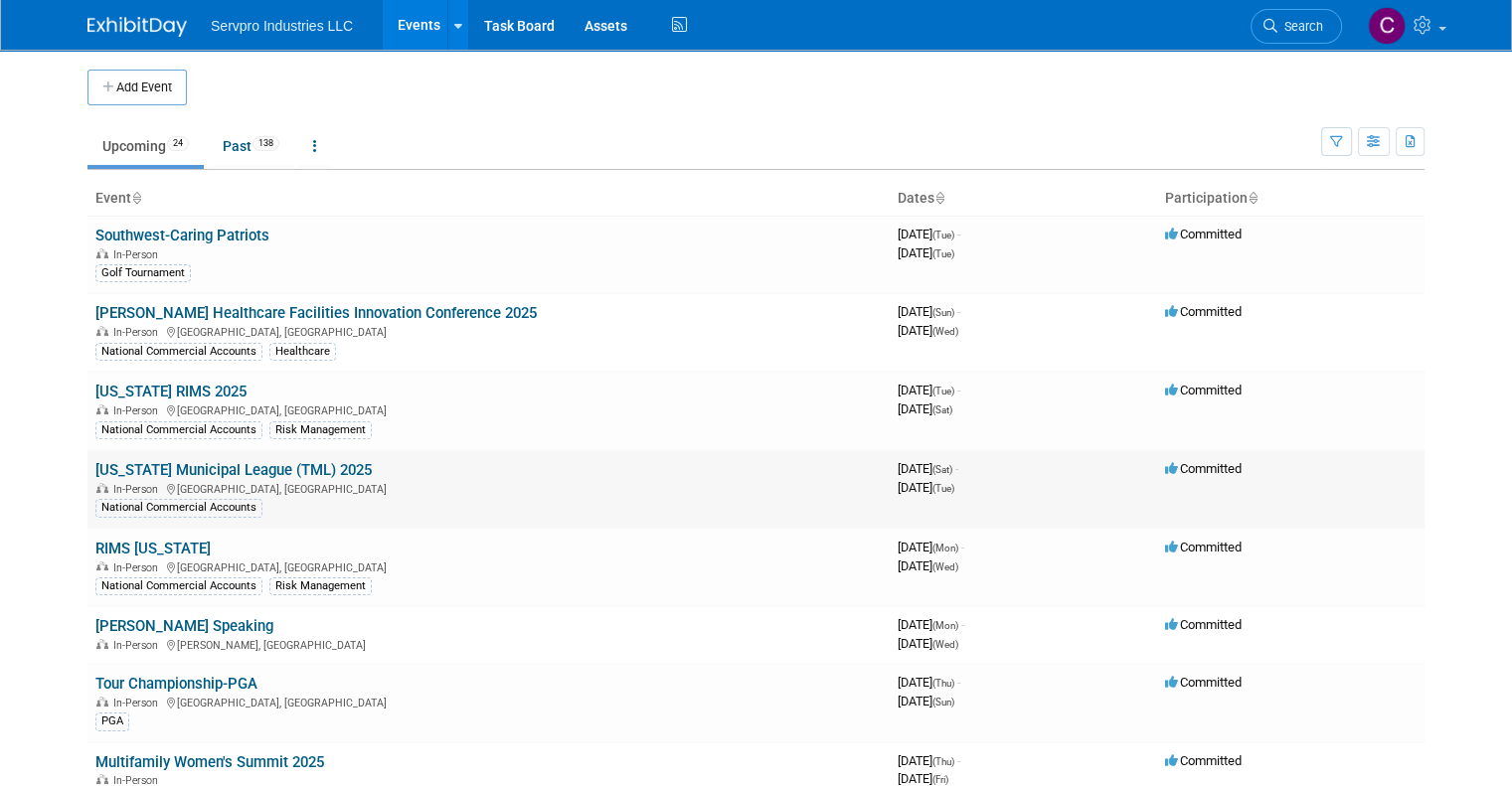 click on "[US_STATE] Municipal League (TML) 2025" at bounding box center (234, 470) 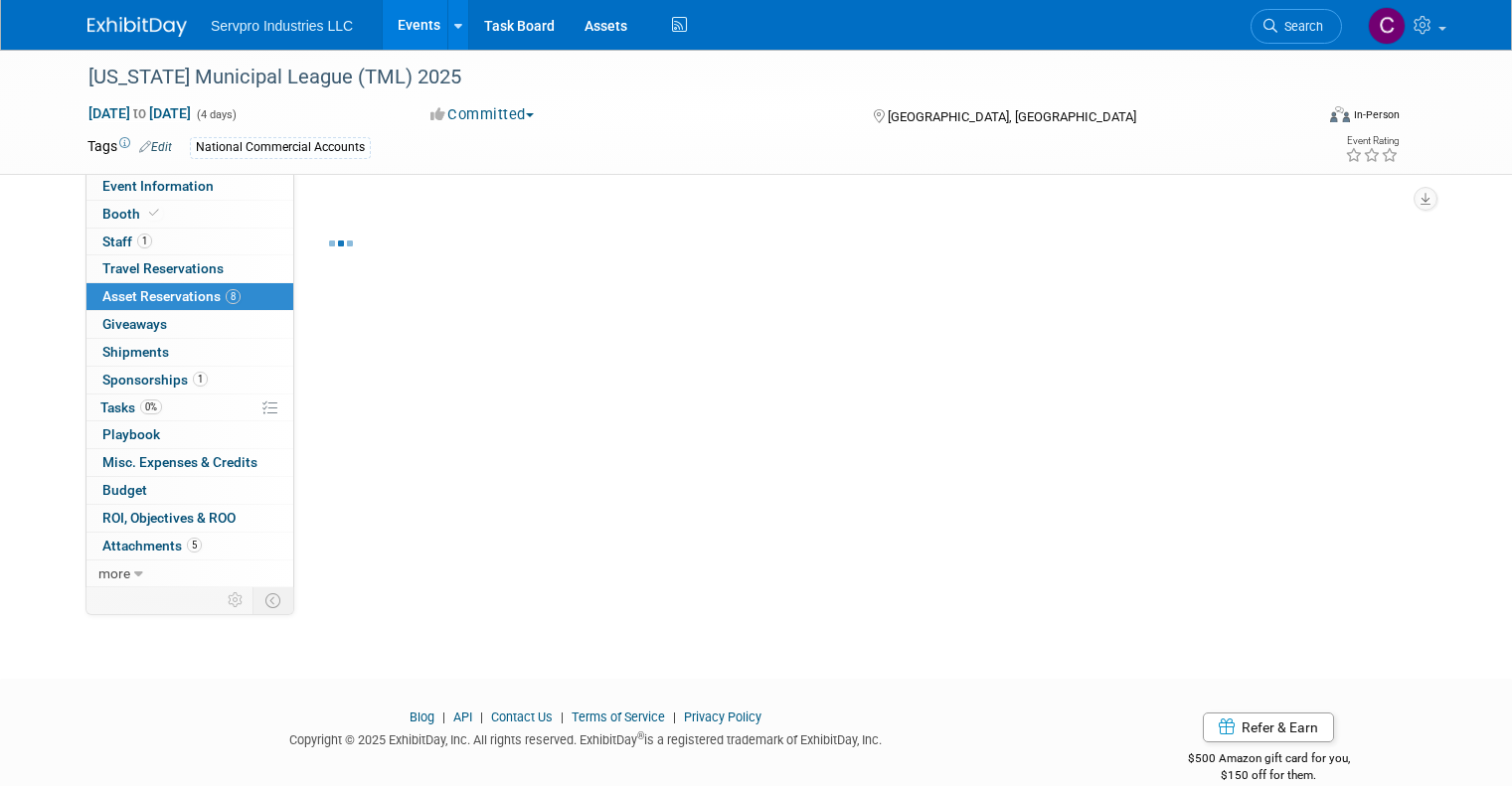 scroll, scrollTop: 0, scrollLeft: 0, axis: both 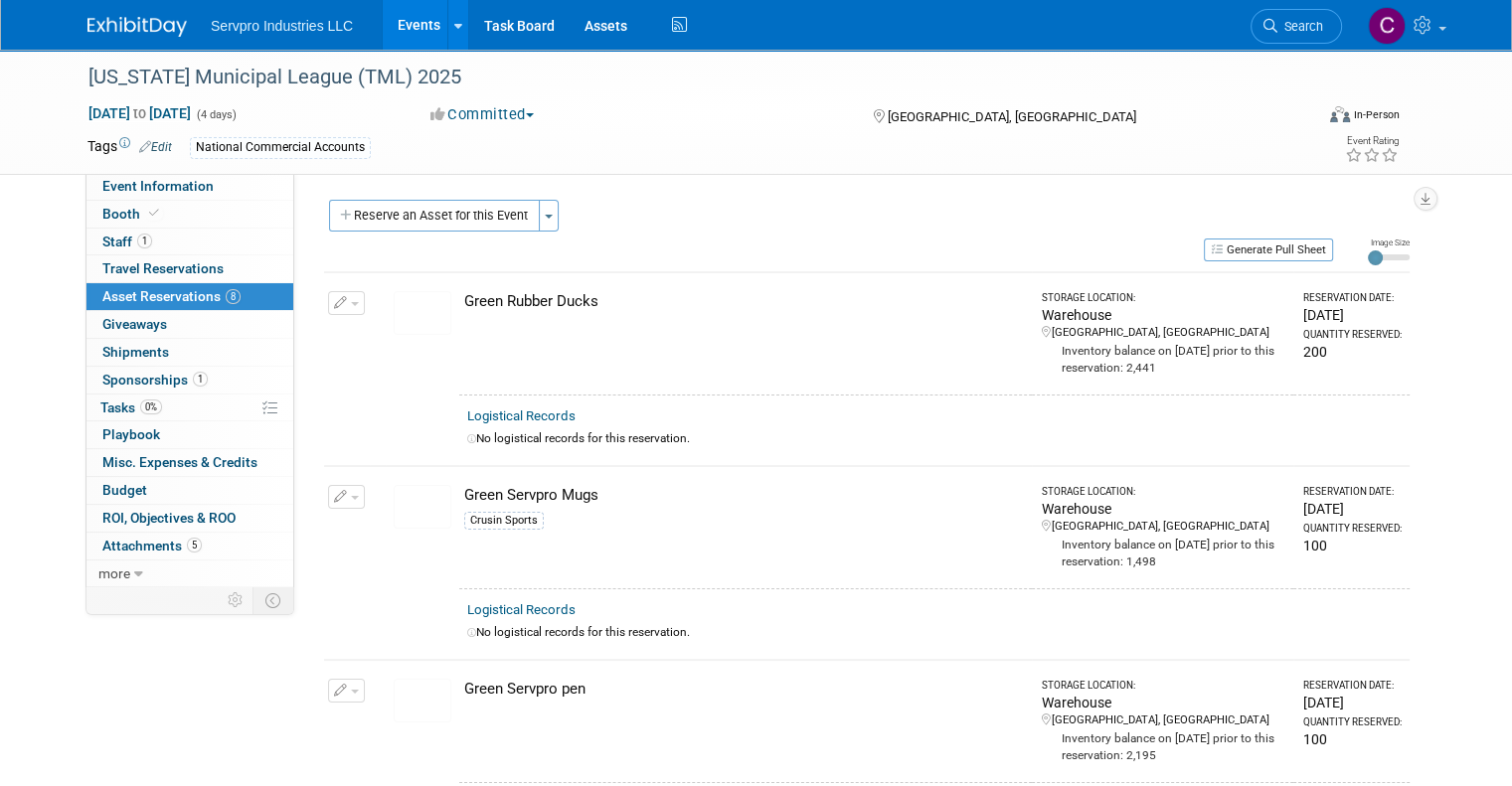 click on "Travel Reservations 0" at bounding box center (163, 268) 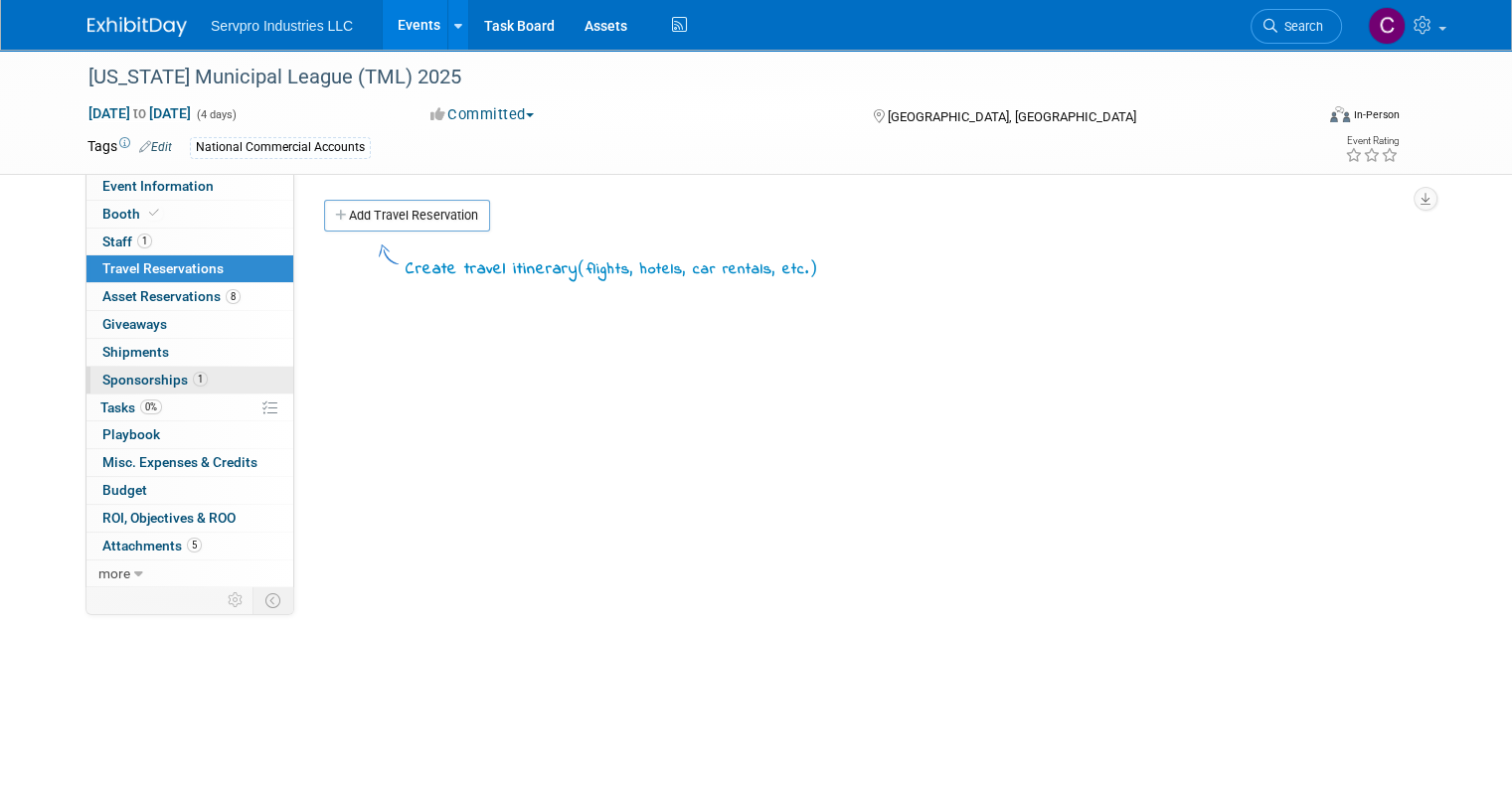 click on "Sponsorships 1" at bounding box center (155, 380) 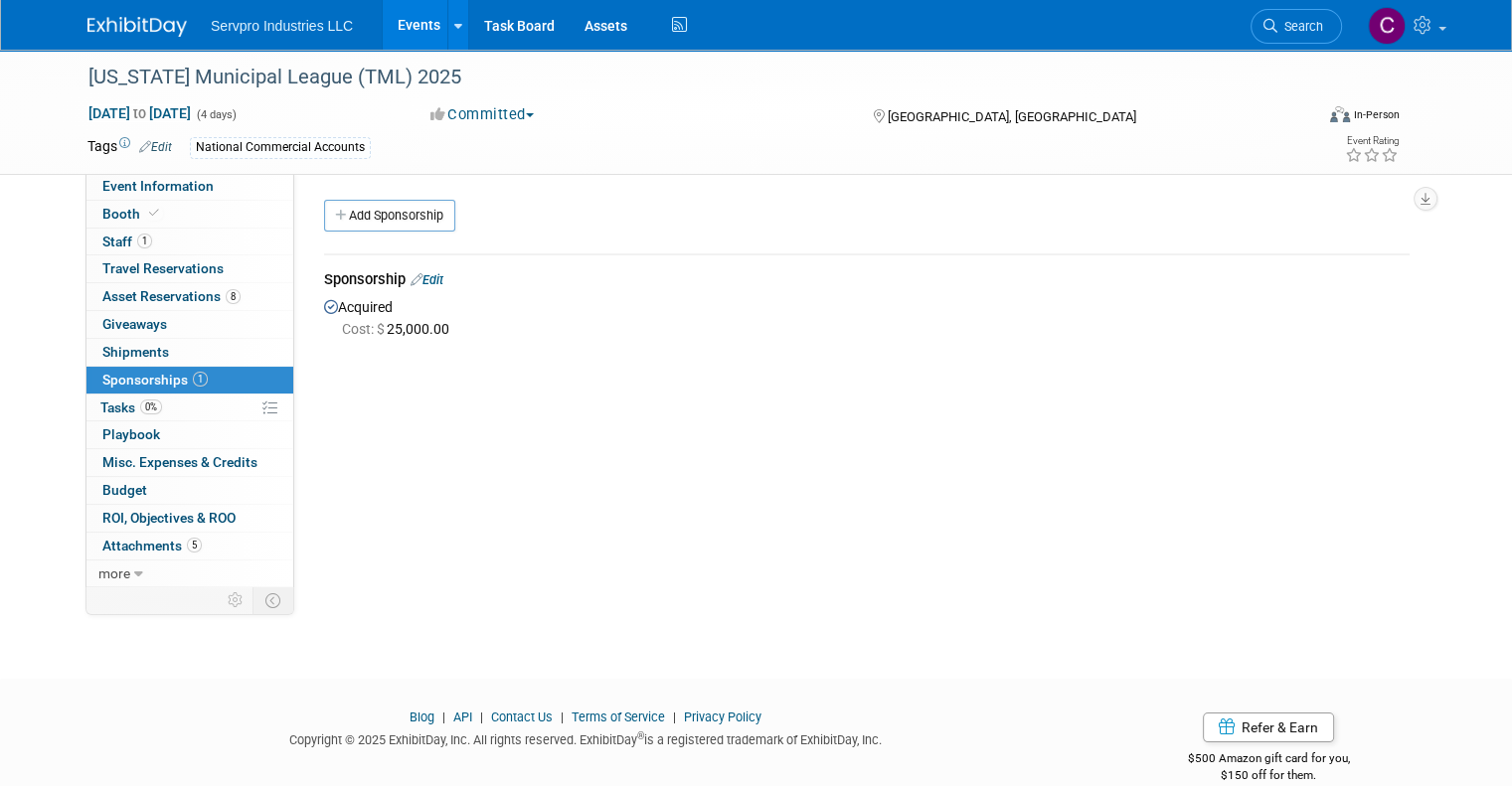 click on "Events" at bounding box center [419, 25] 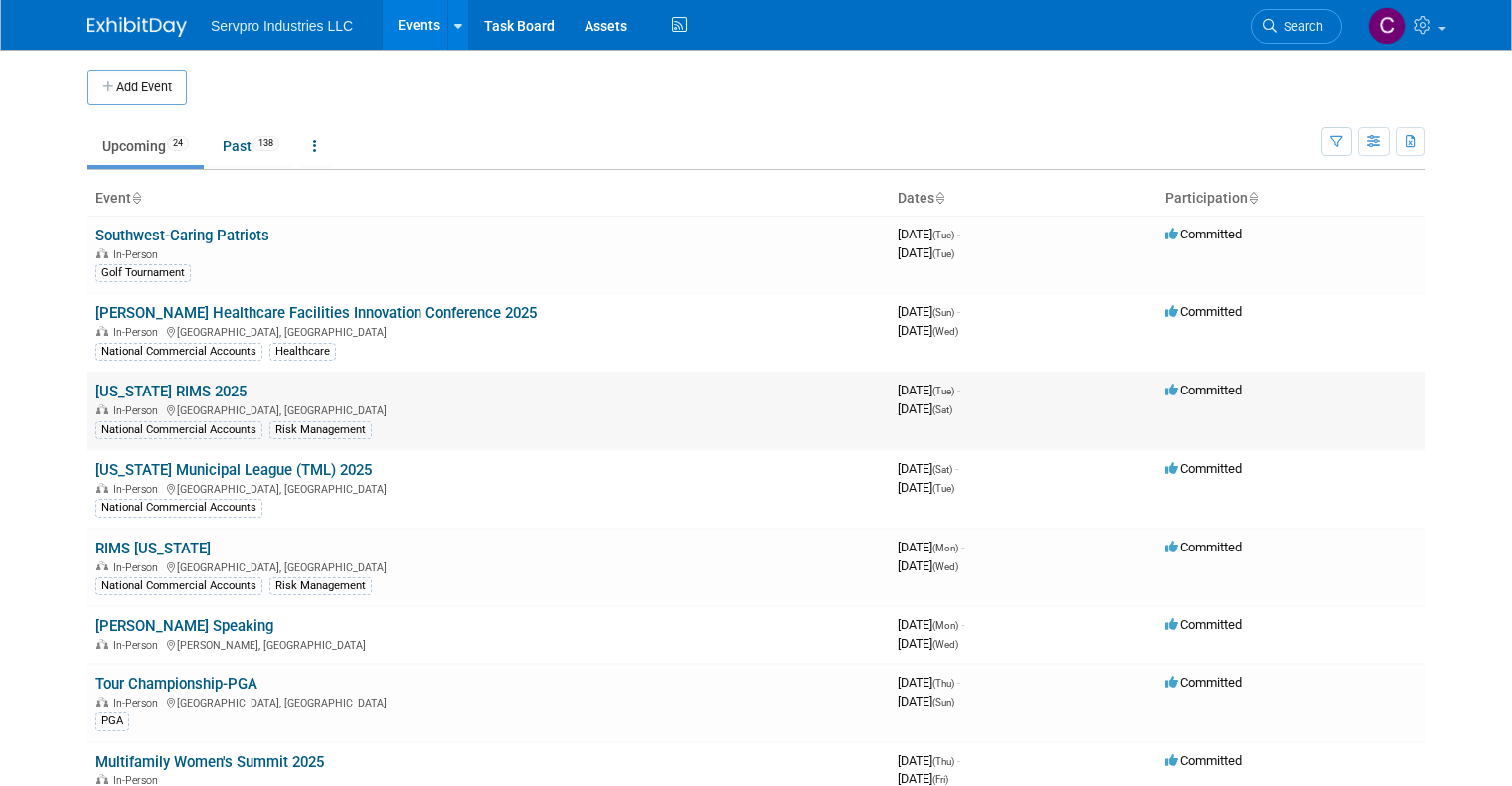 scroll, scrollTop: 0, scrollLeft: 0, axis: both 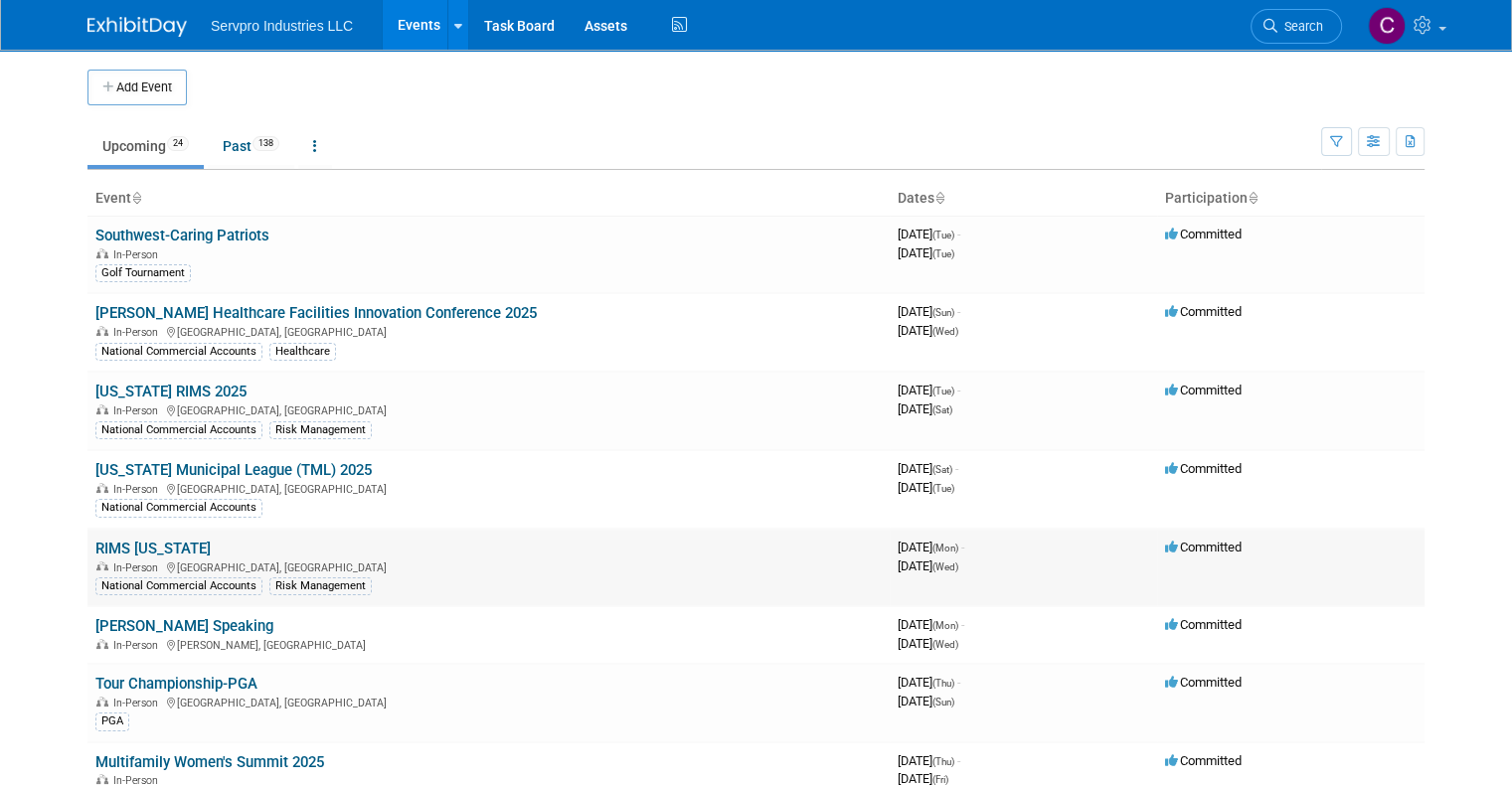 click on "RIMS [US_STATE]" at bounding box center (153, 549) 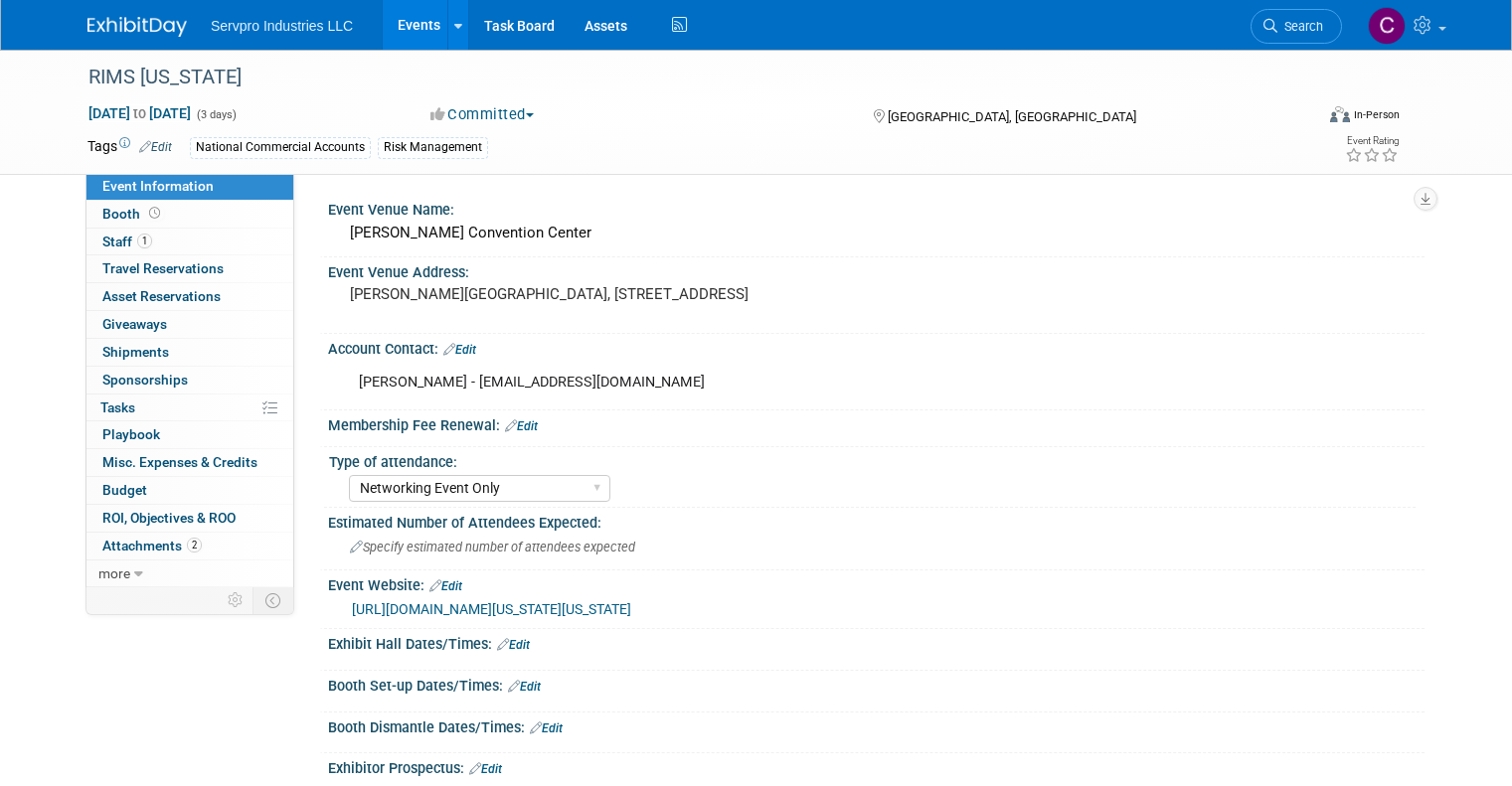 select on "Networking Event Only" 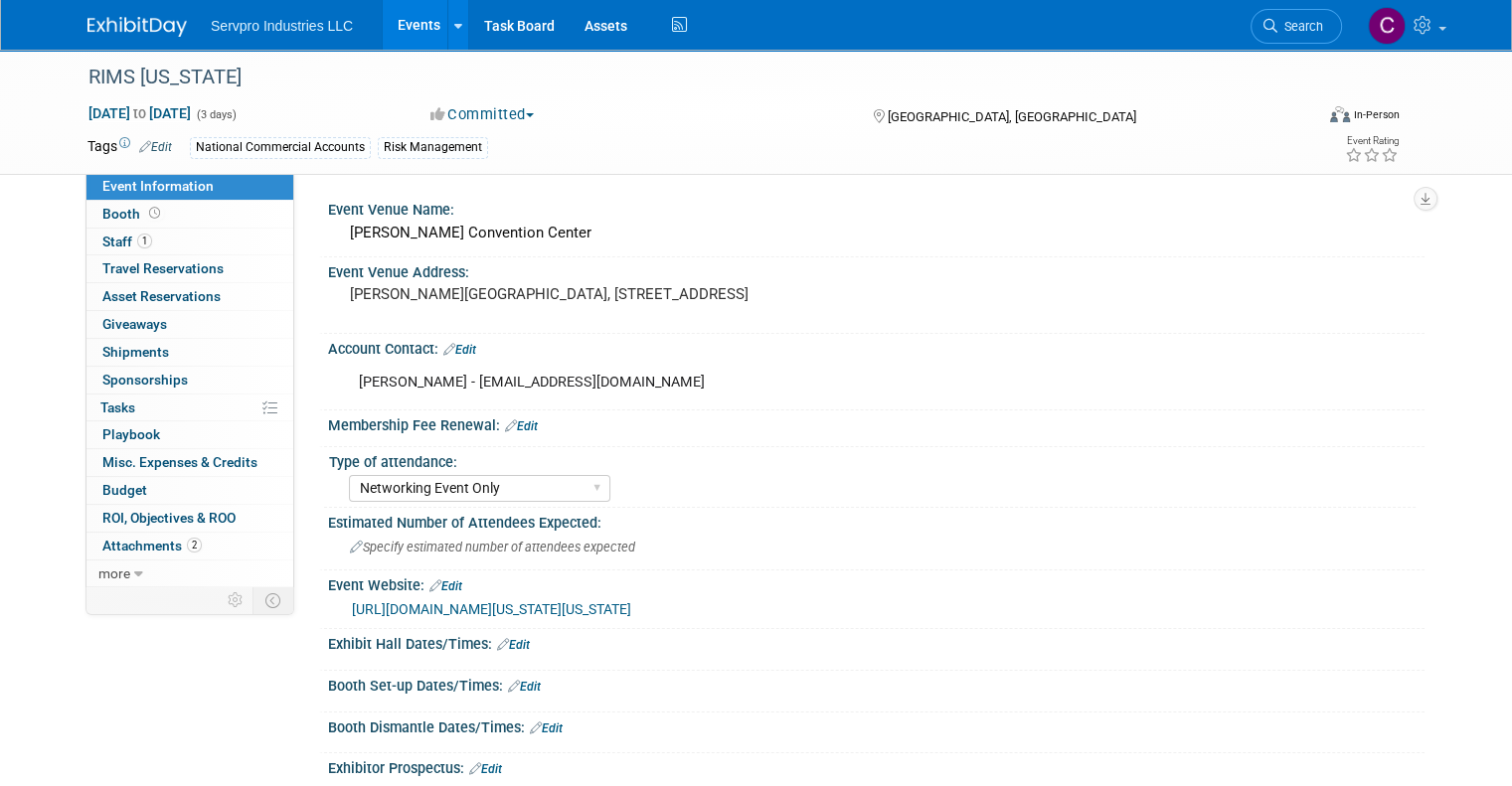 scroll, scrollTop: 0, scrollLeft: 0, axis: both 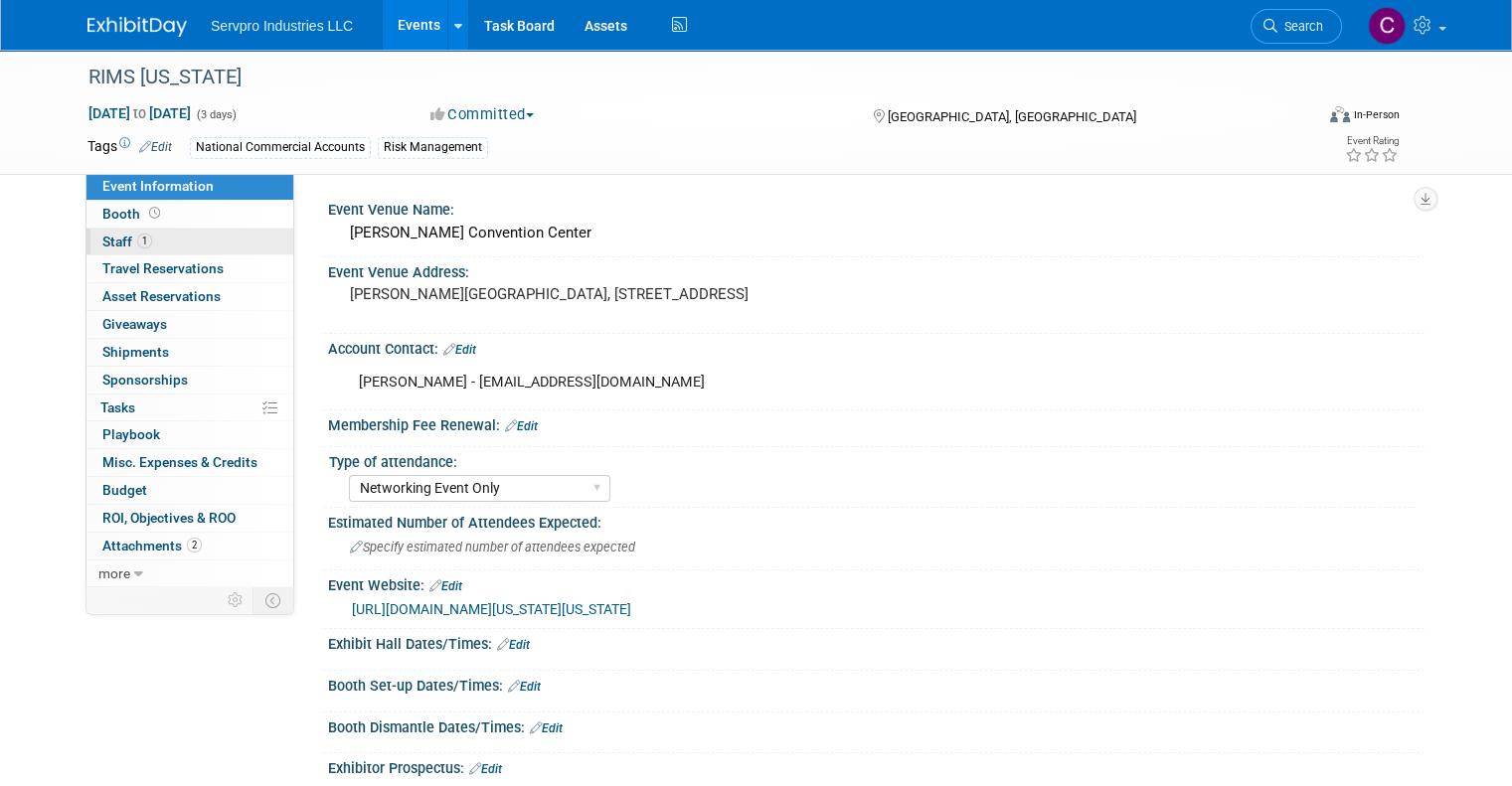 click on "Staff 1" at bounding box center [127, 241] 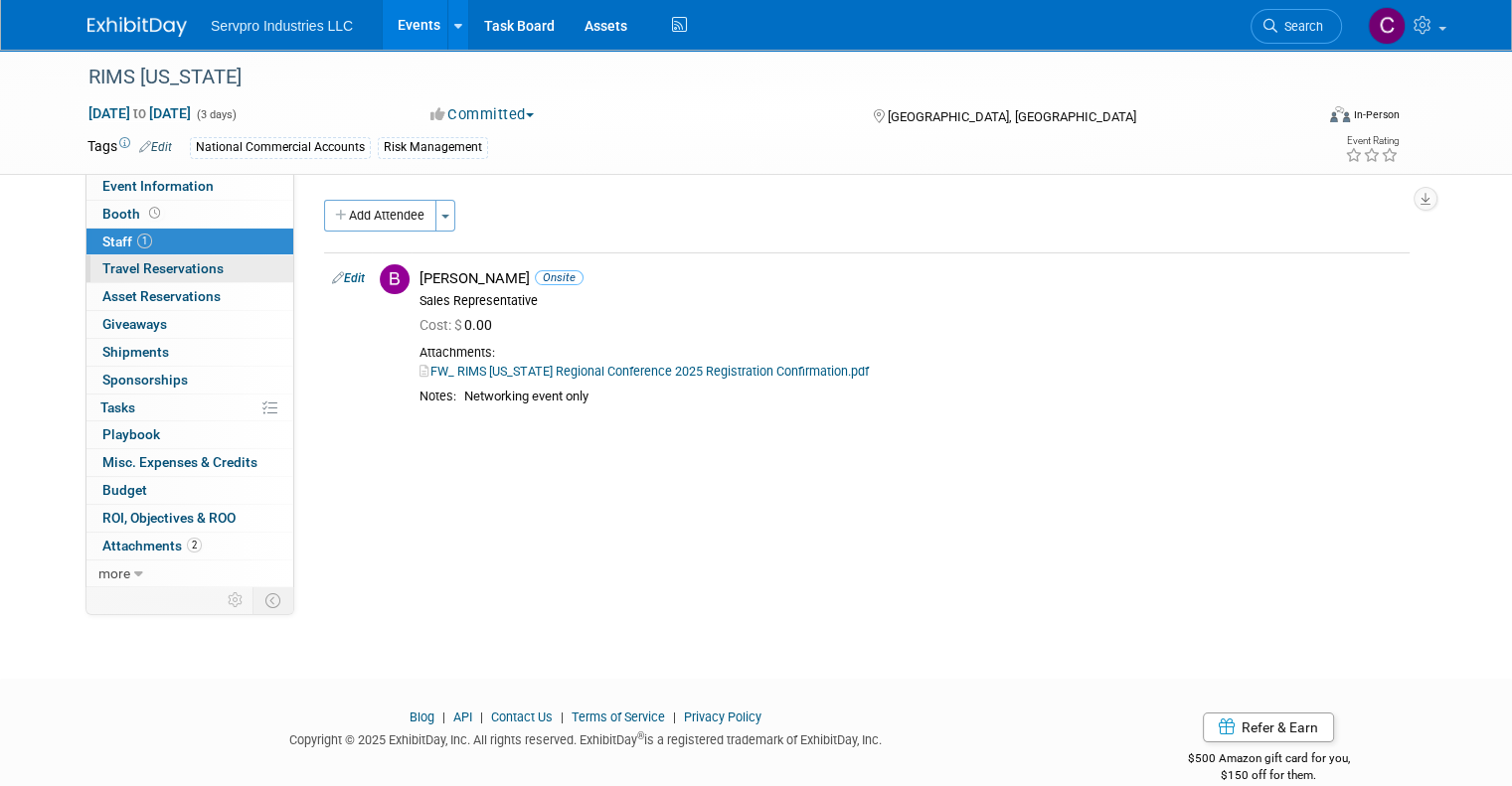click on "0
Travel Reservations 0" at bounding box center (190, 268) 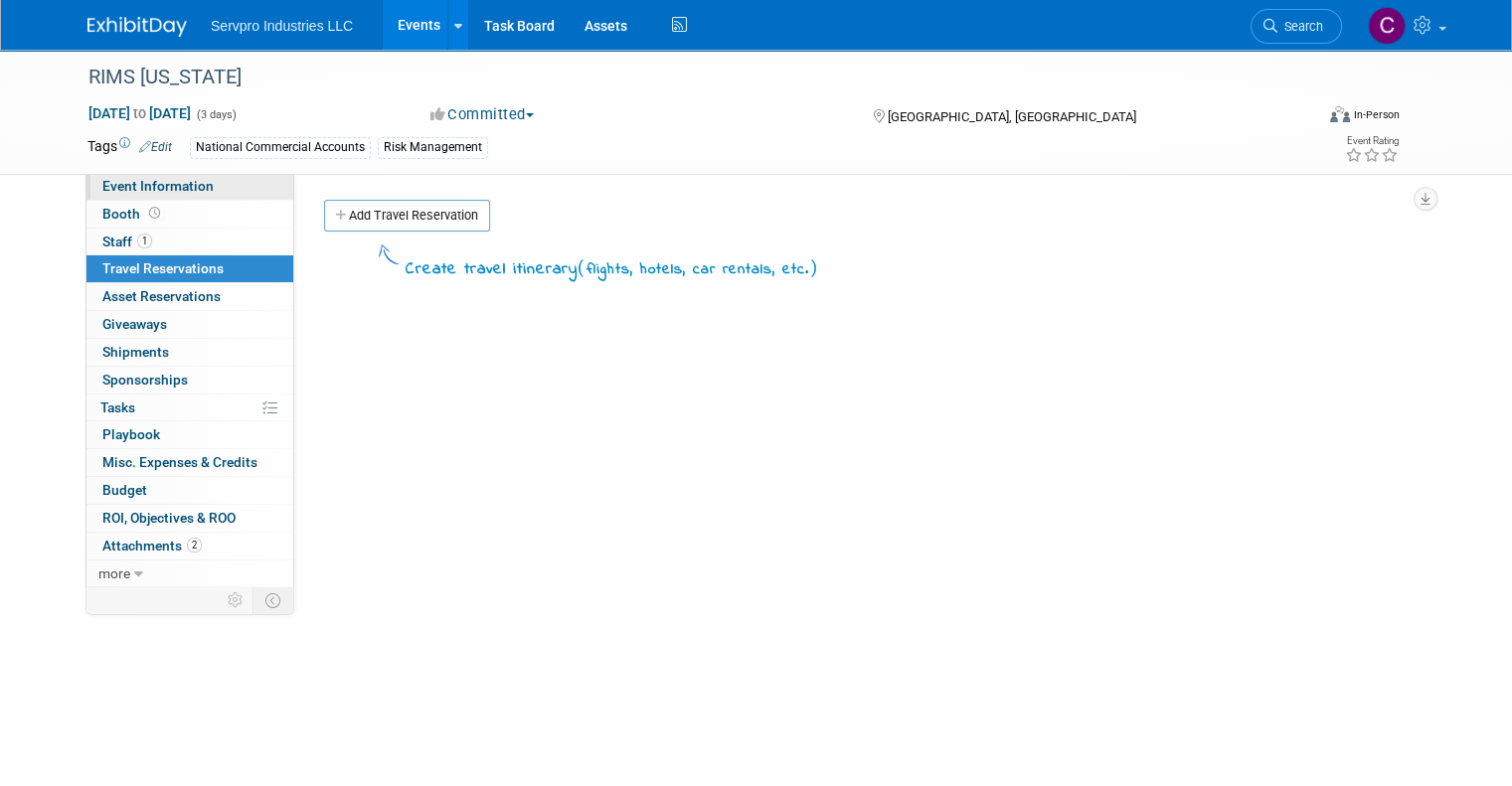 click on "Event Information" at bounding box center (158, 186) 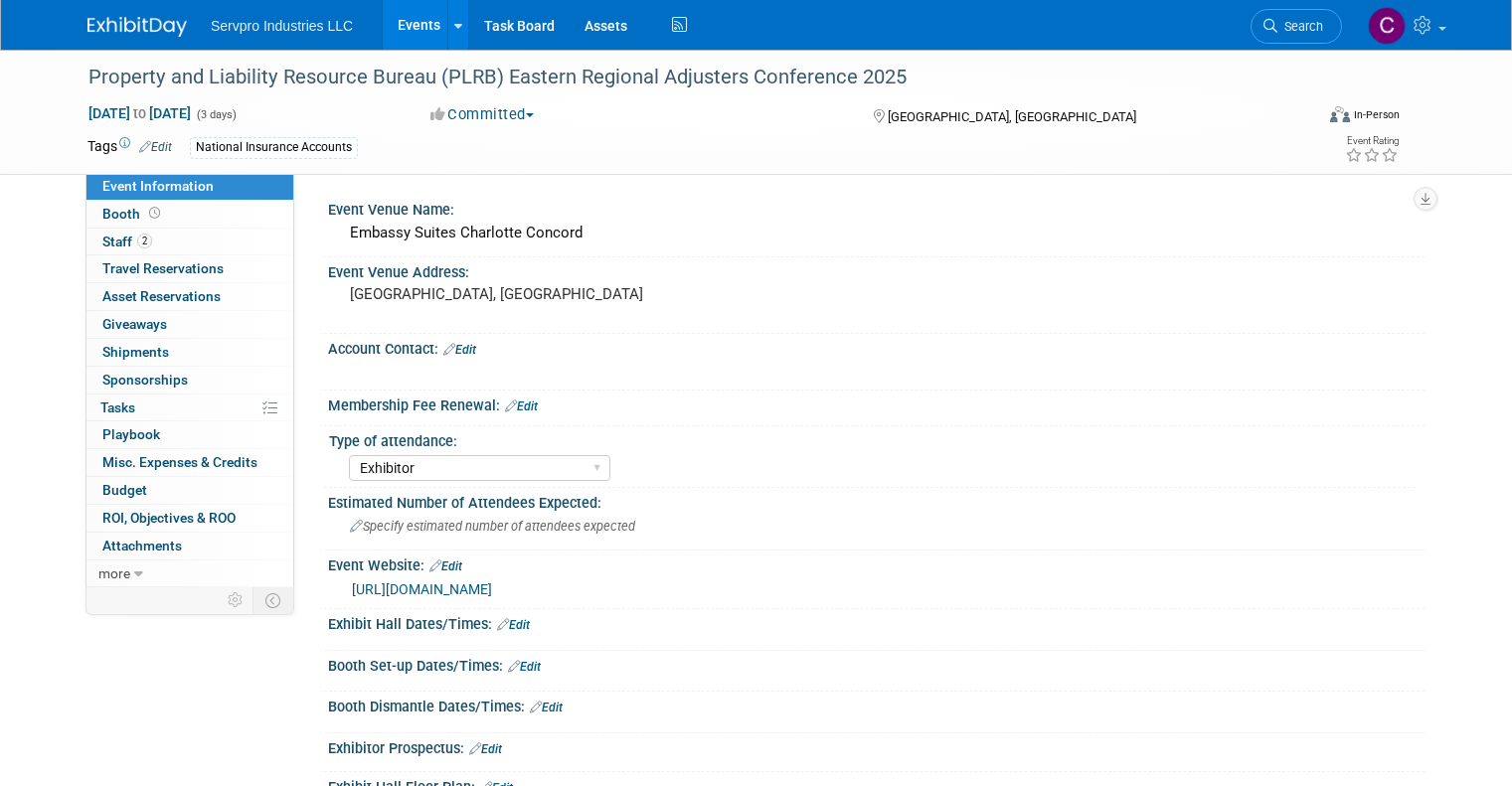 select on "Exhibitor" 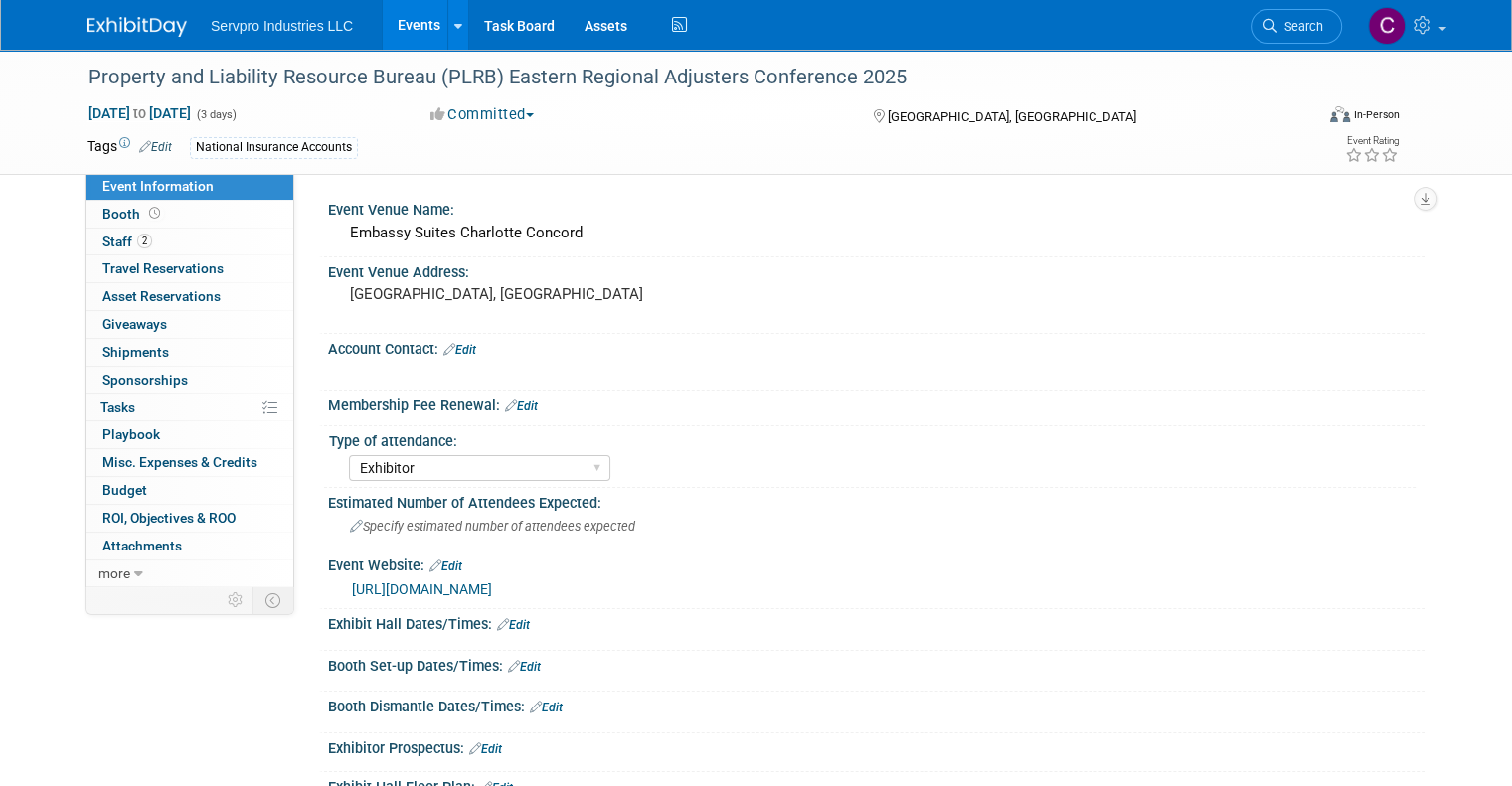 scroll, scrollTop: 0, scrollLeft: 0, axis: both 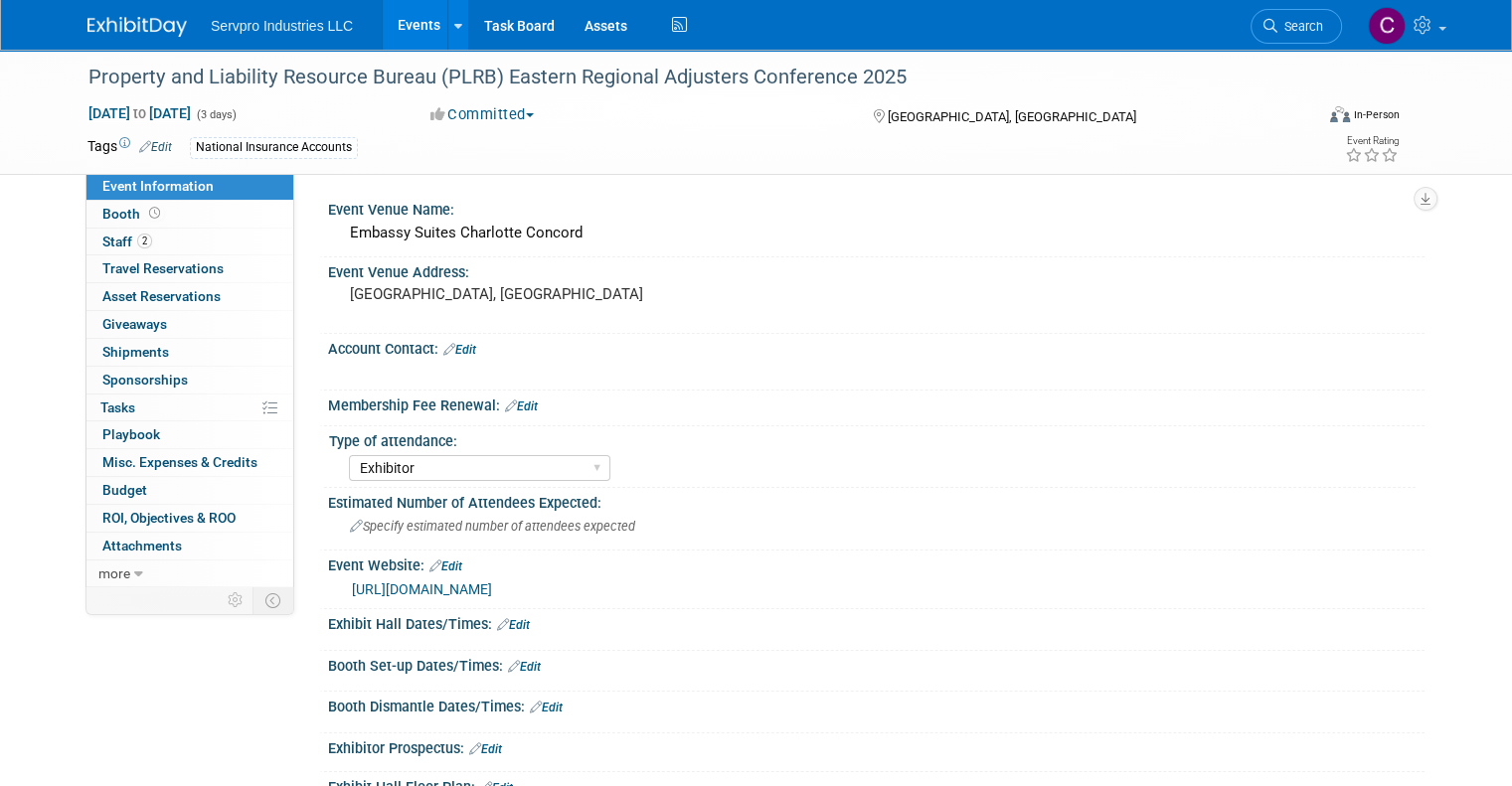 click on "Events" at bounding box center [419, 25] 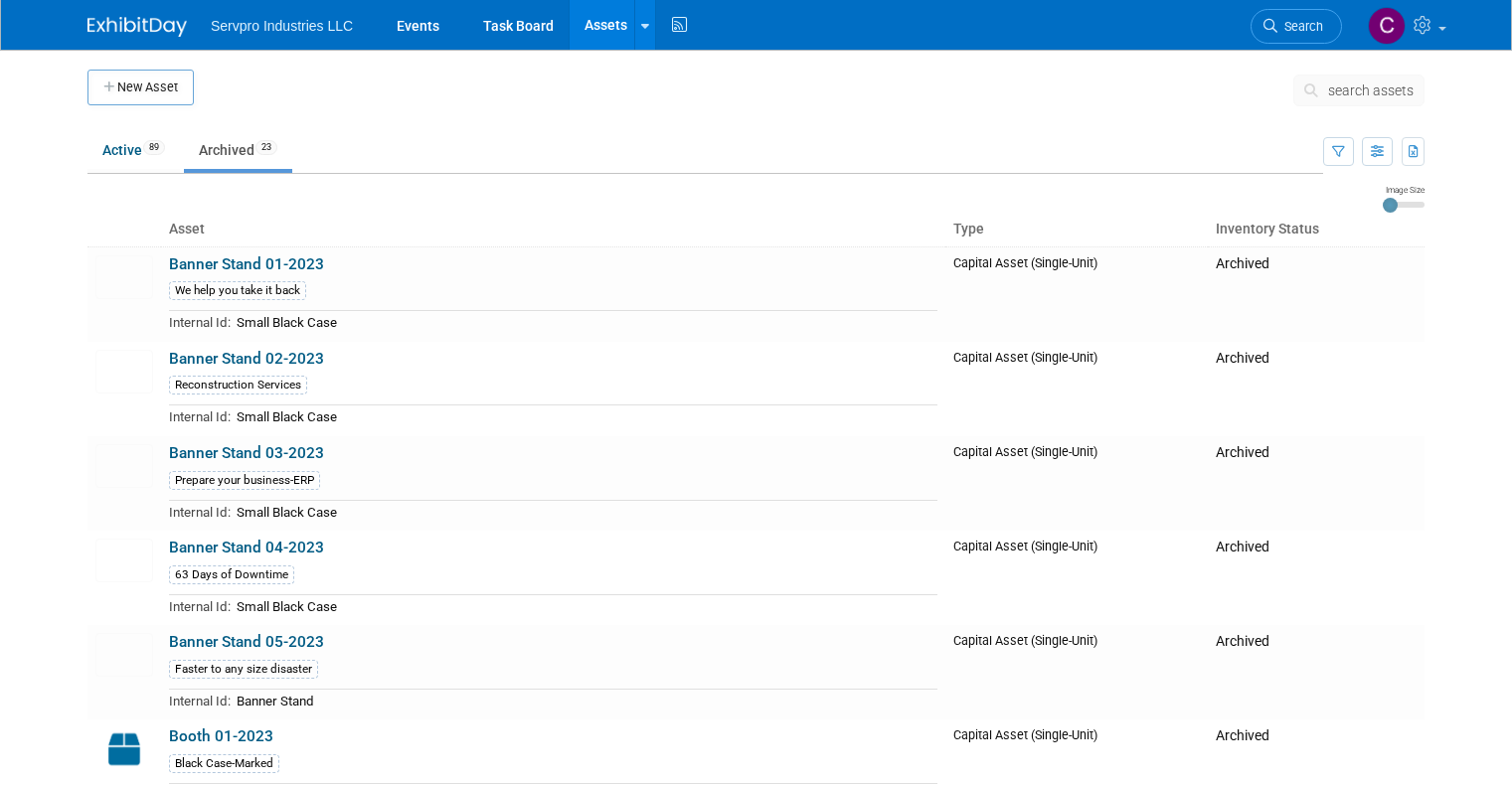 scroll, scrollTop: 0, scrollLeft: 0, axis: both 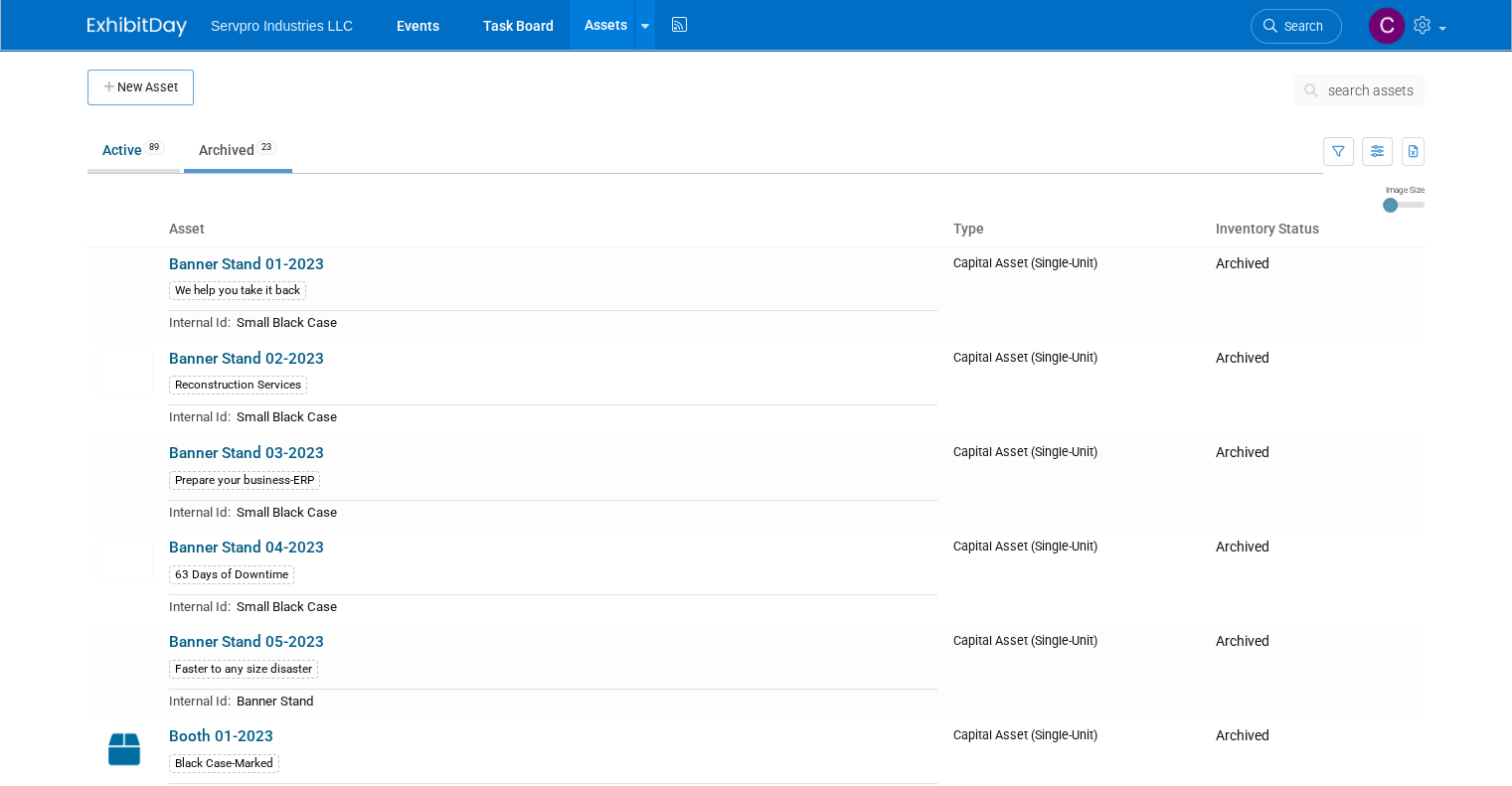 click on "Active
89" at bounding box center [133, 150] 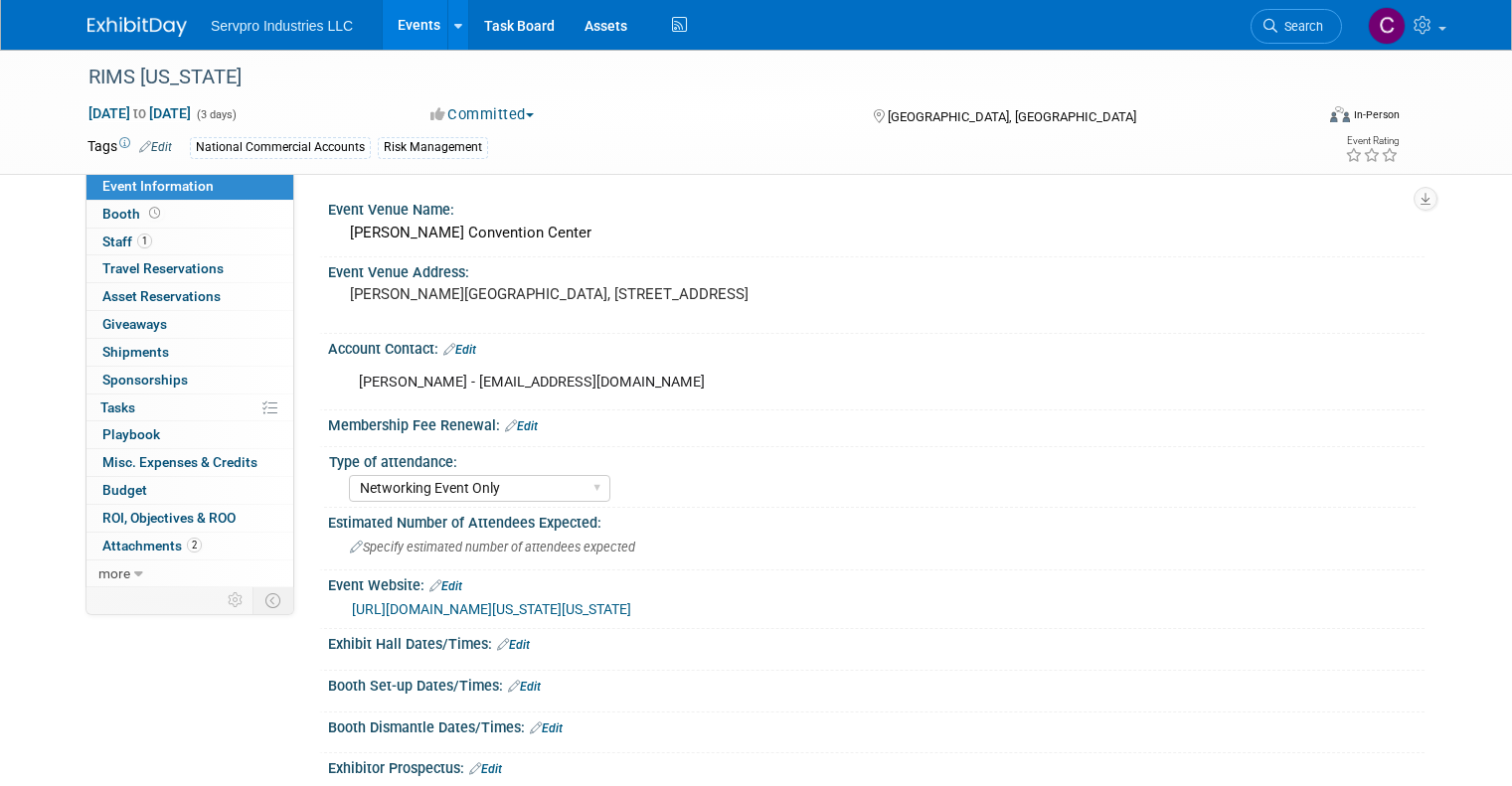 select on "Networking Event Only" 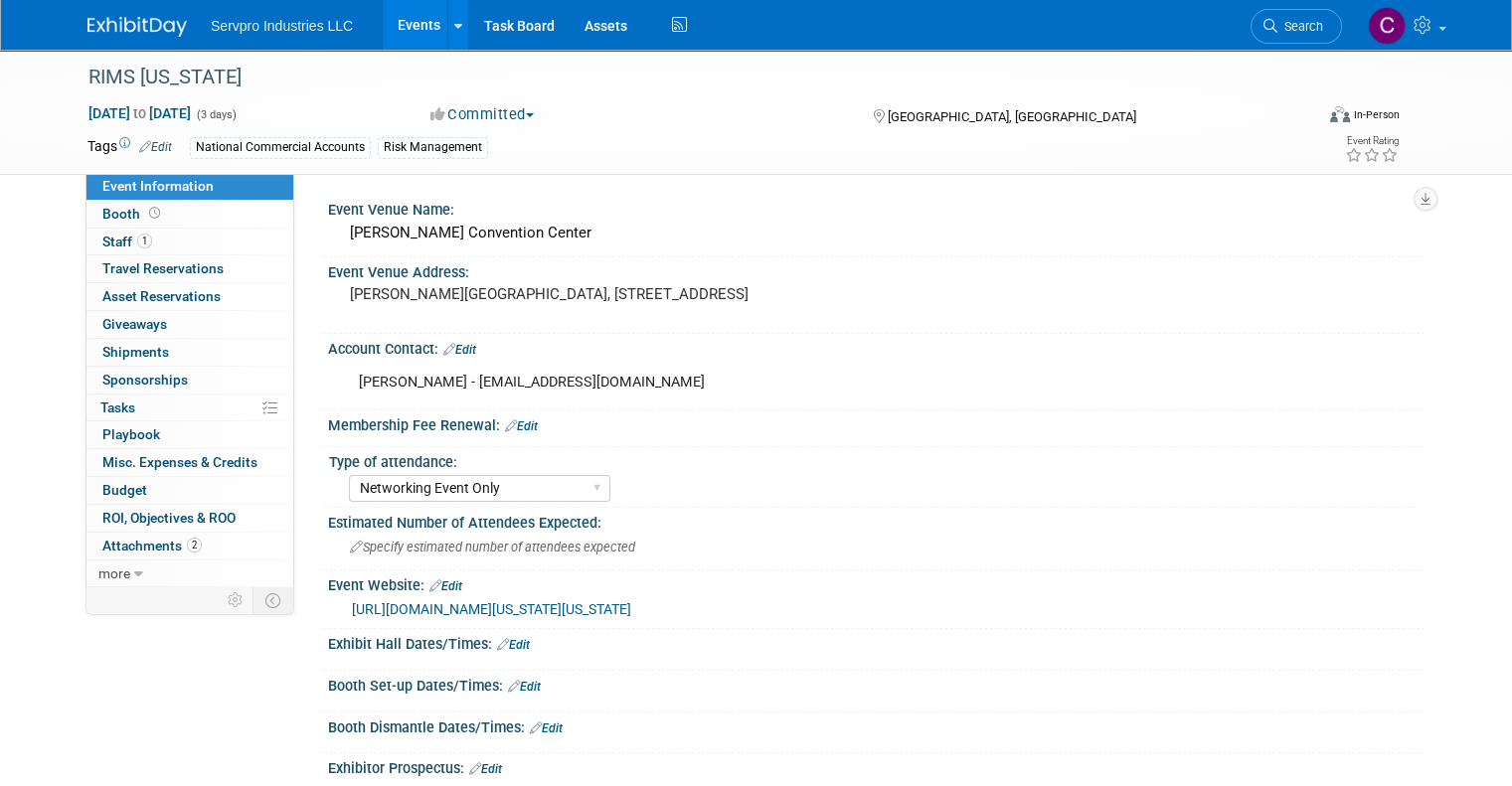 scroll, scrollTop: 0, scrollLeft: 0, axis: both 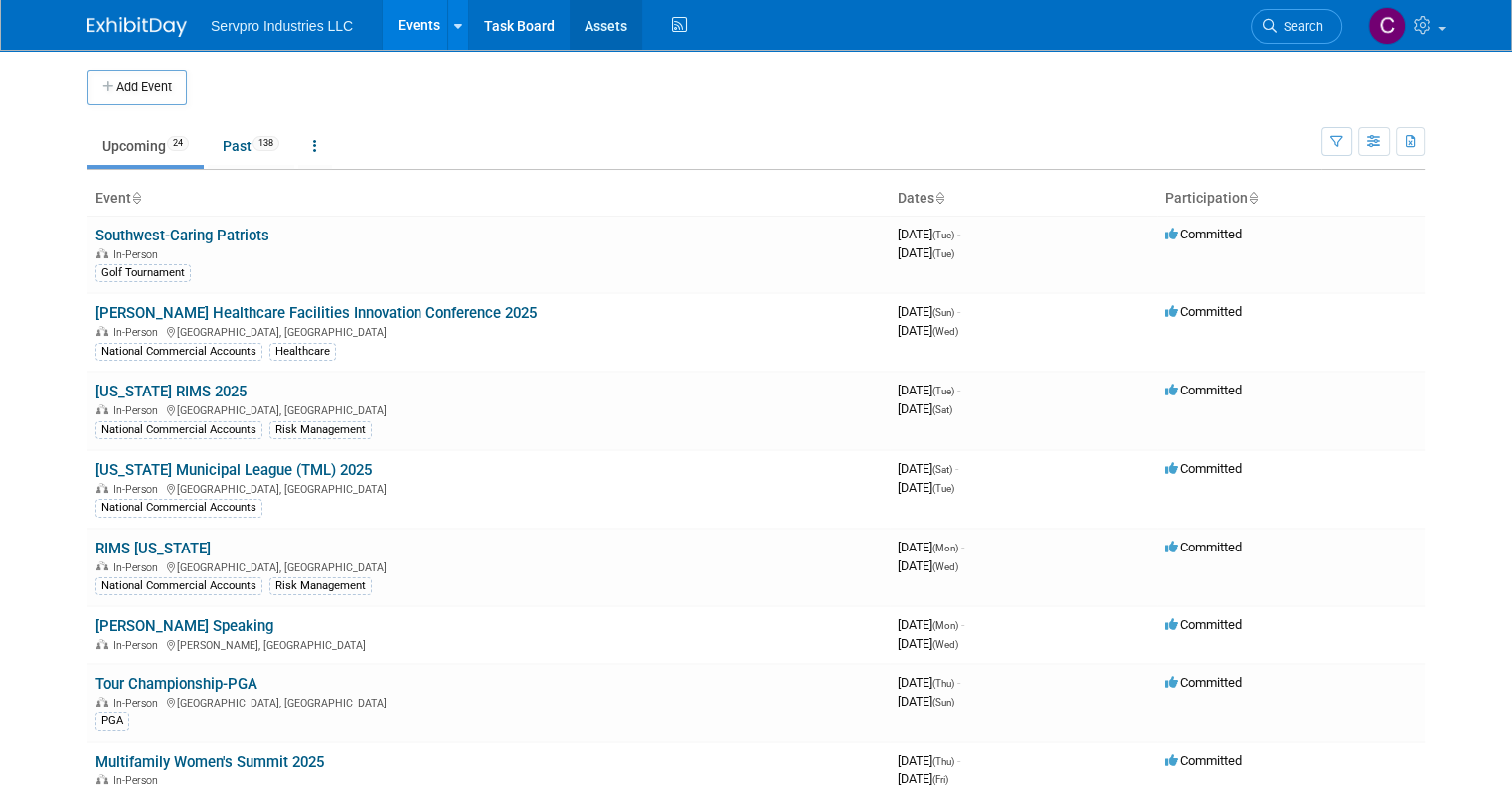 click on "Assets" at bounding box center (605, 25) 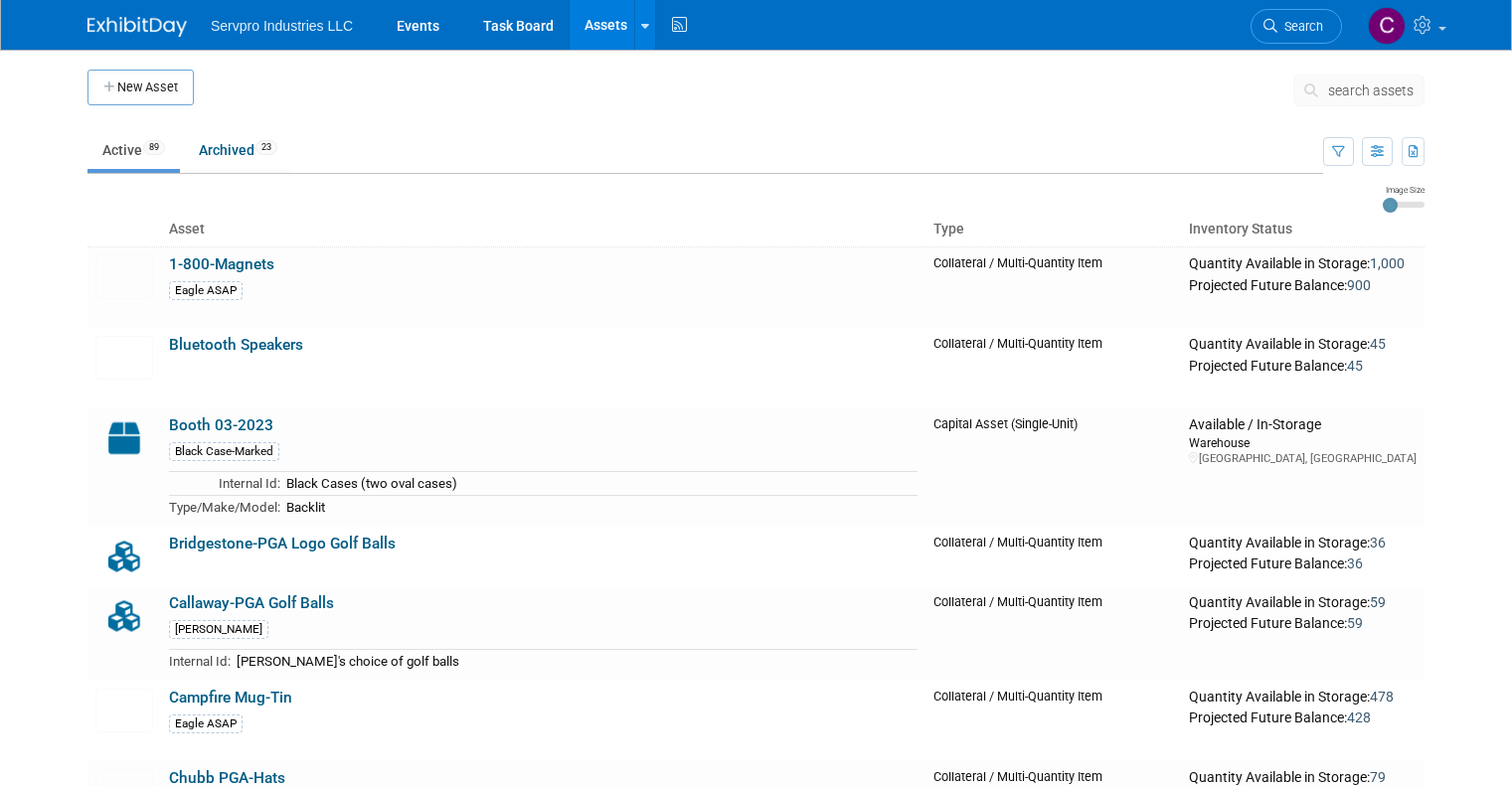 scroll, scrollTop: 0, scrollLeft: 0, axis: both 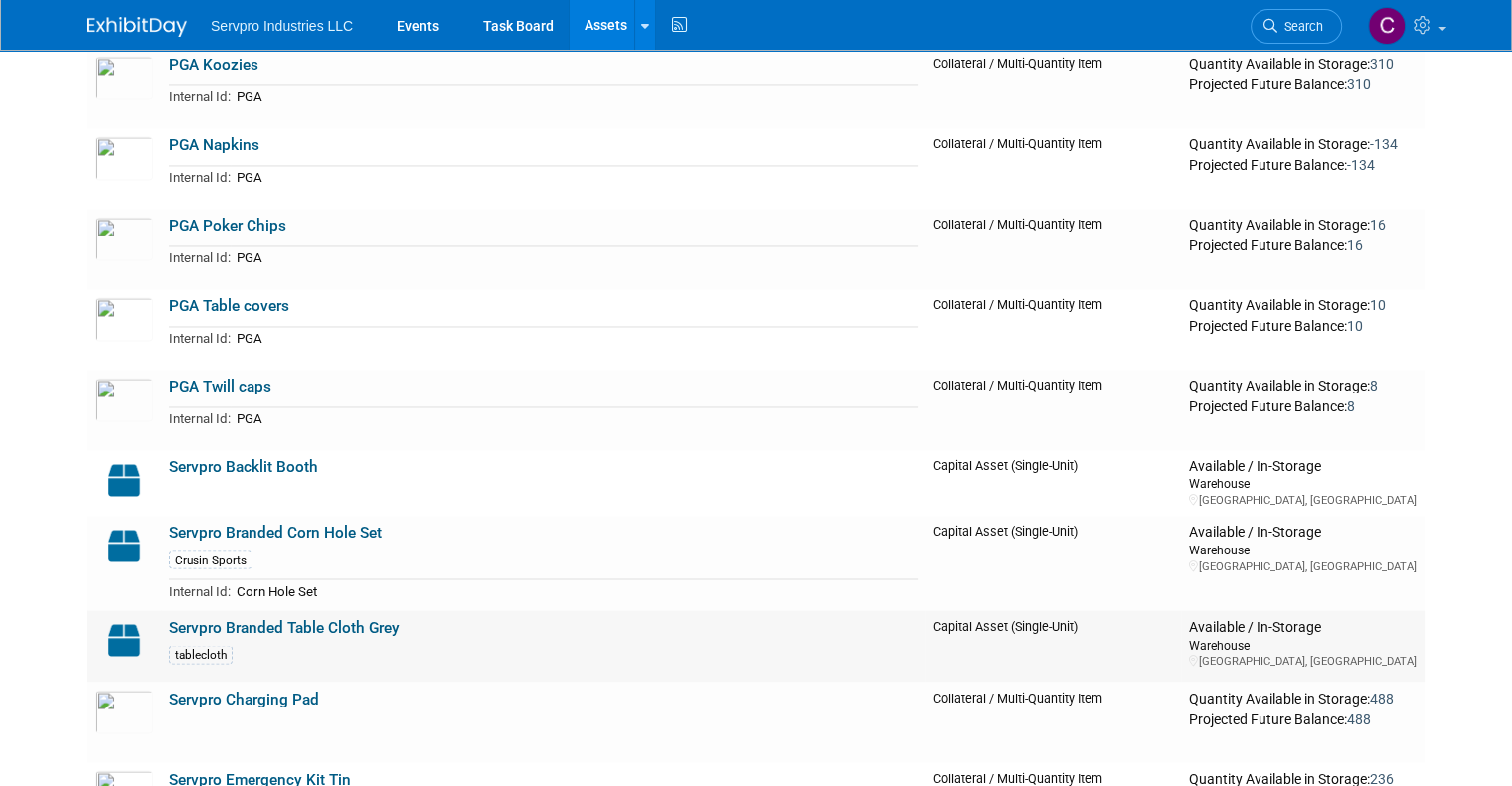click on "Servpro Branded Table Cloth Grey" at bounding box center (284, 627) 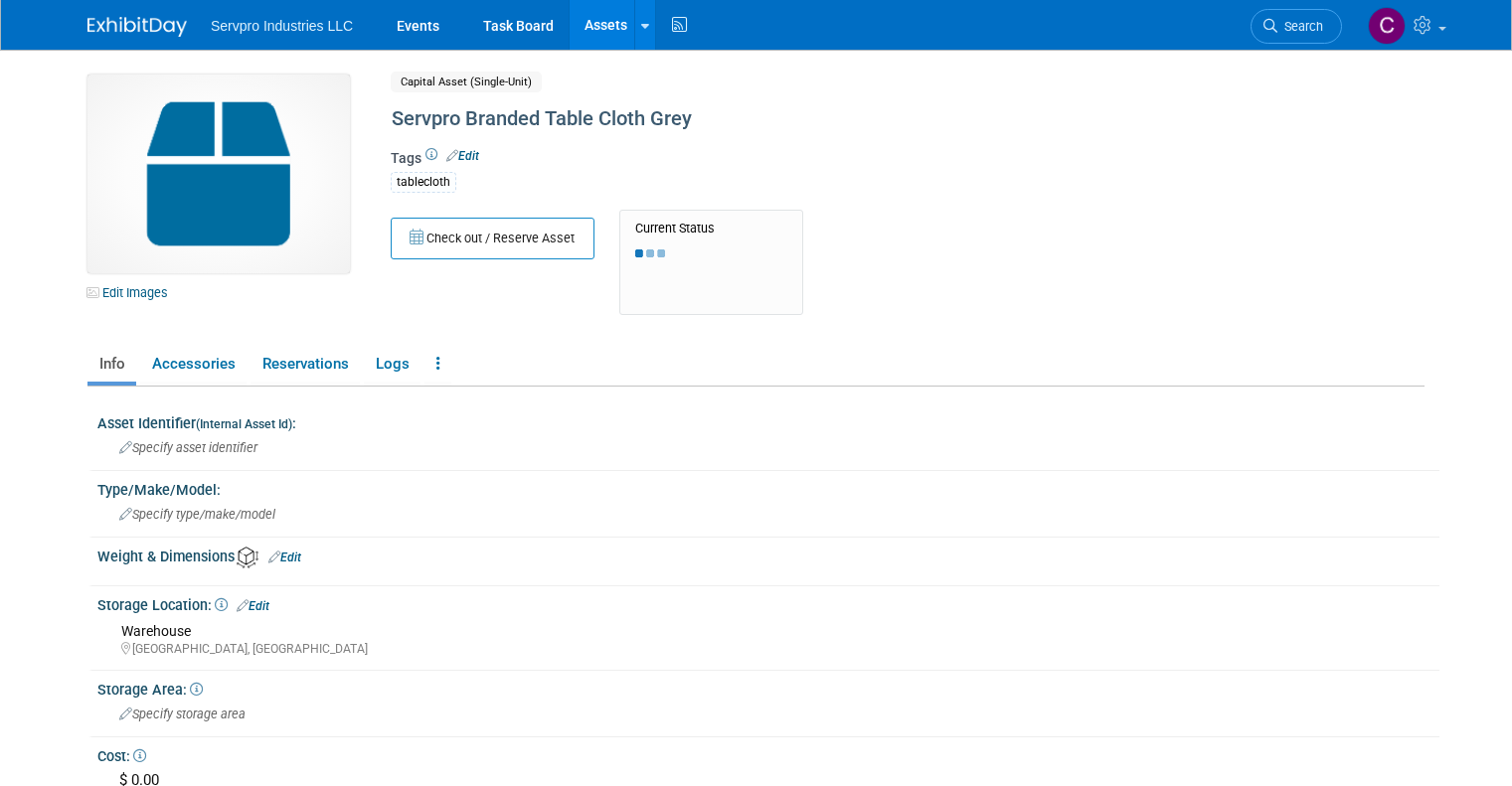 scroll, scrollTop: 0, scrollLeft: 0, axis: both 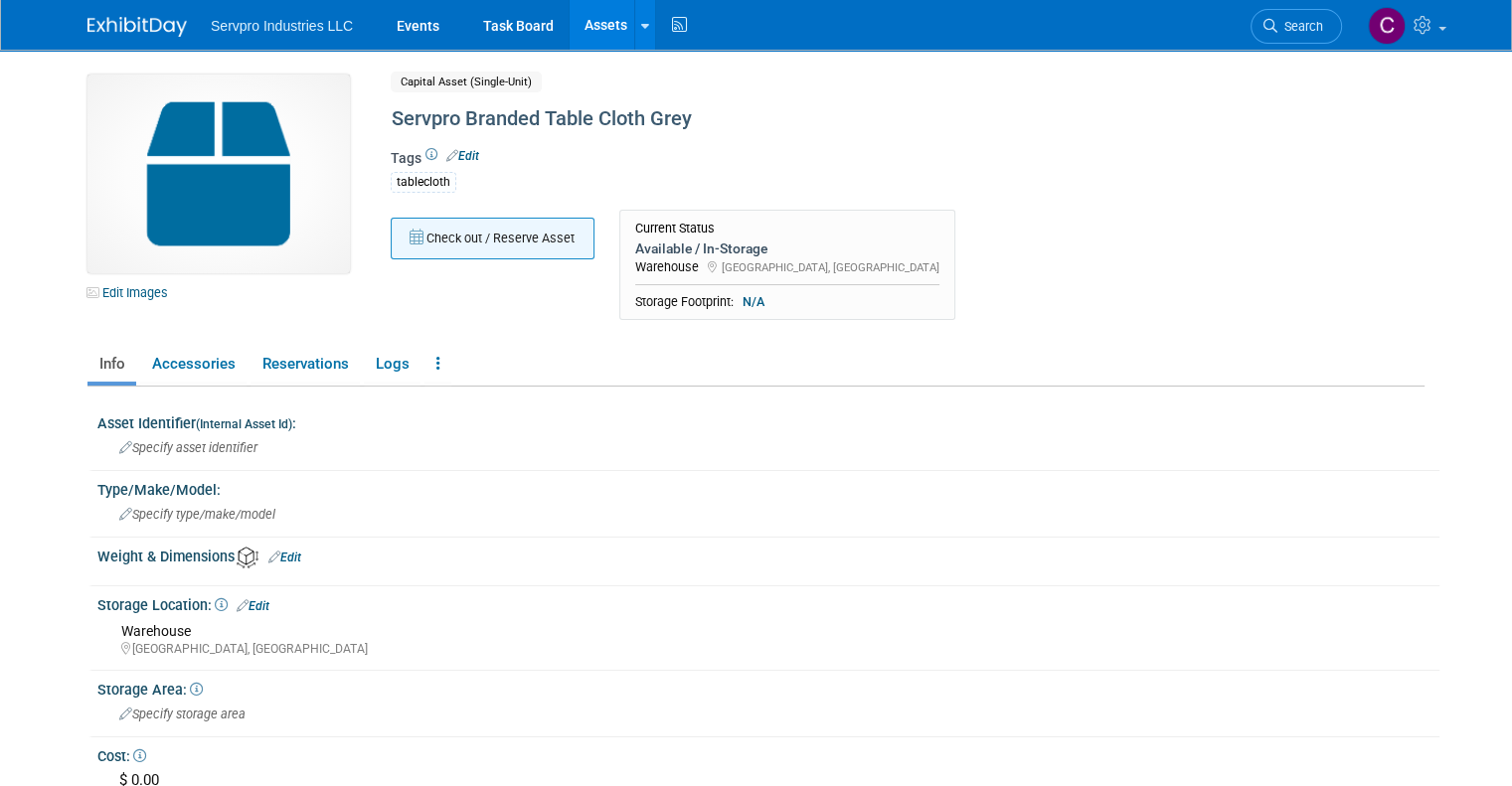 click on "Check out / Reserve Asset" at bounding box center (492, 238) 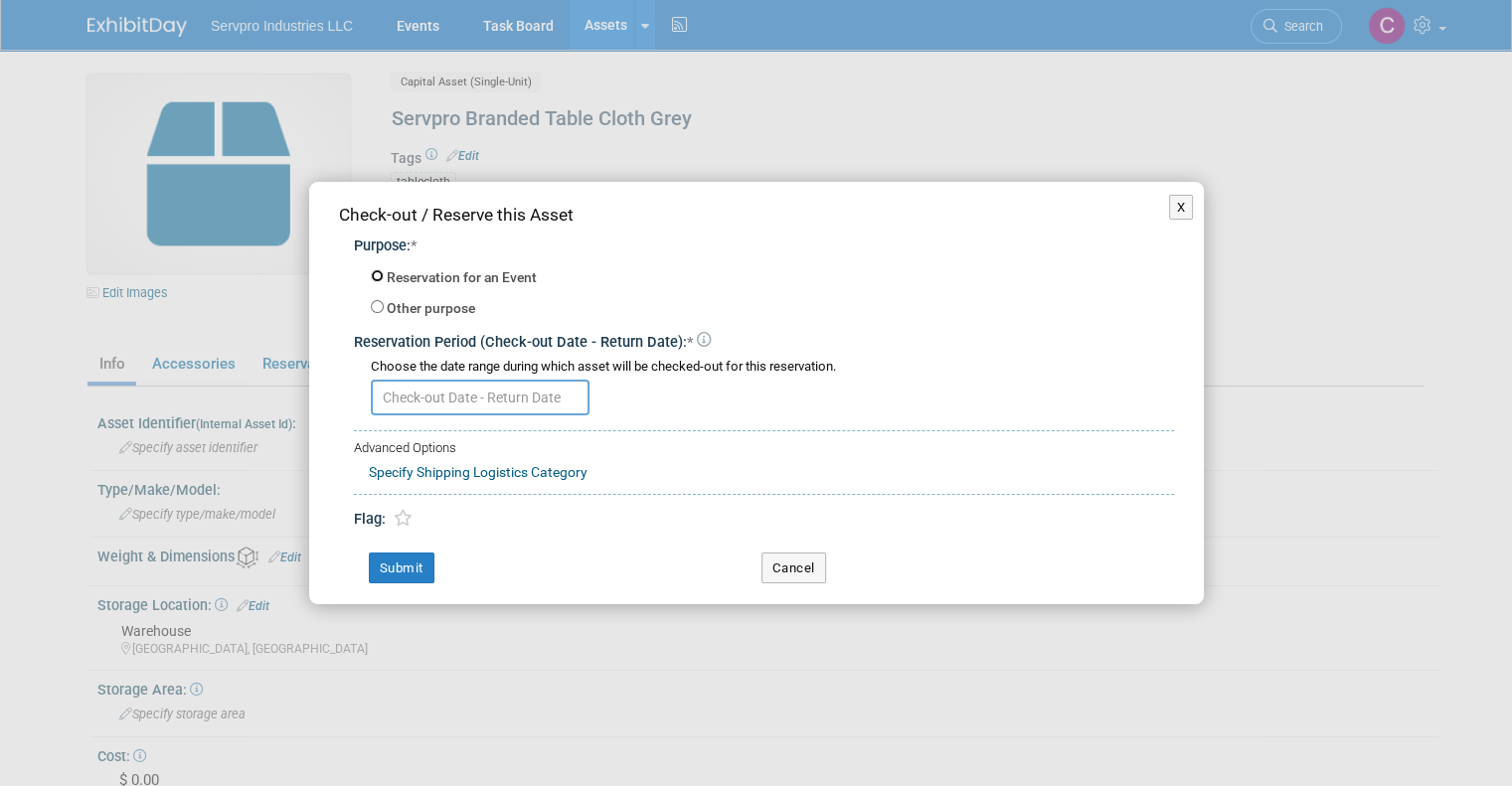 click on "Reservation for an Event" at bounding box center [377, 275] 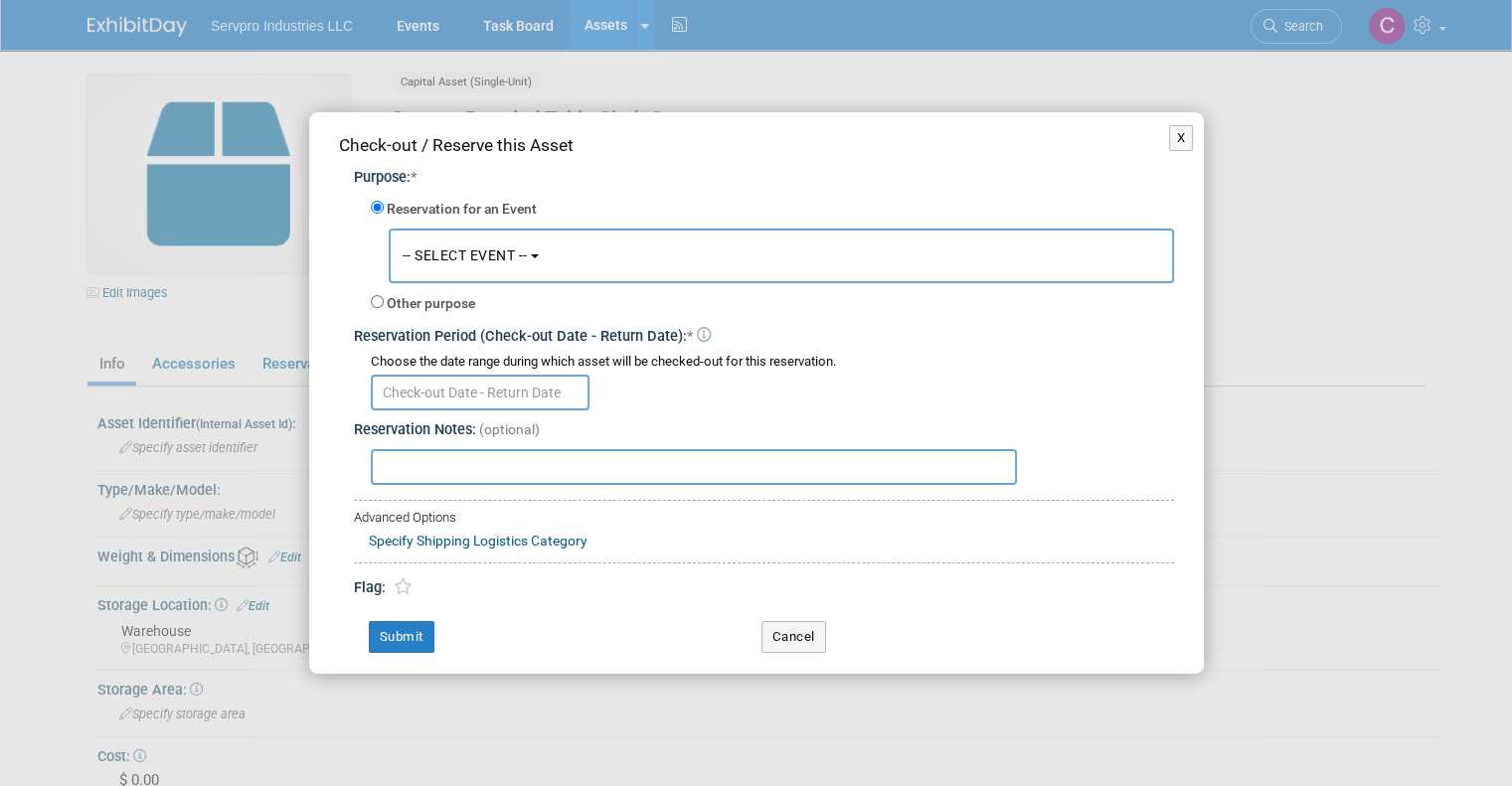 click on "-- SELECT EVENT --" at bounding box center [465, 255] 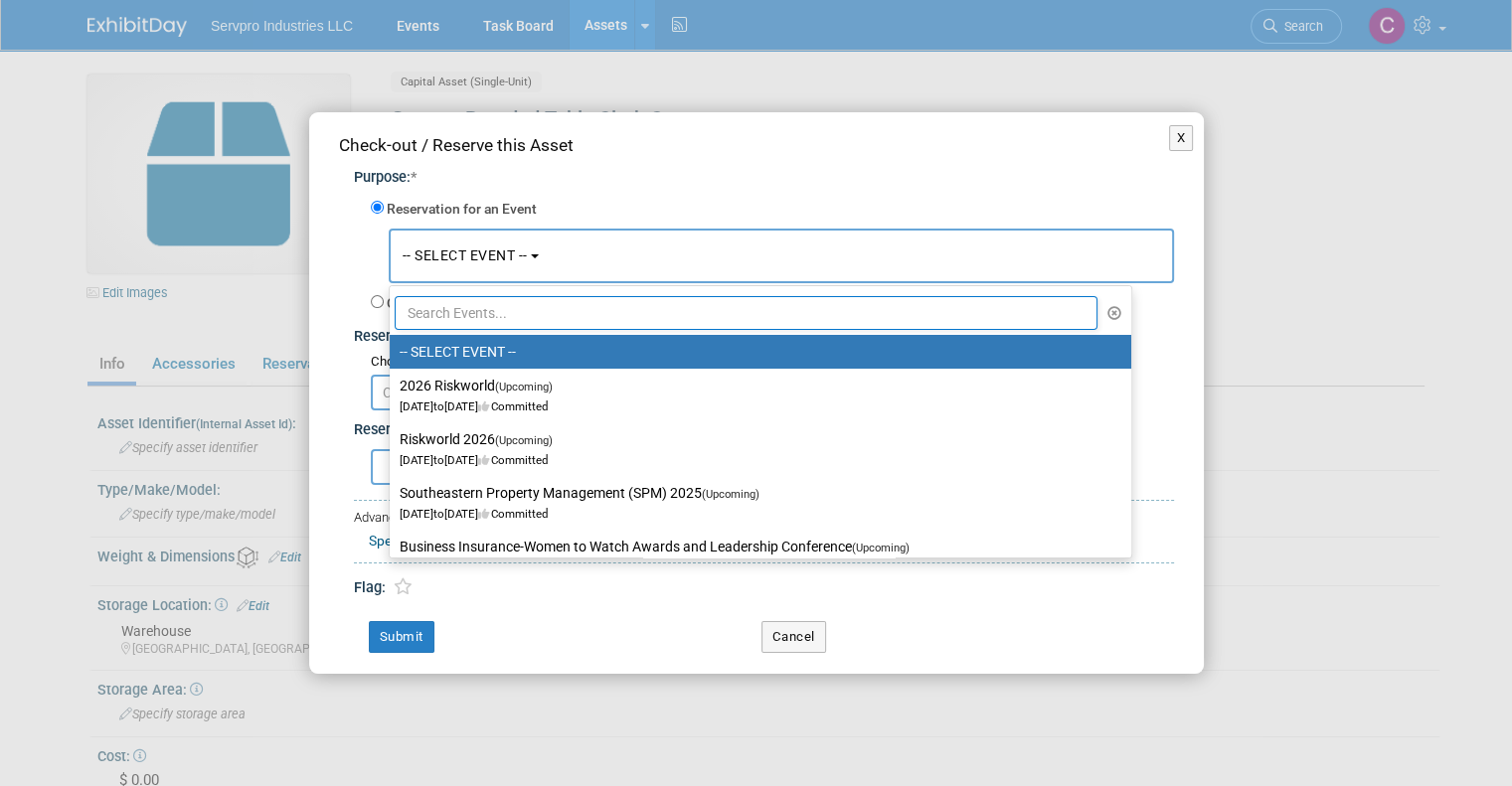 drag, startPoint x: 1092, startPoint y: 338, endPoint x: 1063, endPoint y: 359, distance: 35.805028 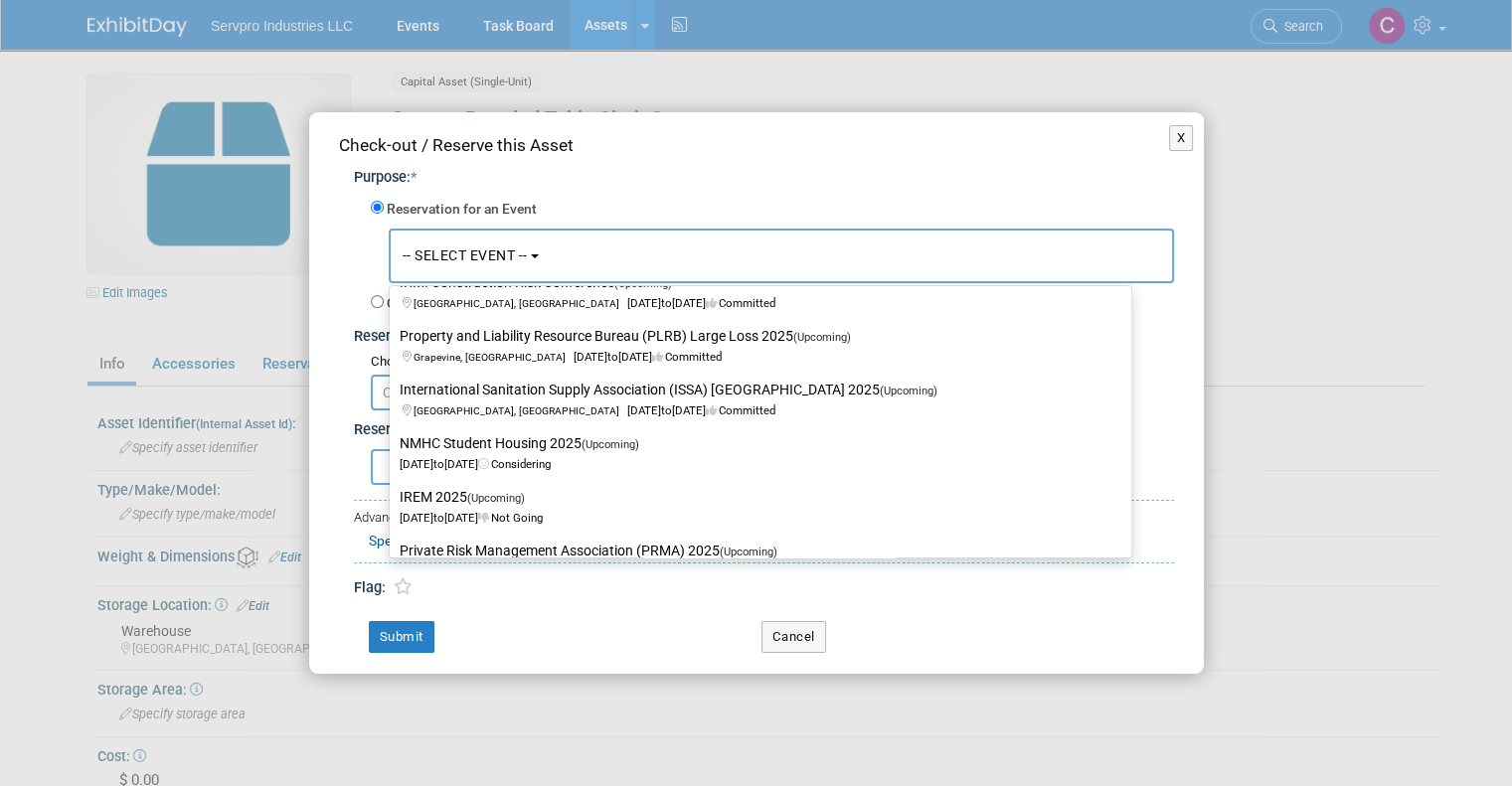scroll, scrollTop: 349, scrollLeft: 0, axis: vertical 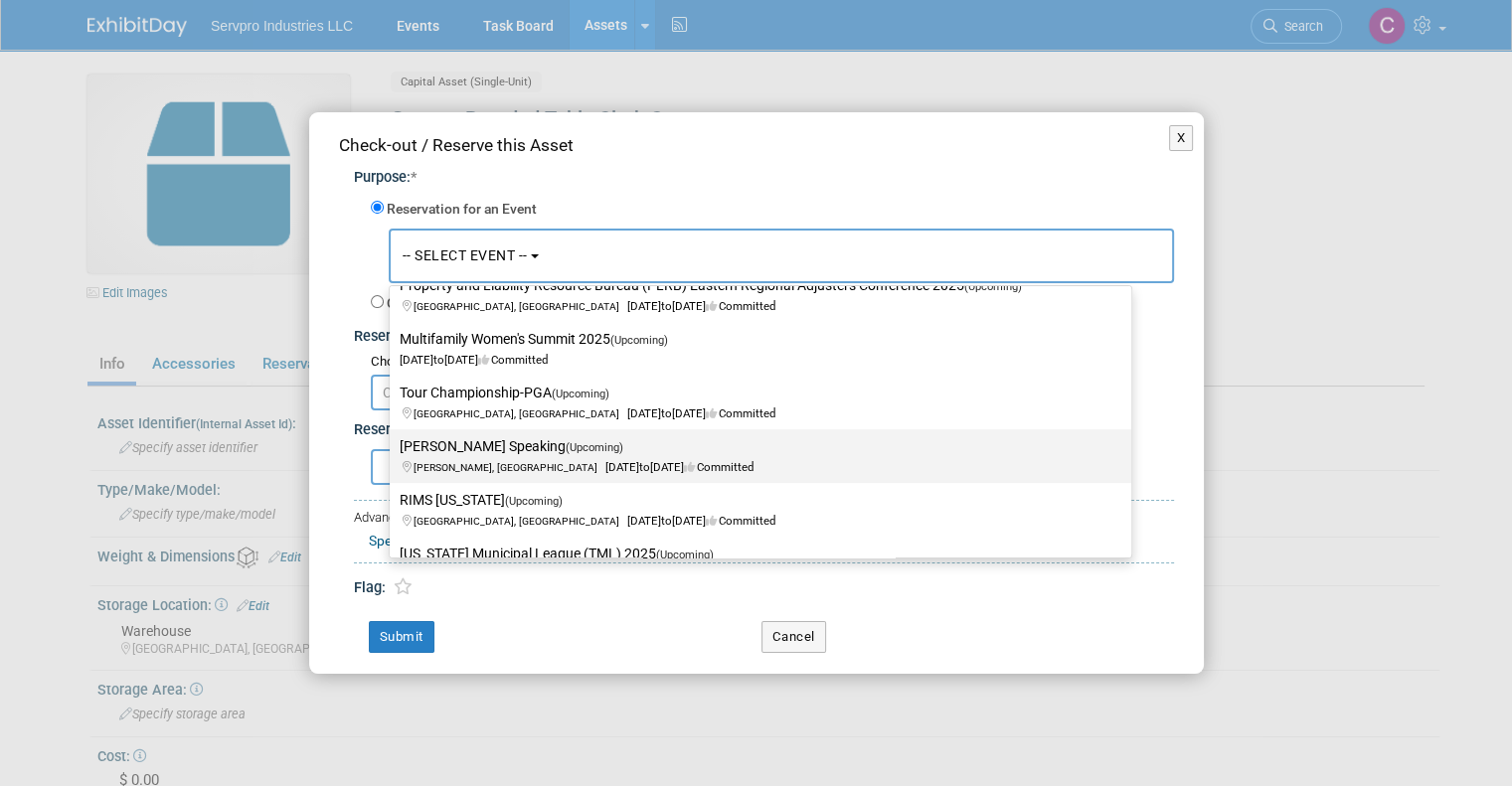click on "Dave Christy Speaking    (Upcoming)   Worley, ID  Aug 18, 2025   to   Aug 20, 2025       Committed" at bounding box center (756, 456) 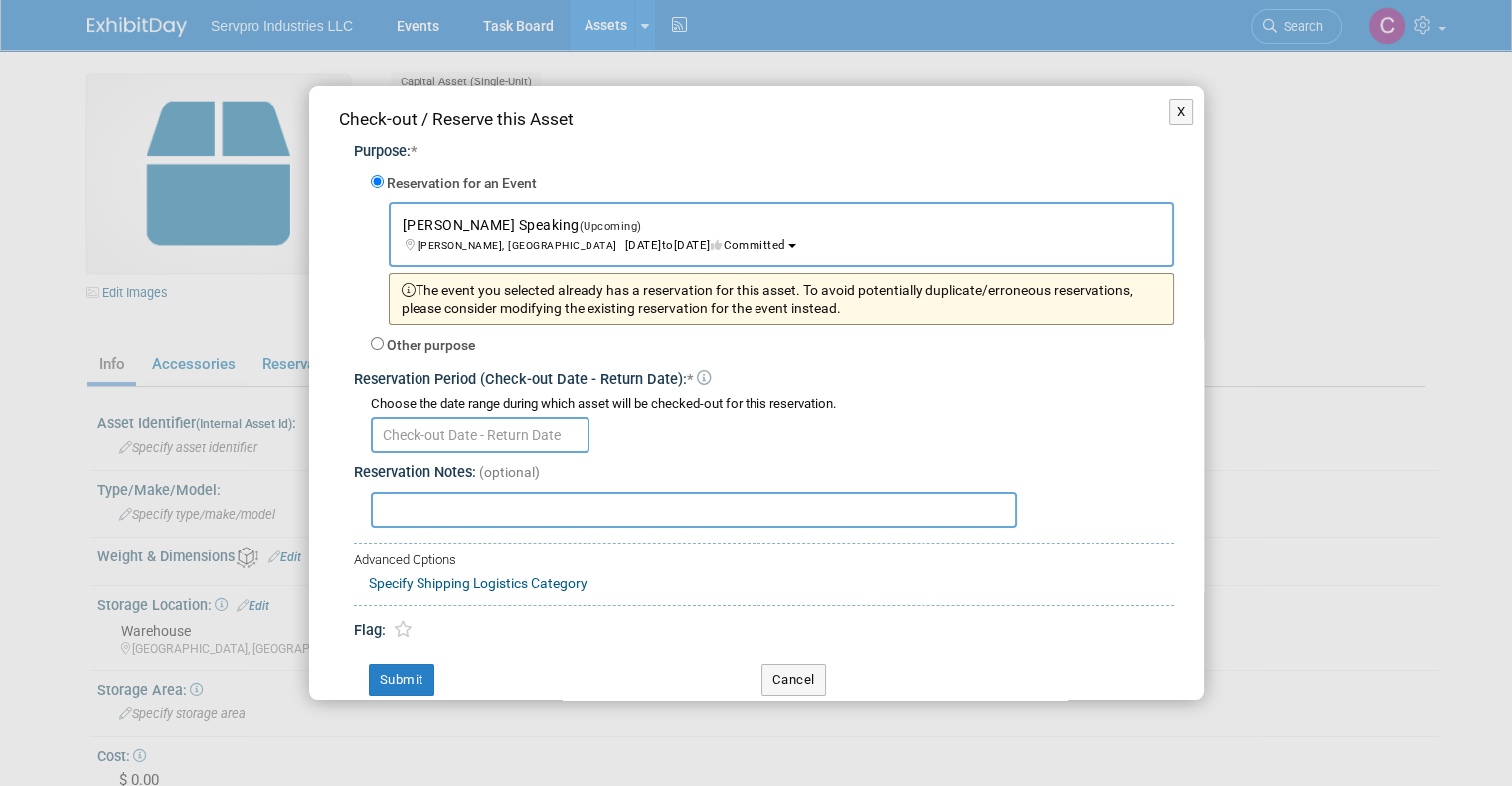 click on "Servpro Industries LLC
Events
Task Board
Assets
New Asset" at bounding box center [756, 393] 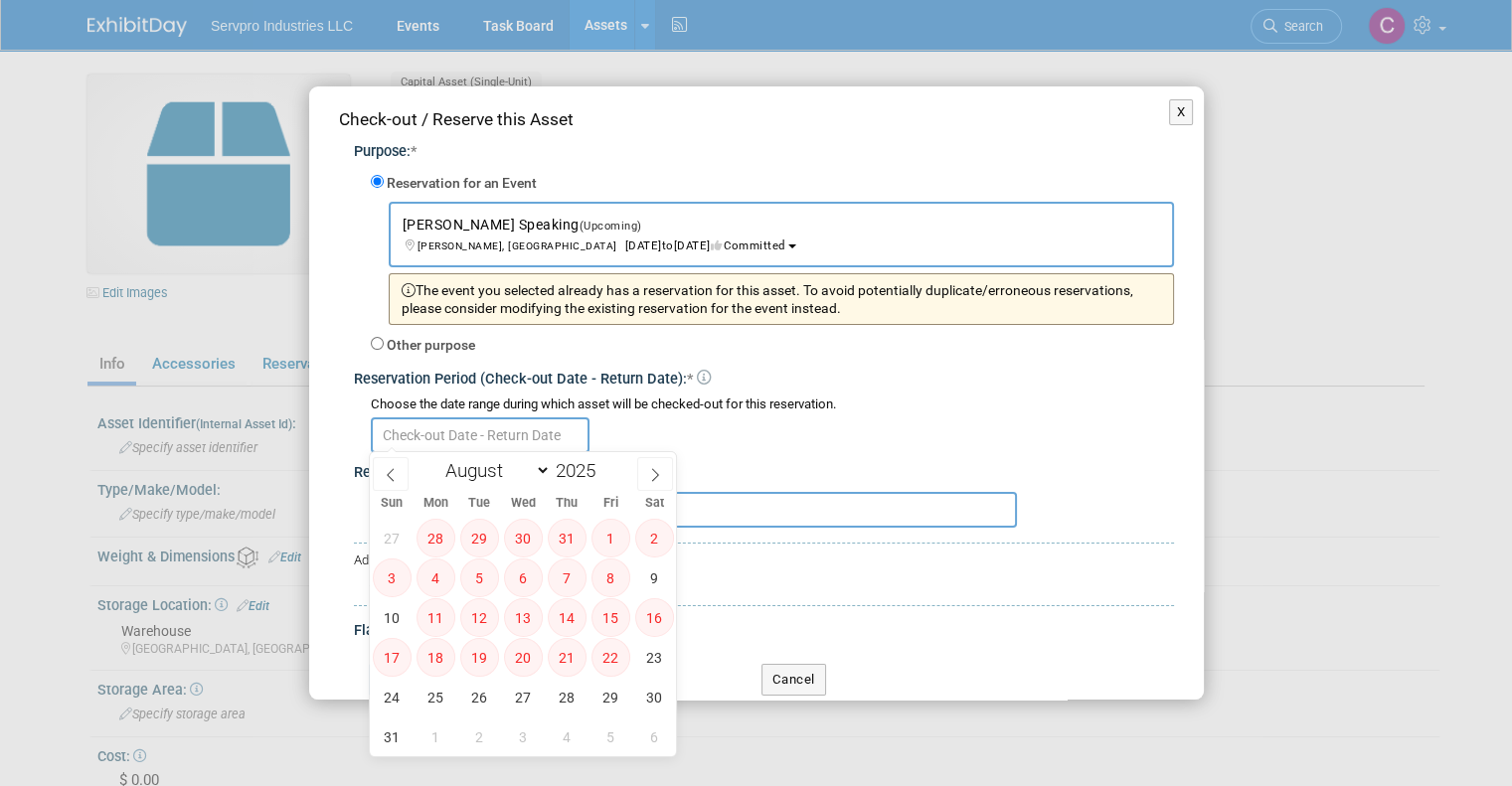 click at bounding box center [480, 435] 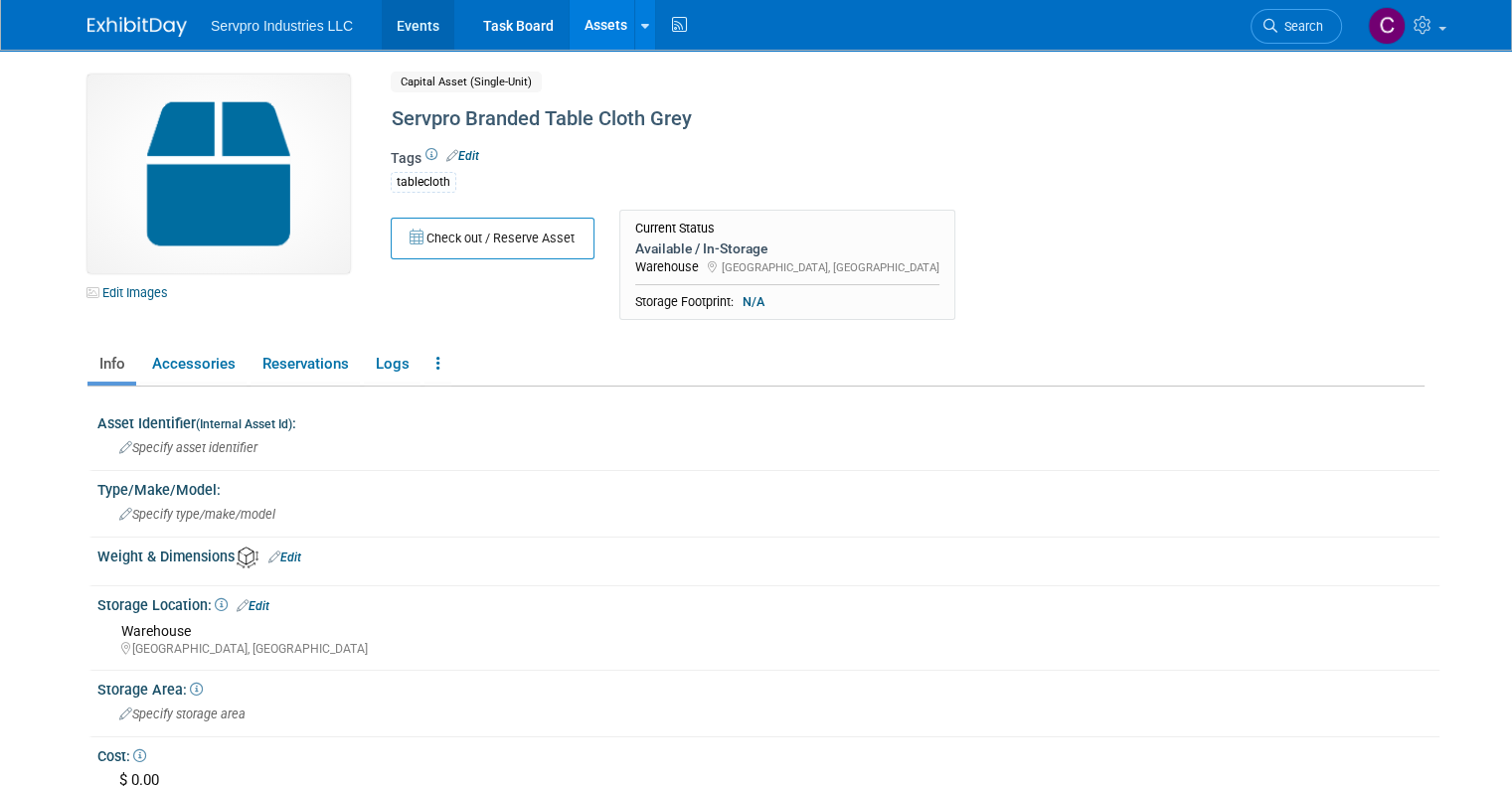 click on "Events" at bounding box center (418, 25) 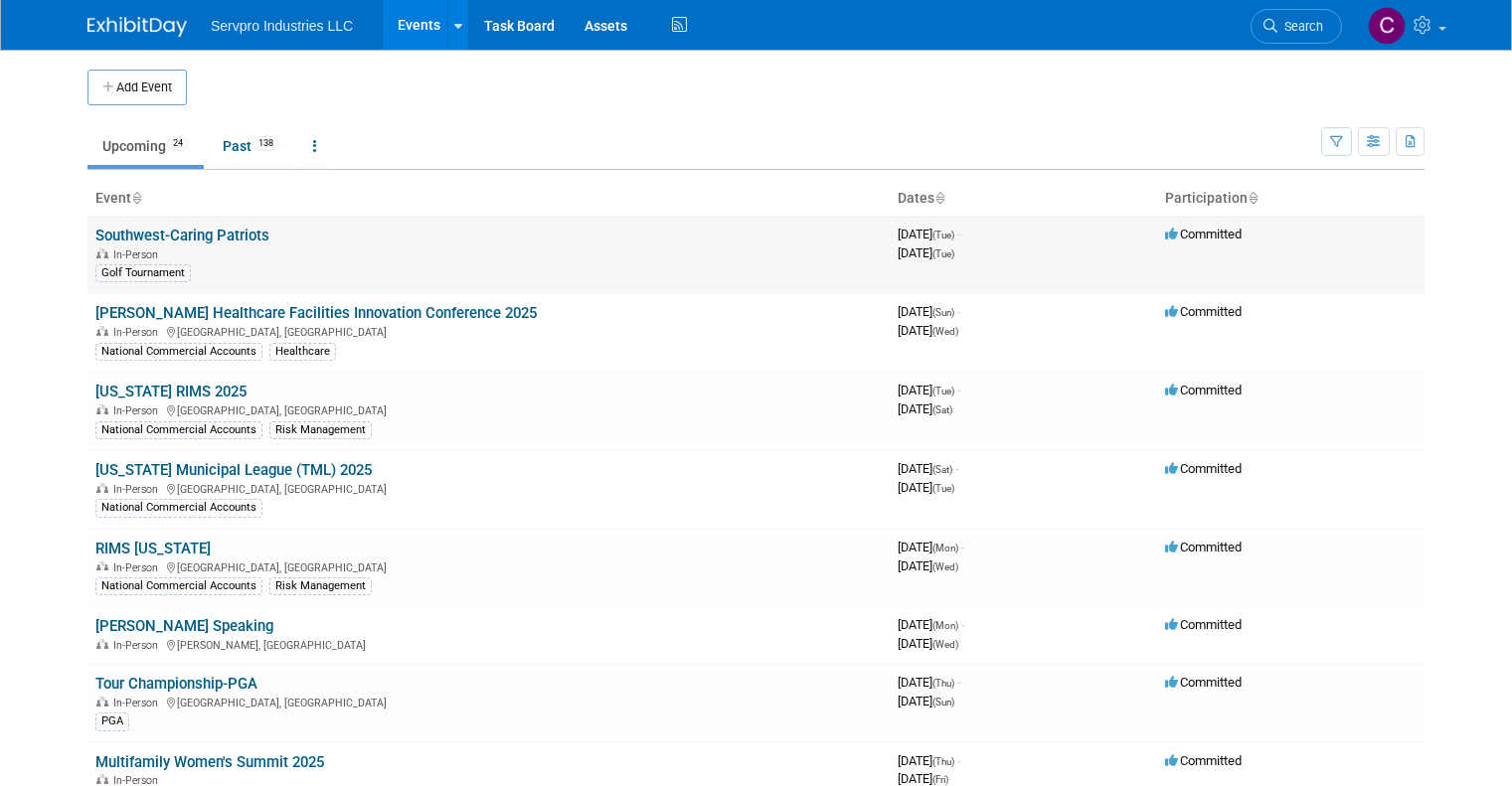 scroll, scrollTop: 0, scrollLeft: 0, axis: both 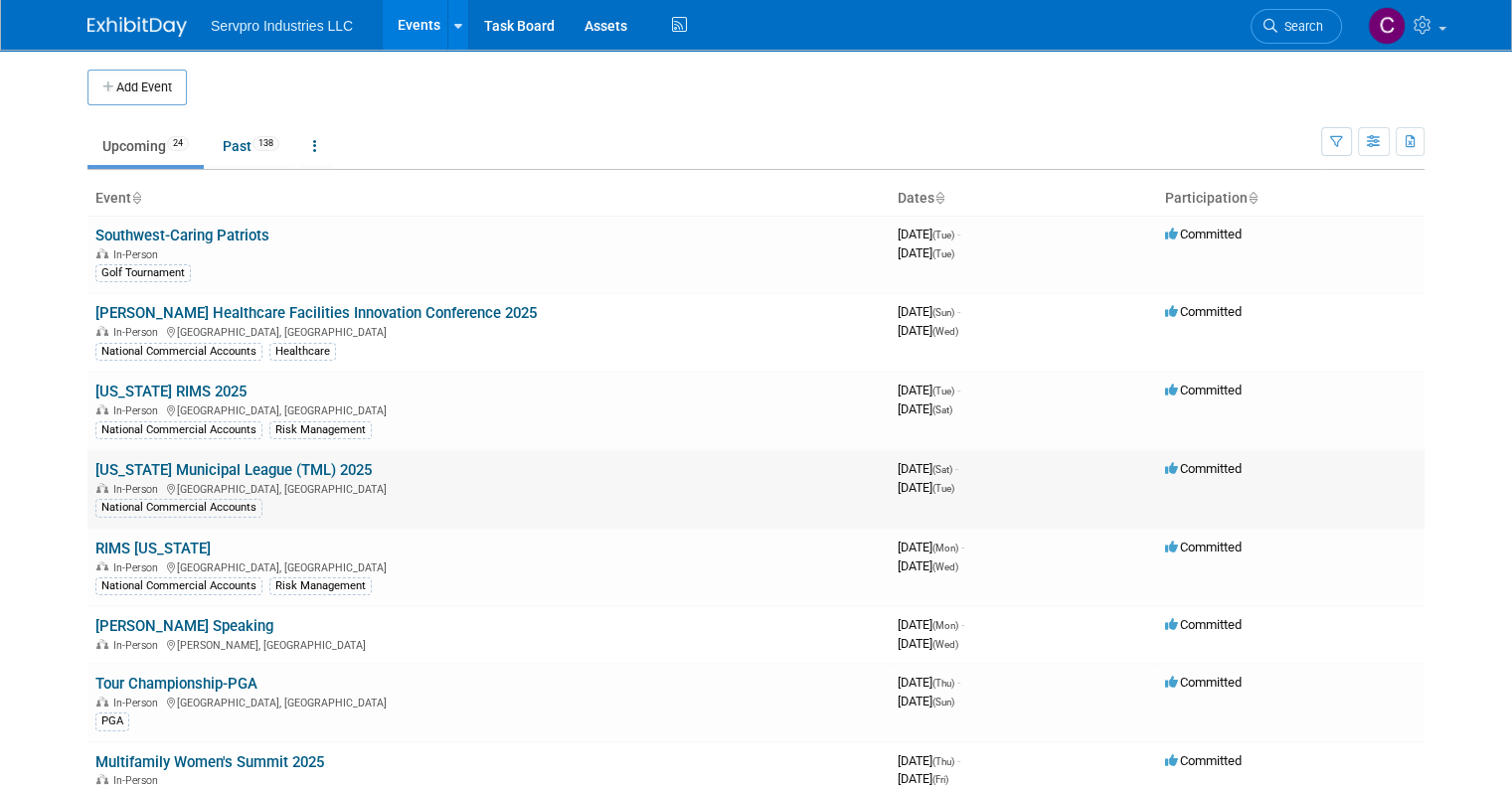 click on "[US_STATE] Municipal League (TML) 2025" at bounding box center [234, 470] 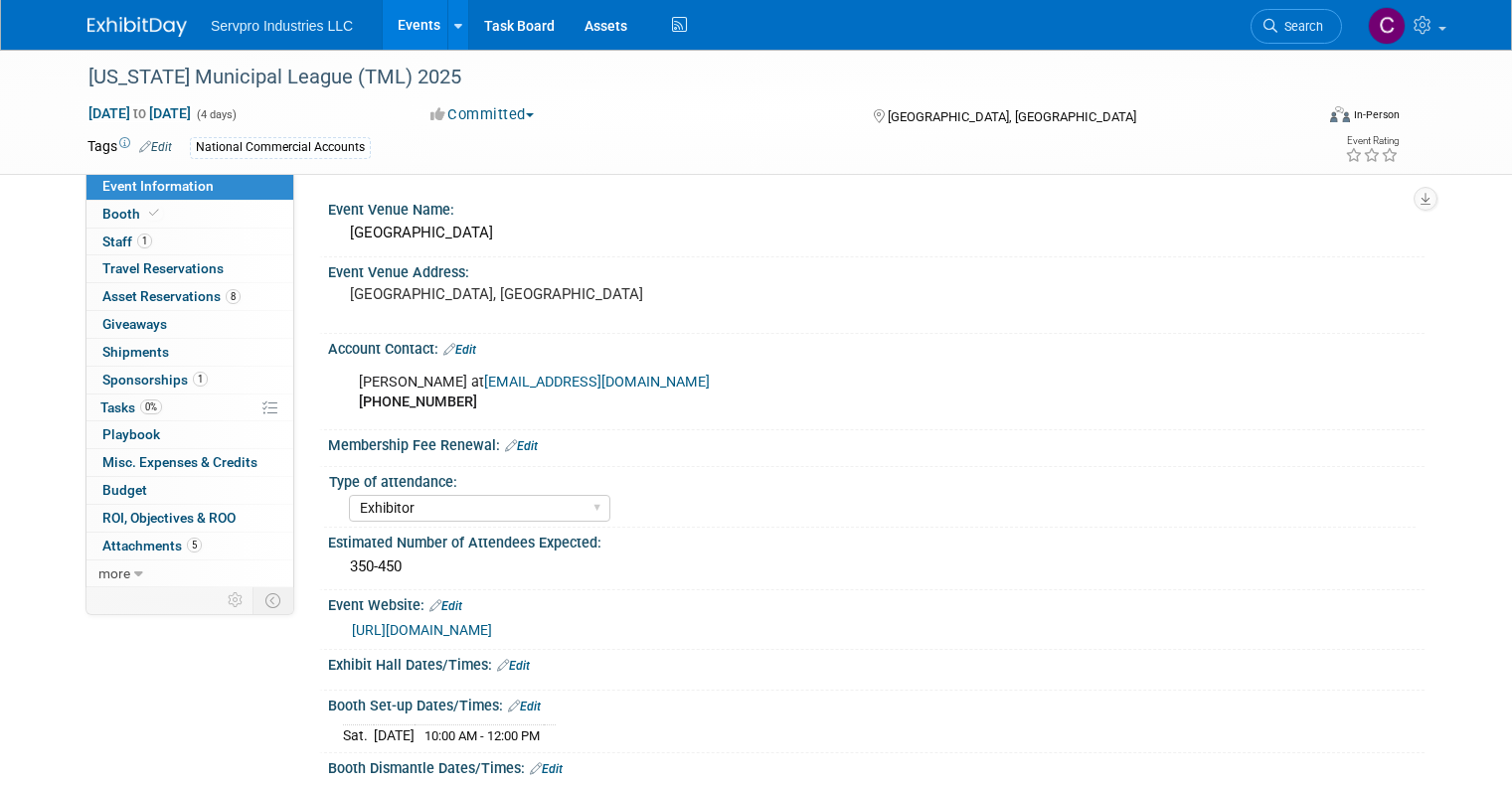 select on "Exhibitor" 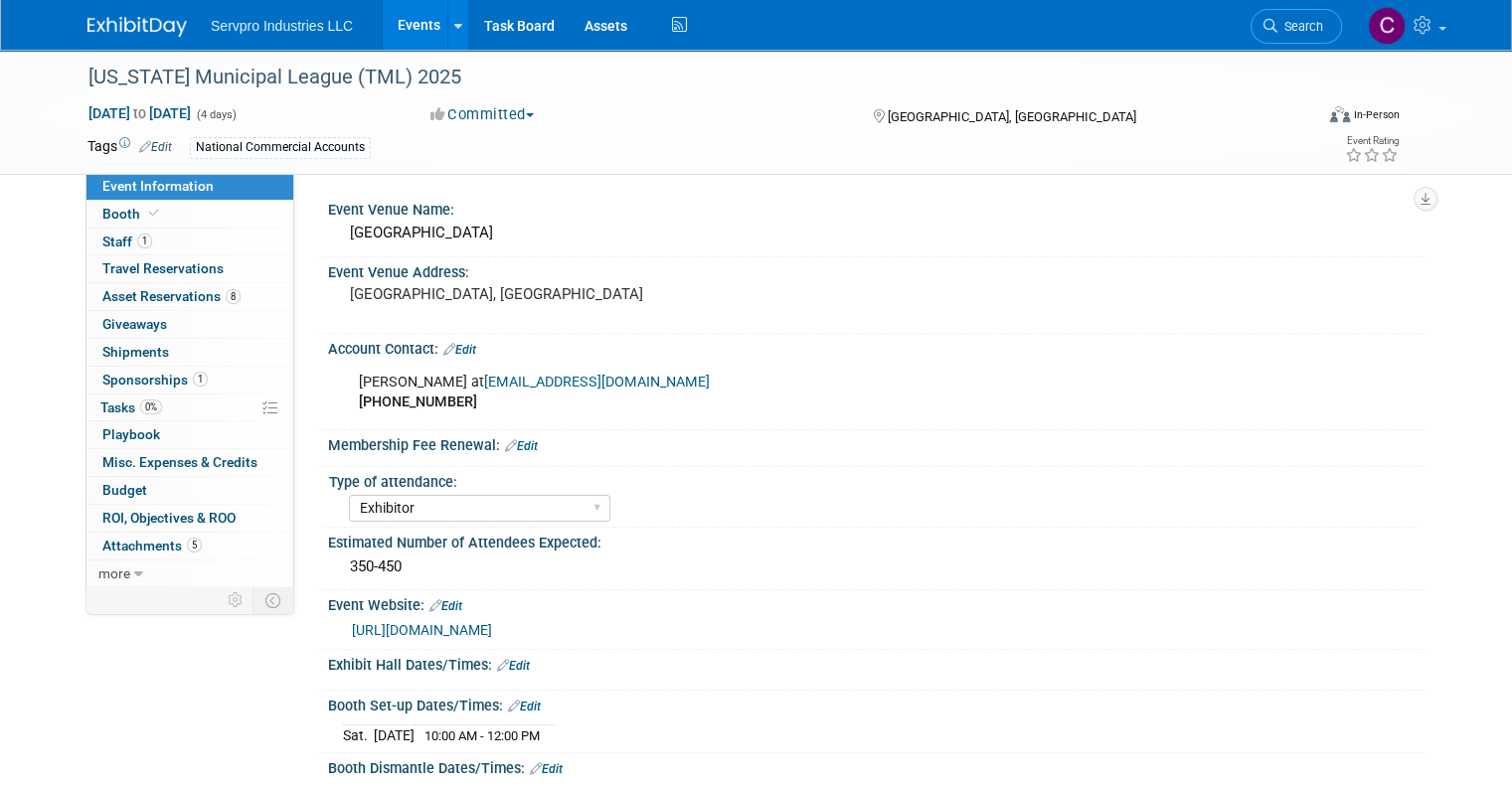 scroll, scrollTop: 0, scrollLeft: 0, axis: both 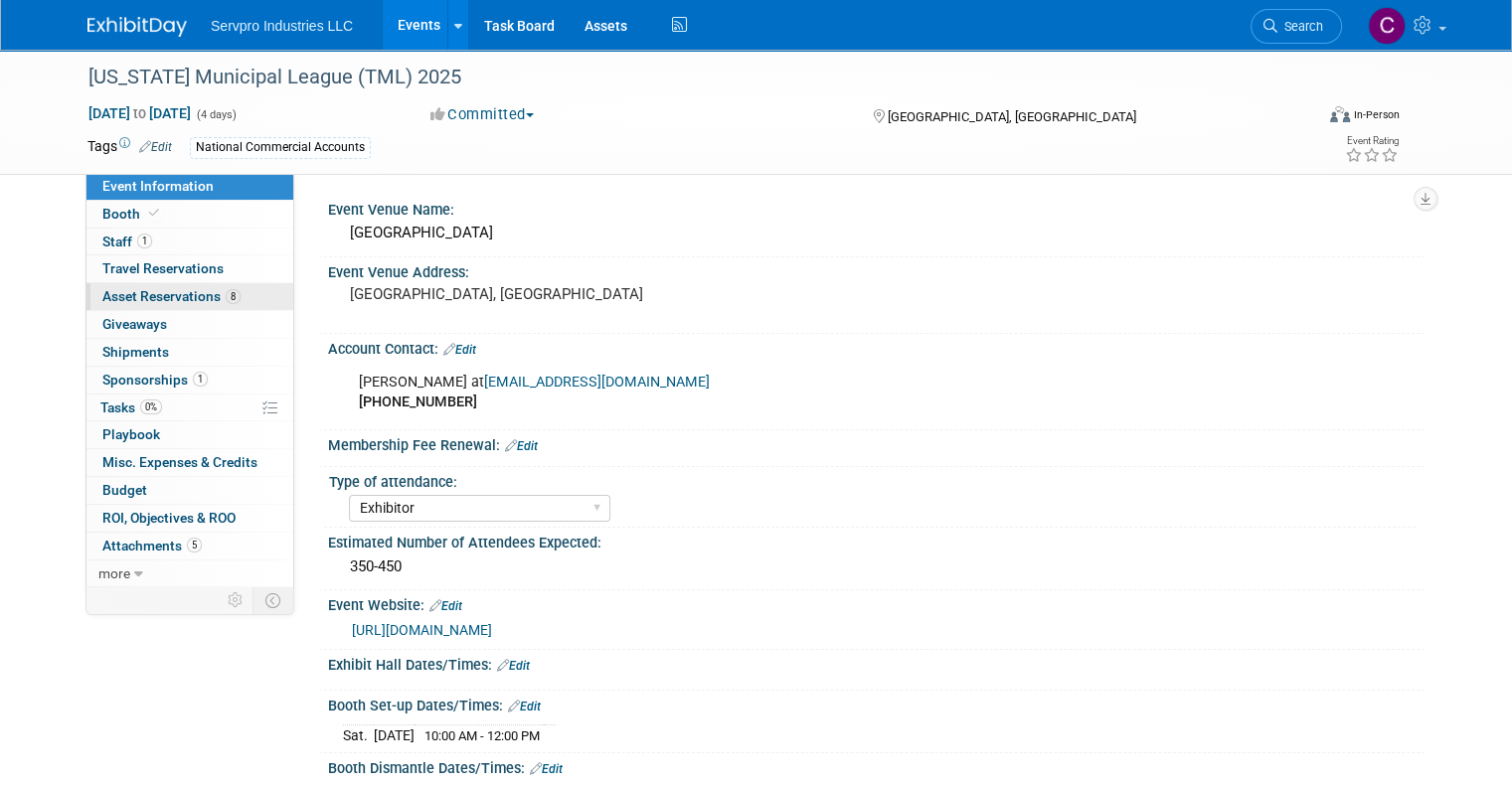 click on "Asset Reservations 8" at bounding box center (171, 296) 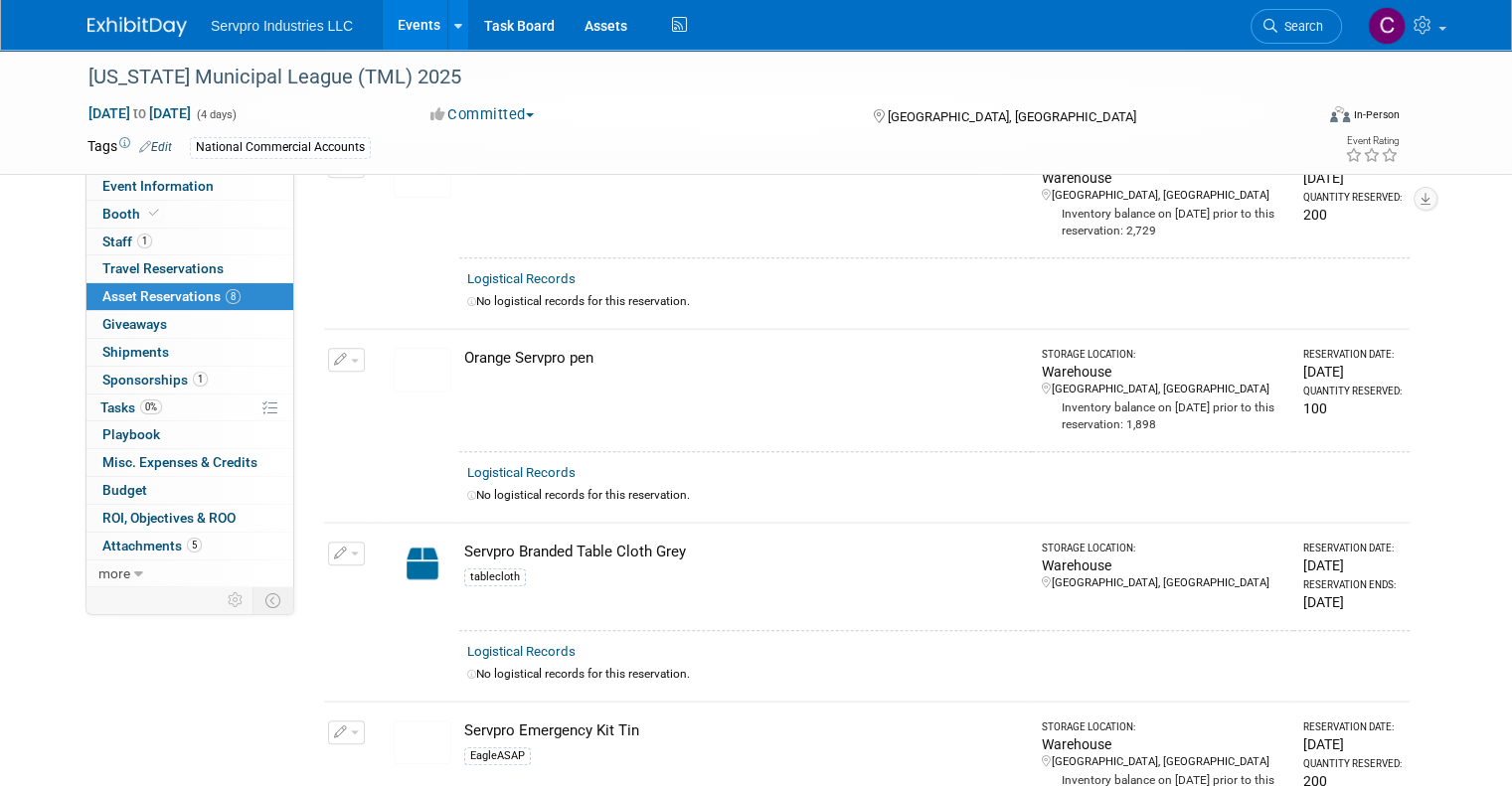scroll, scrollTop: 918, scrollLeft: 0, axis: vertical 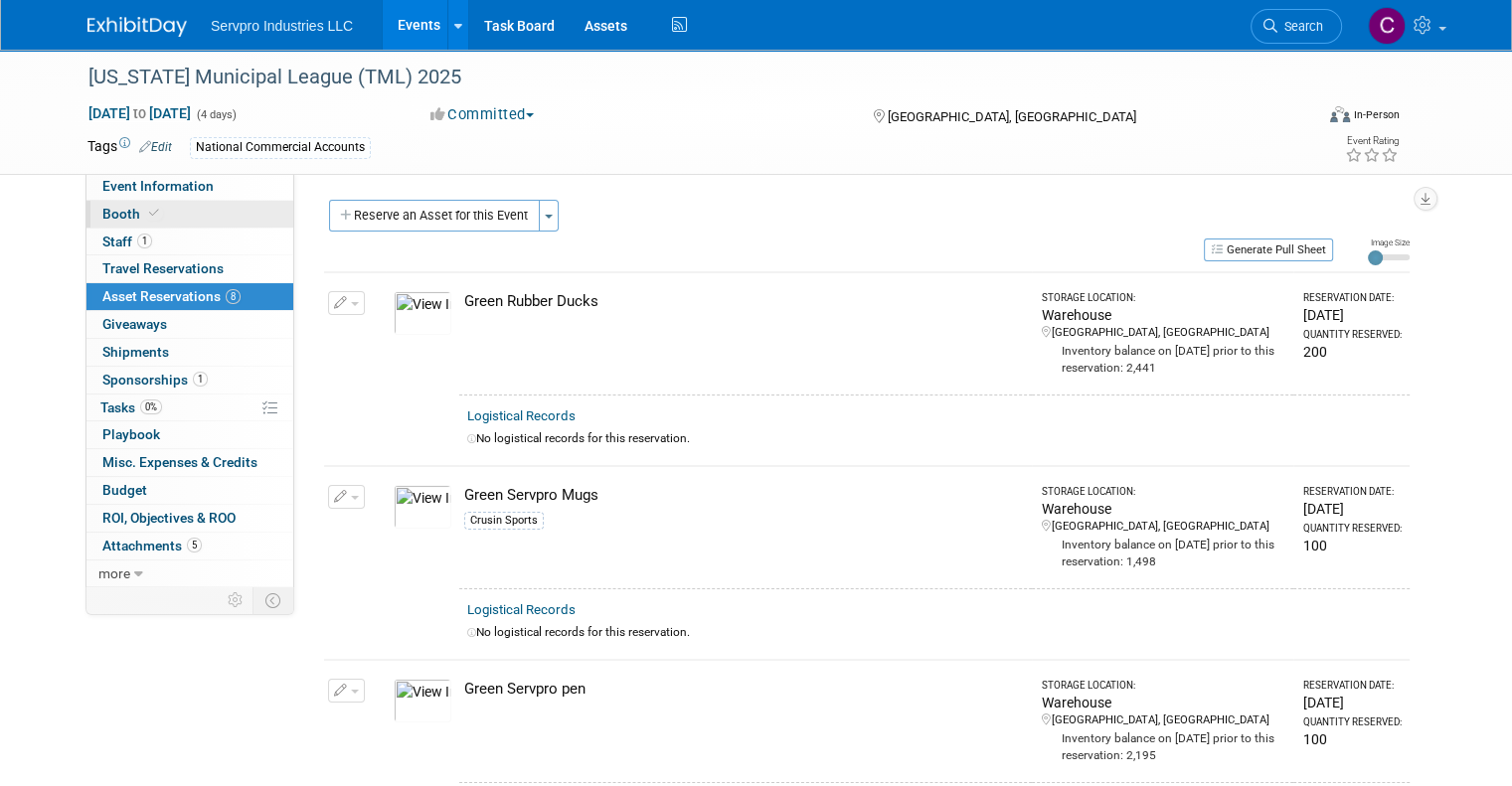 click on "Booth" at bounding box center (132, 214) 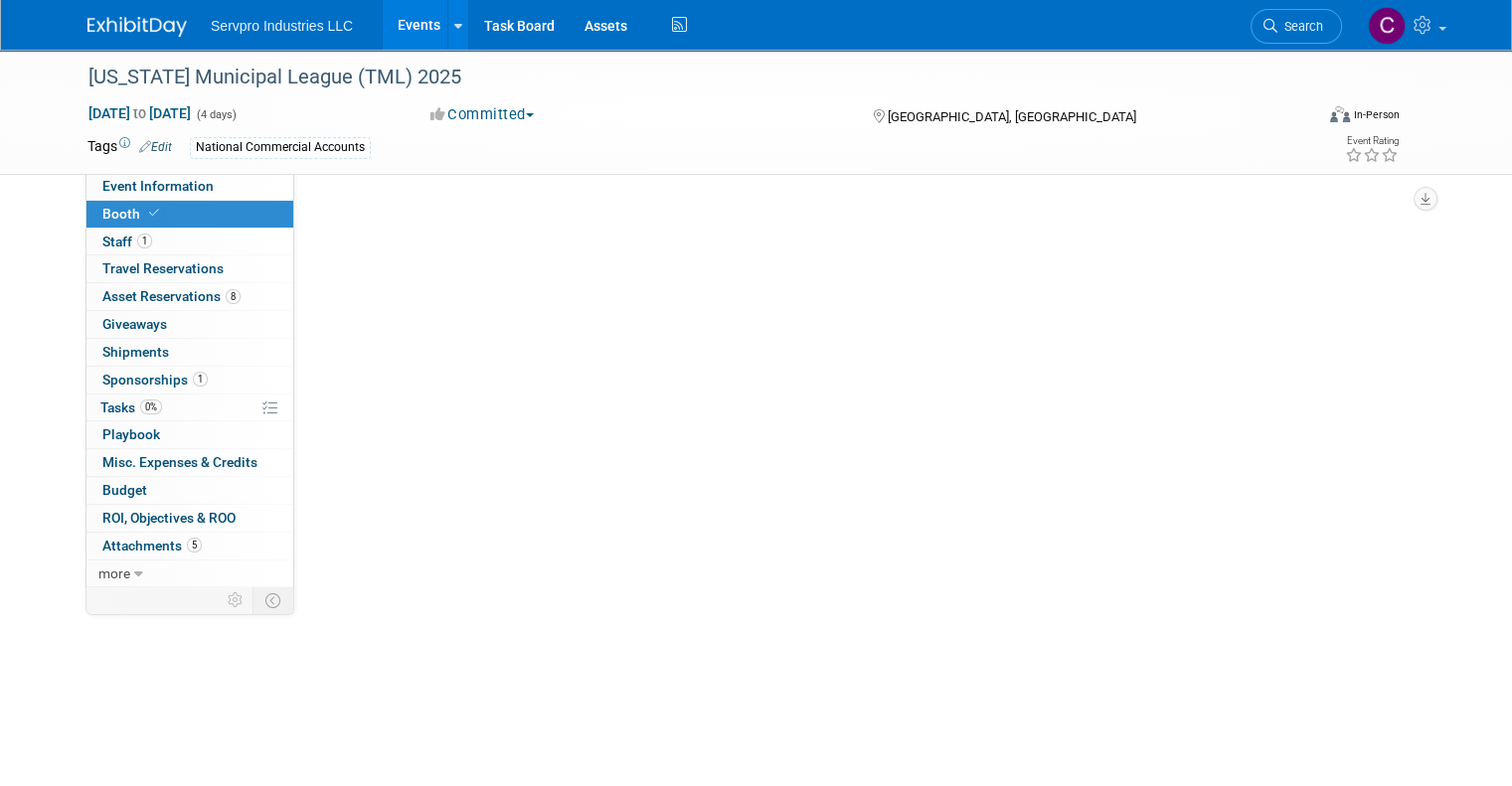 select on "Invita 10 Foot Straight-Single Sided" 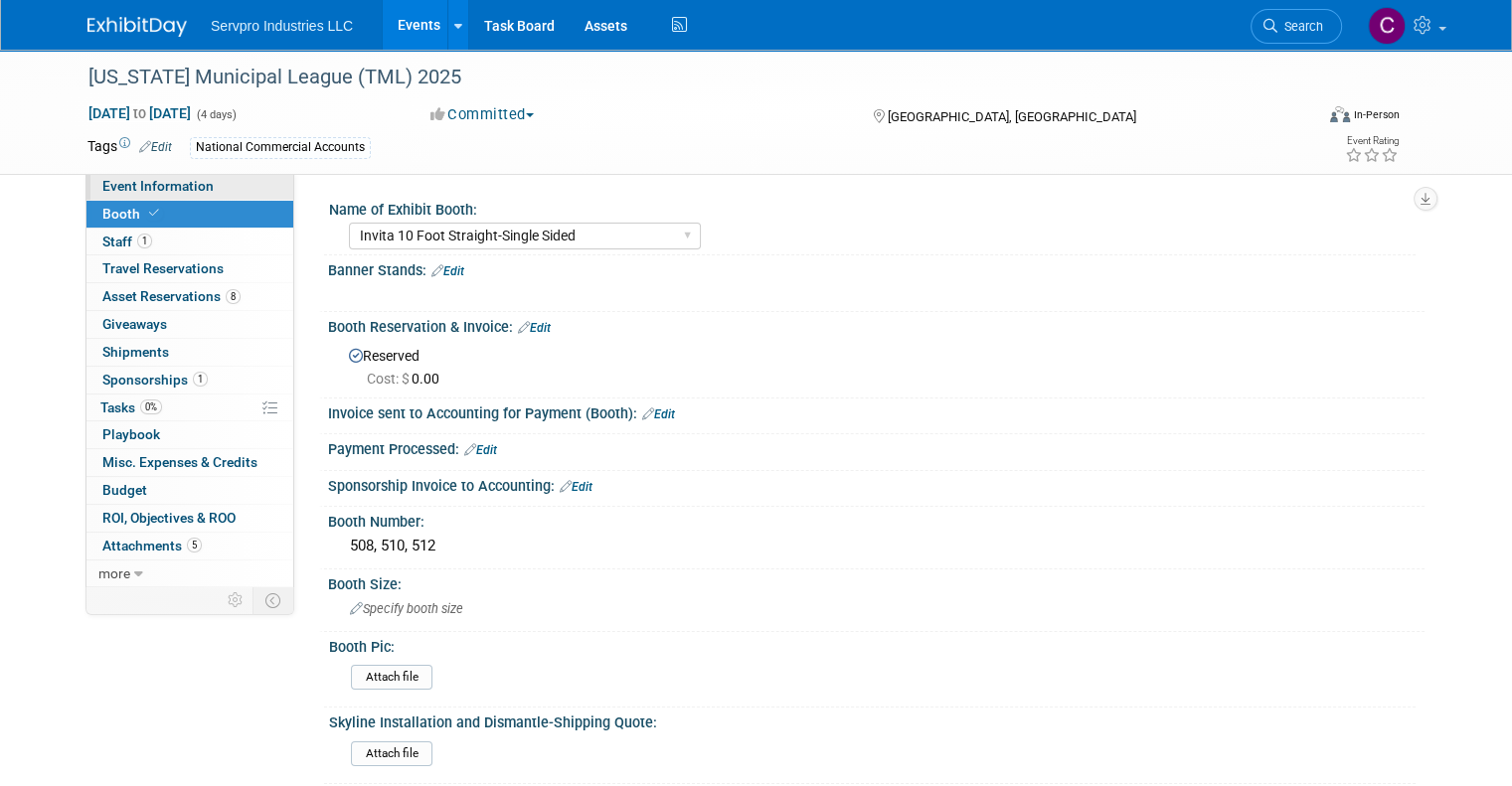 click on "Event Information" at bounding box center (158, 186) 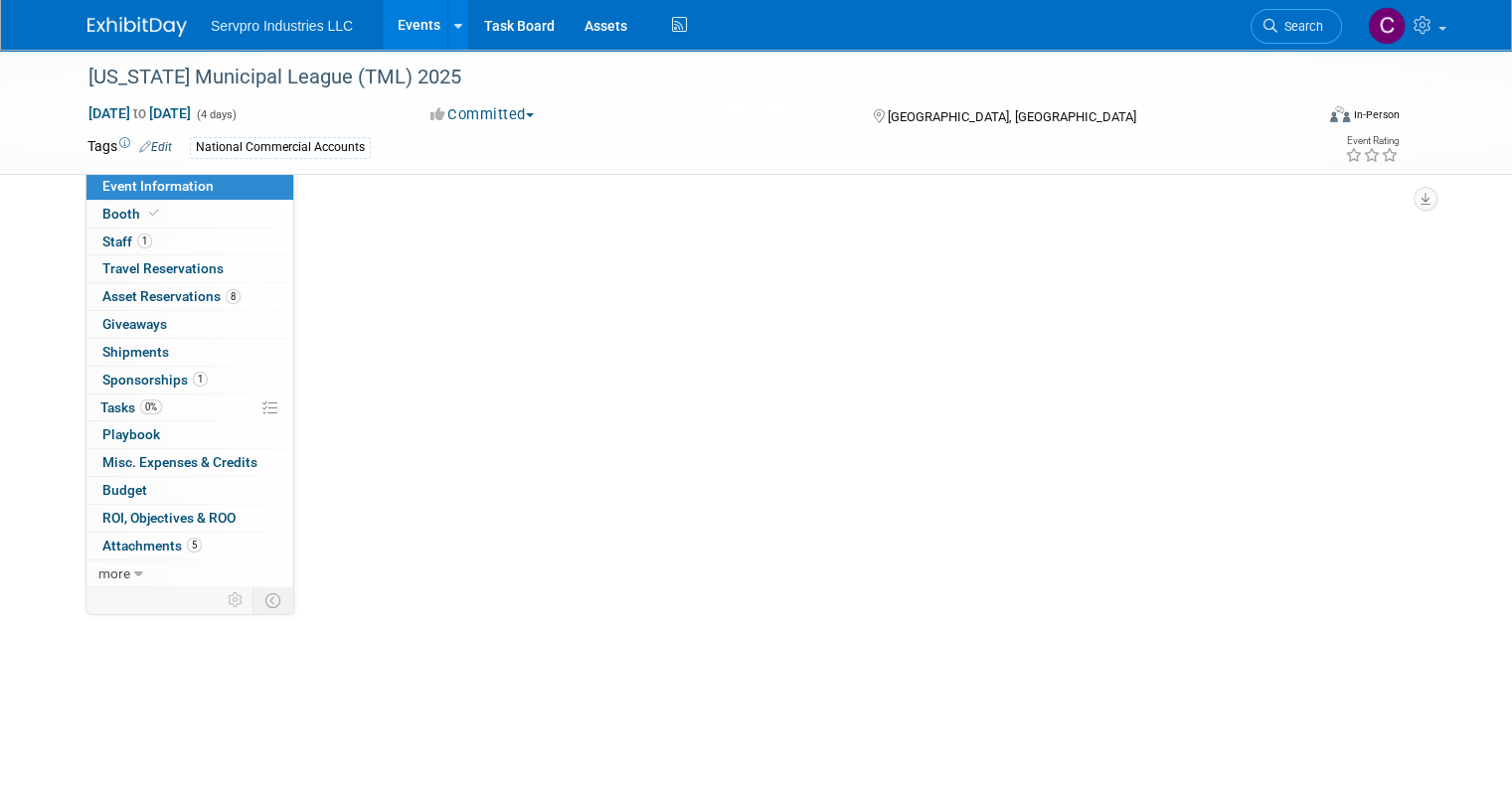 select on "Exhibitor" 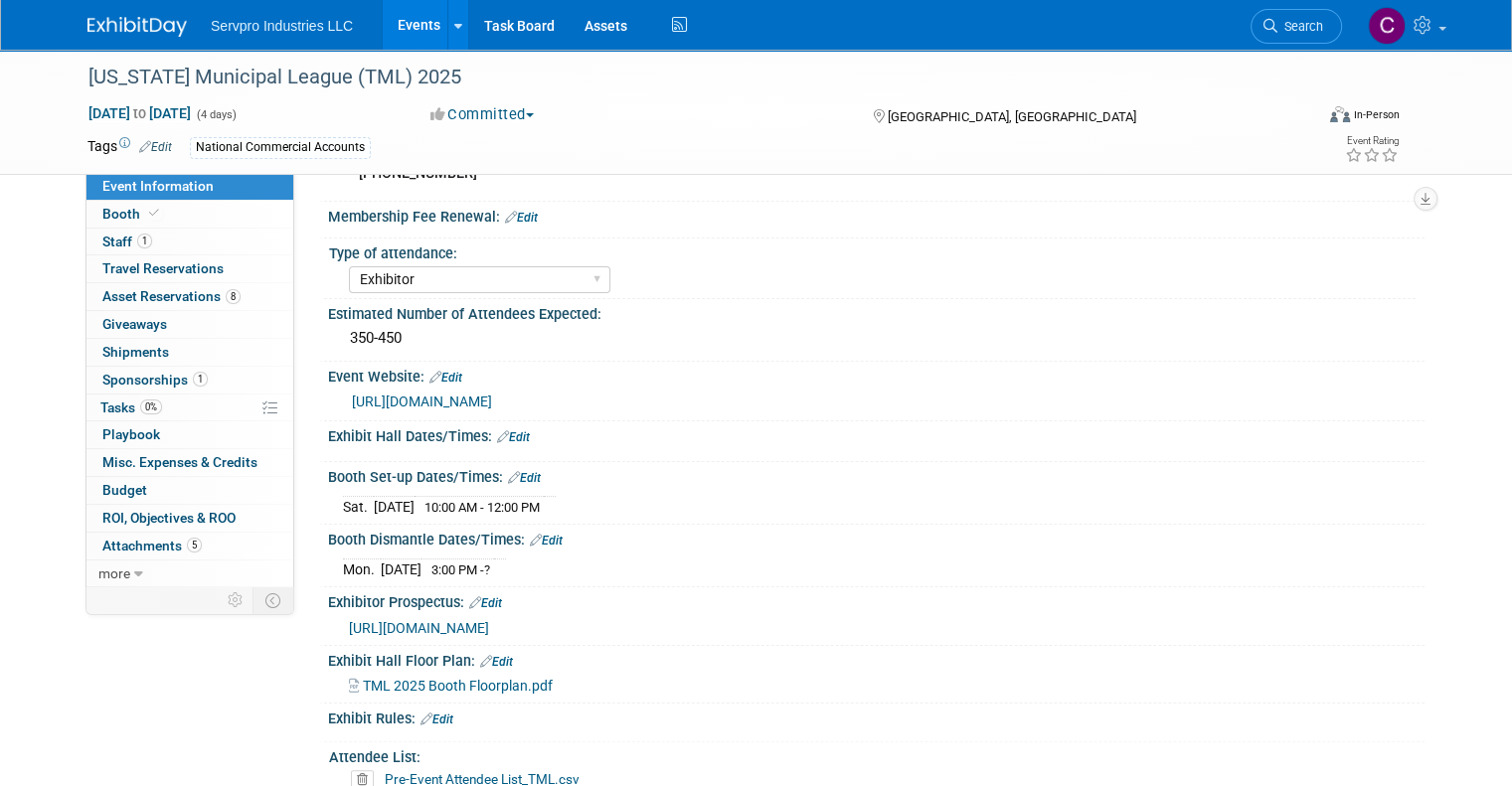 scroll, scrollTop: 292, scrollLeft: 0, axis: vertical 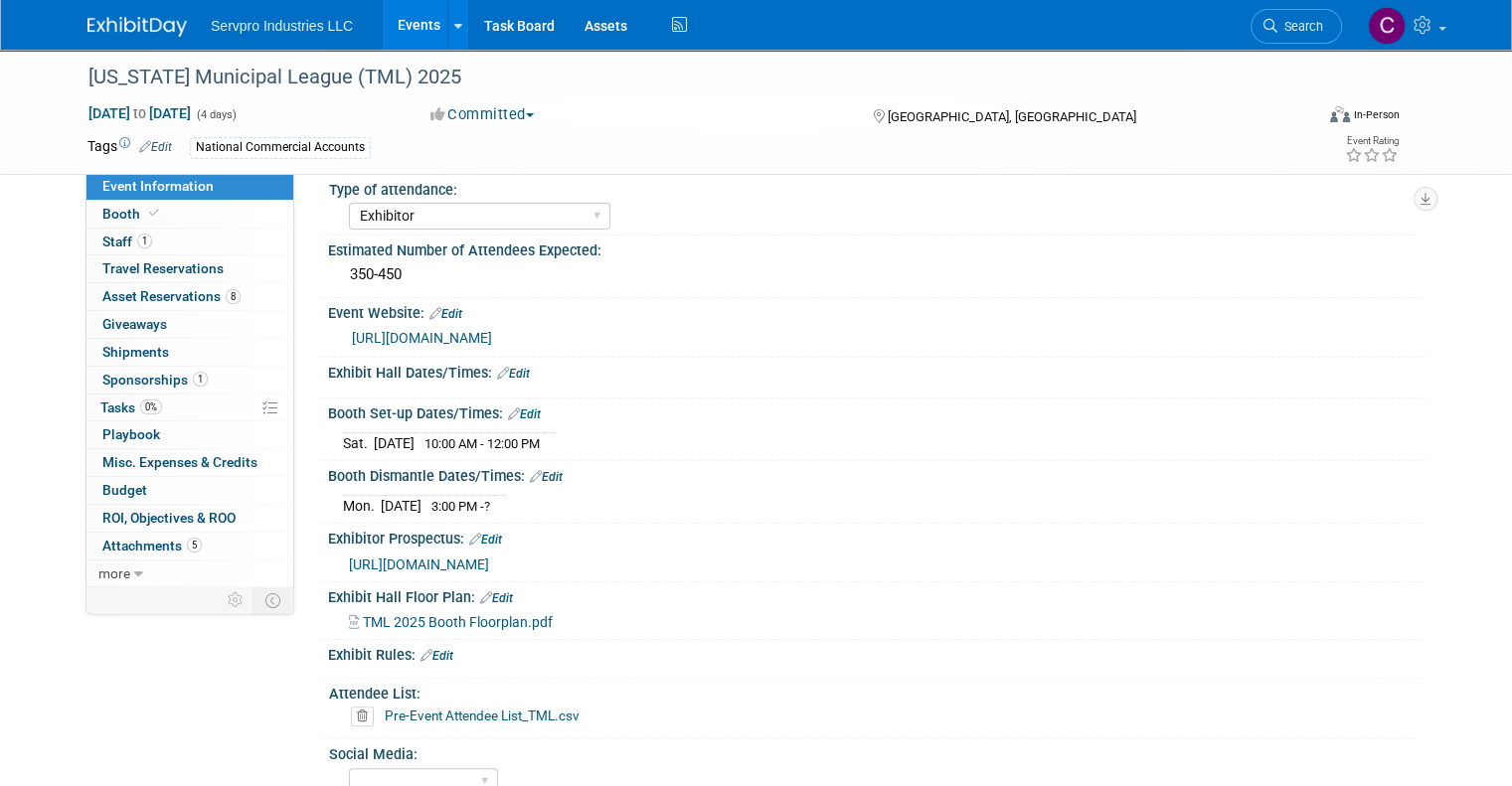 click on "https://www.tml1.org/85th-annual-conference-expo" at bounding box center (421, 338) 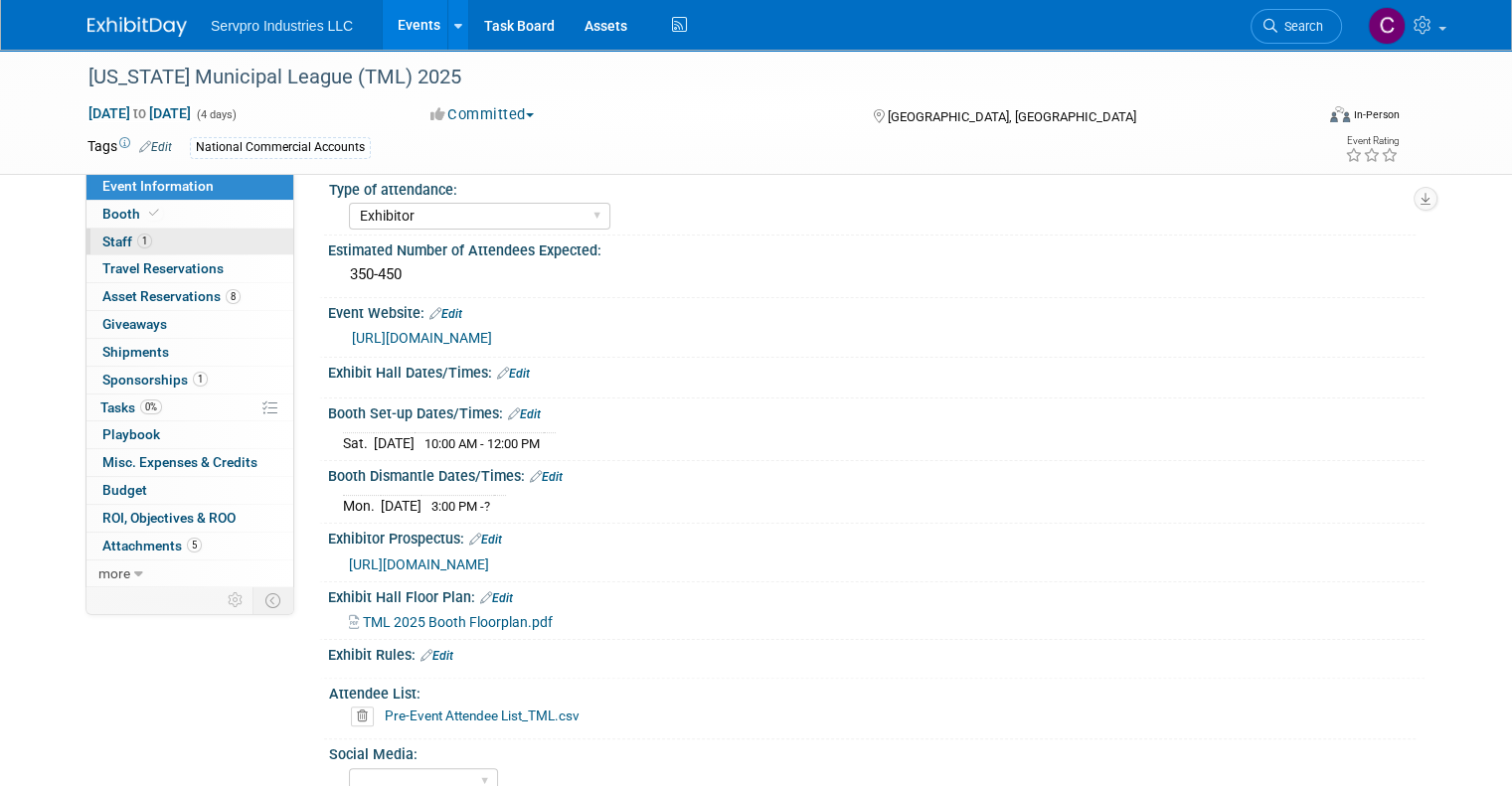 click on "Staff 1" at bounding box center (127, 241) 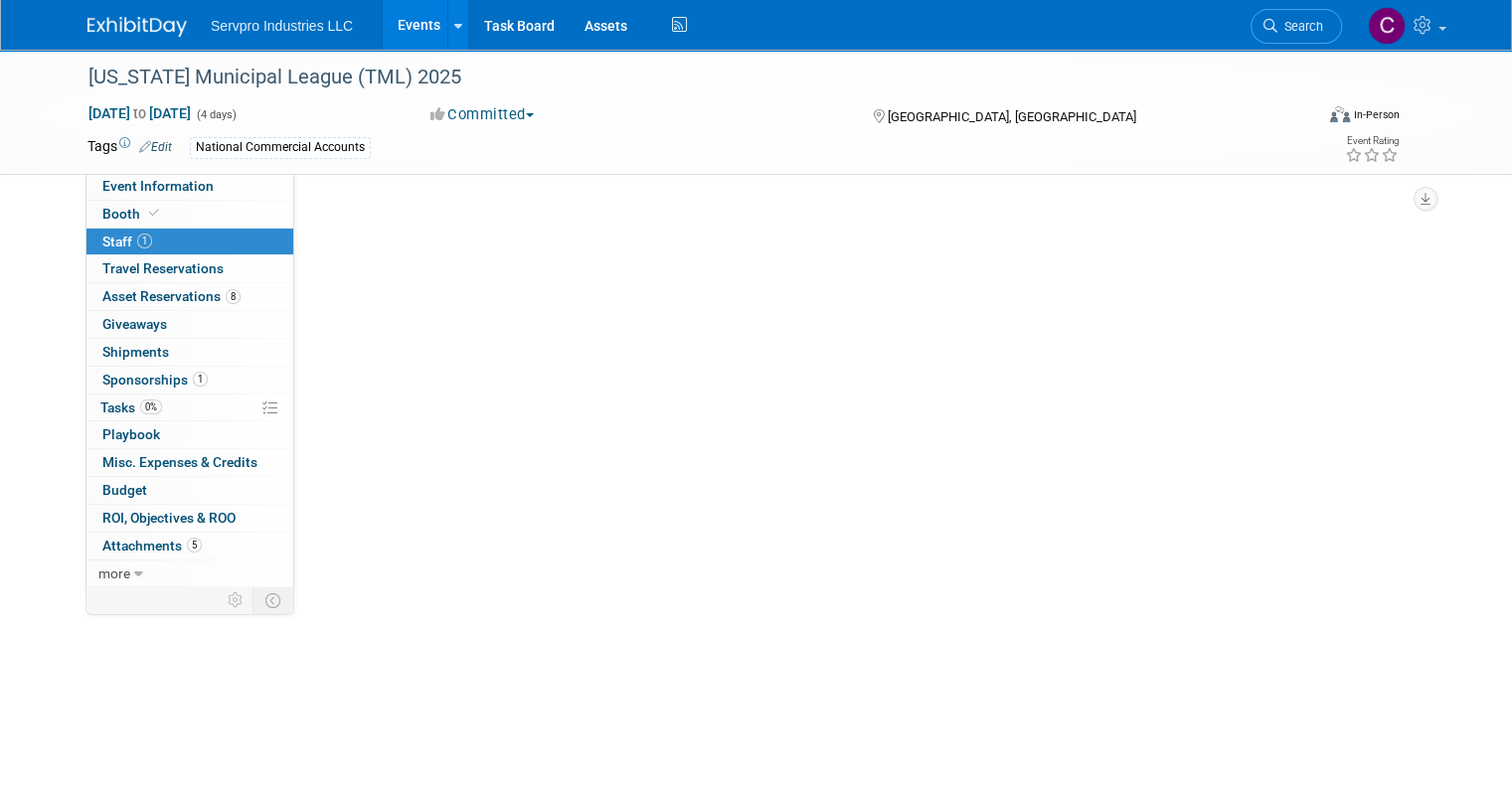 scroll, scrollTop: 0, scrollLeft: 0, axis: both 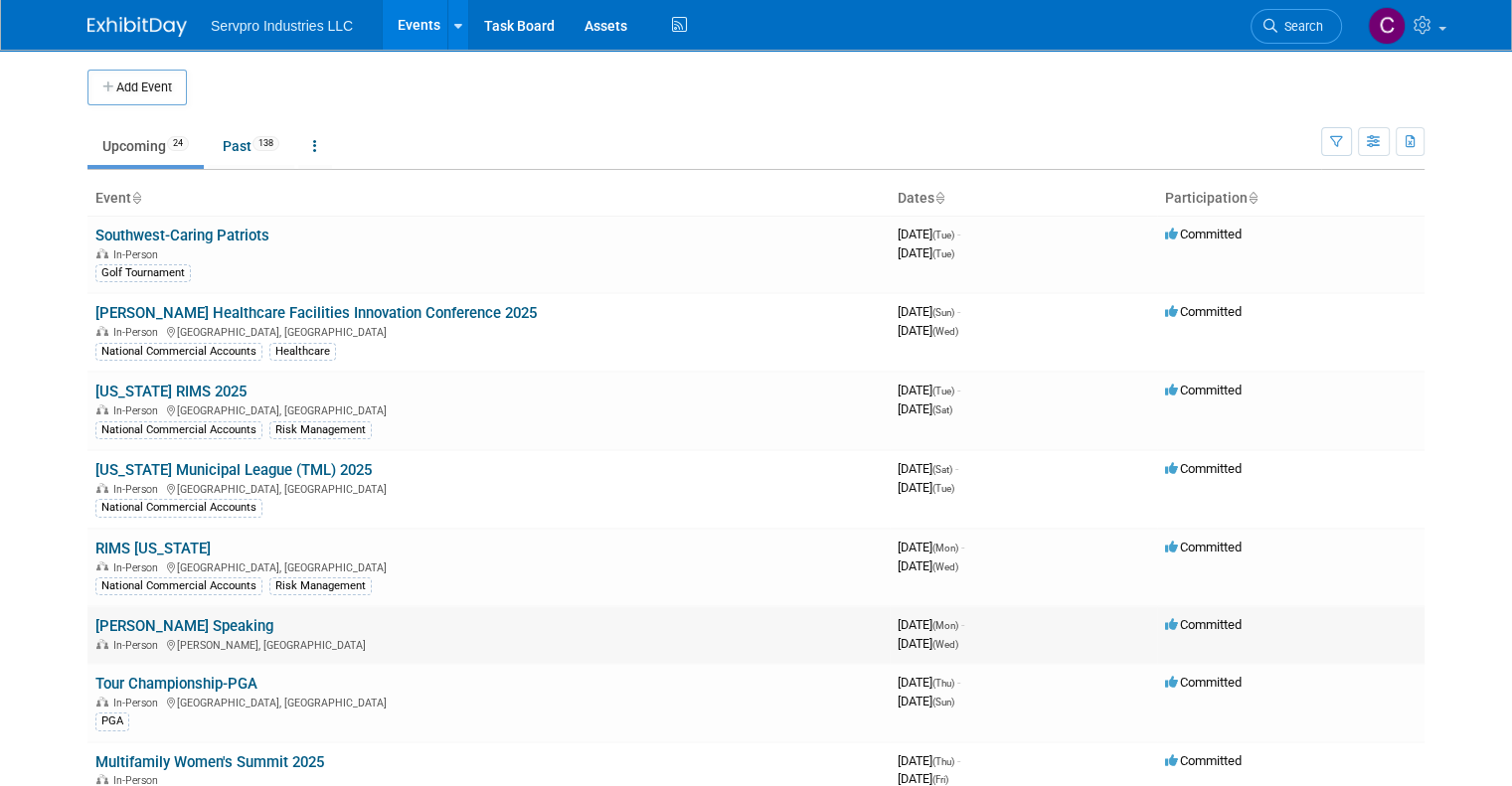 click on "[PERSON_NAME] Speaking" at bounding box center (184, 626) 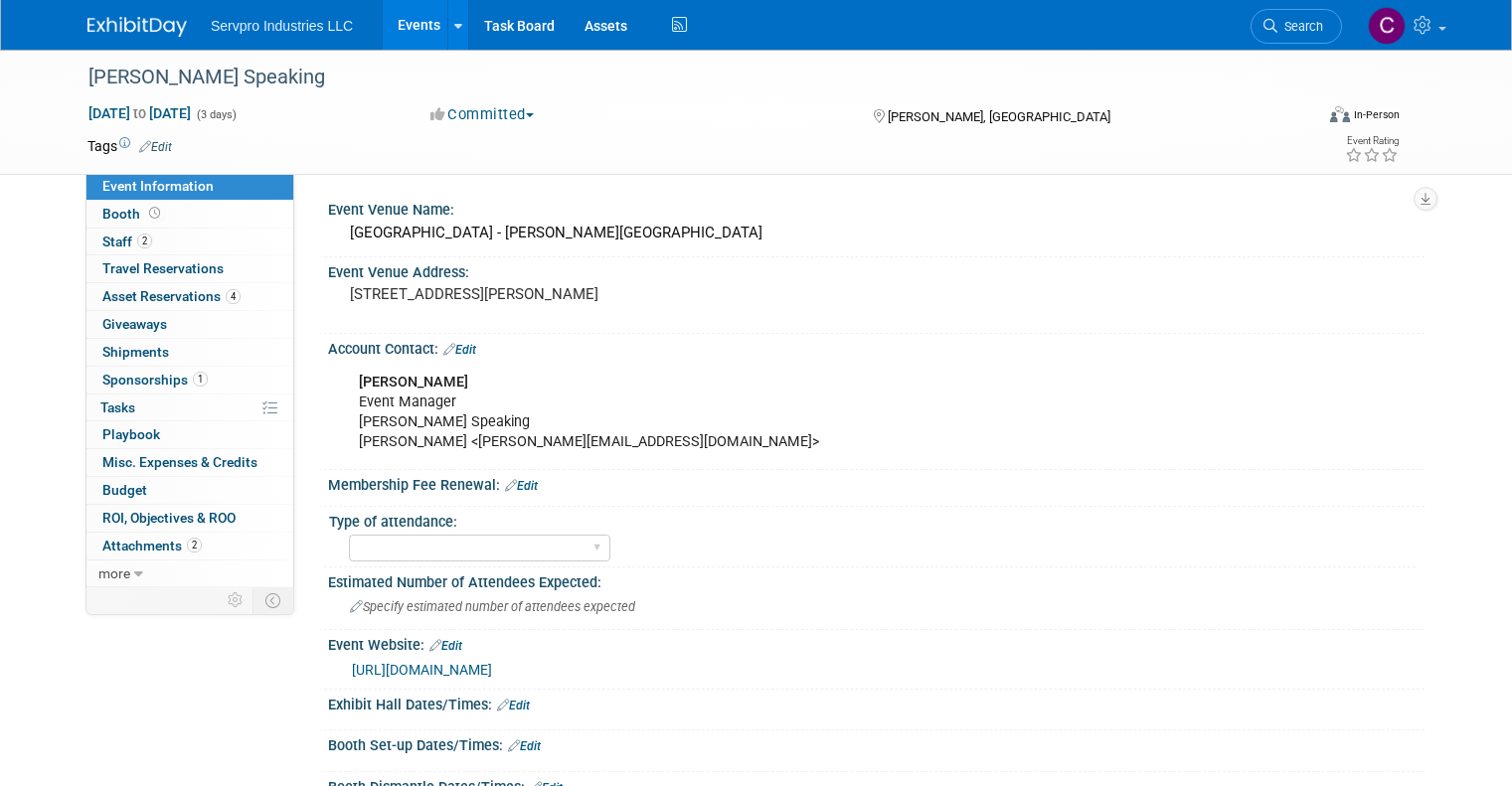 scroll, scrollTop: 0, scrollLeft: 0, axis: both 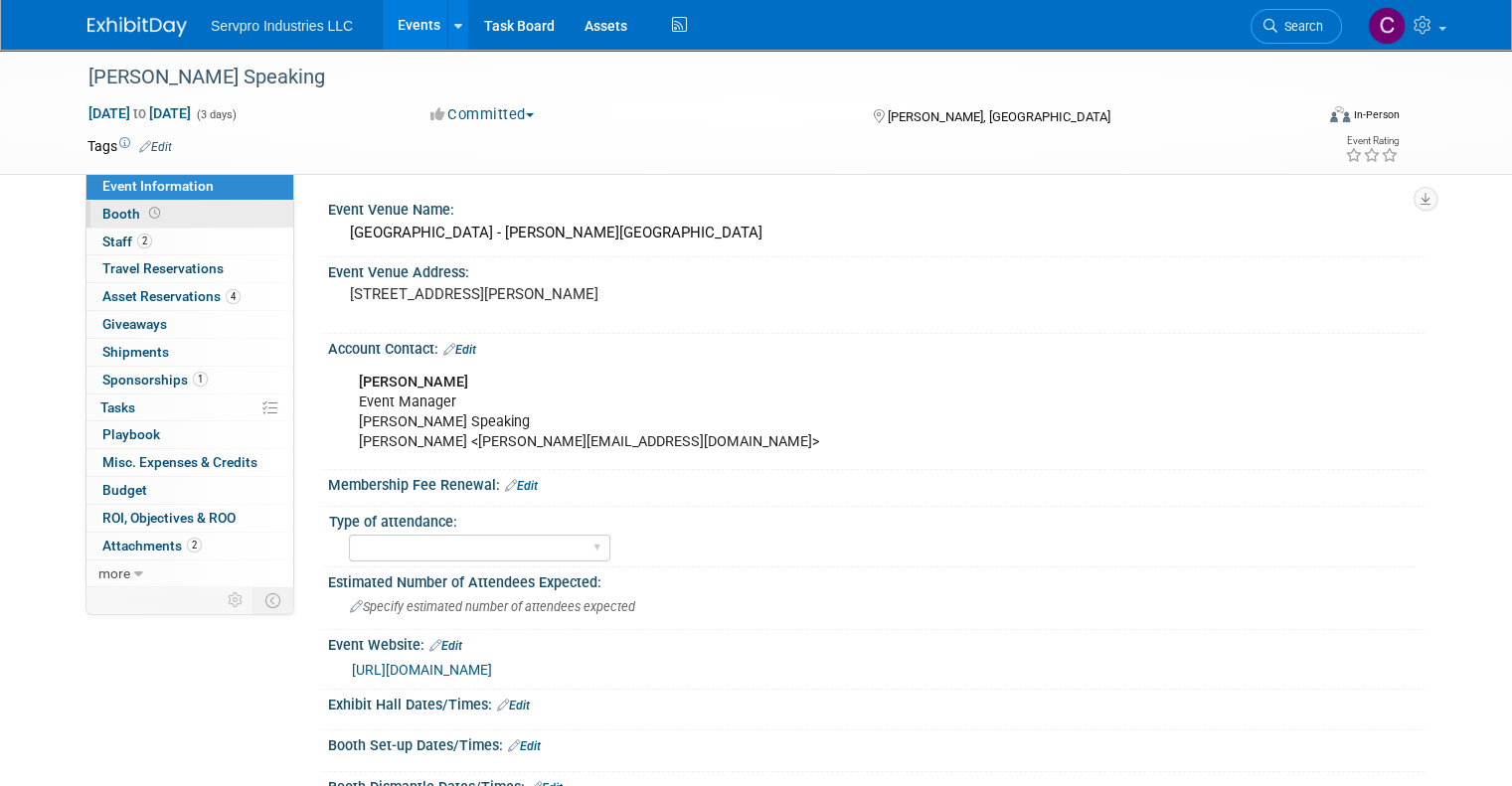 click on "Booth" at bounding box center [133, 214] 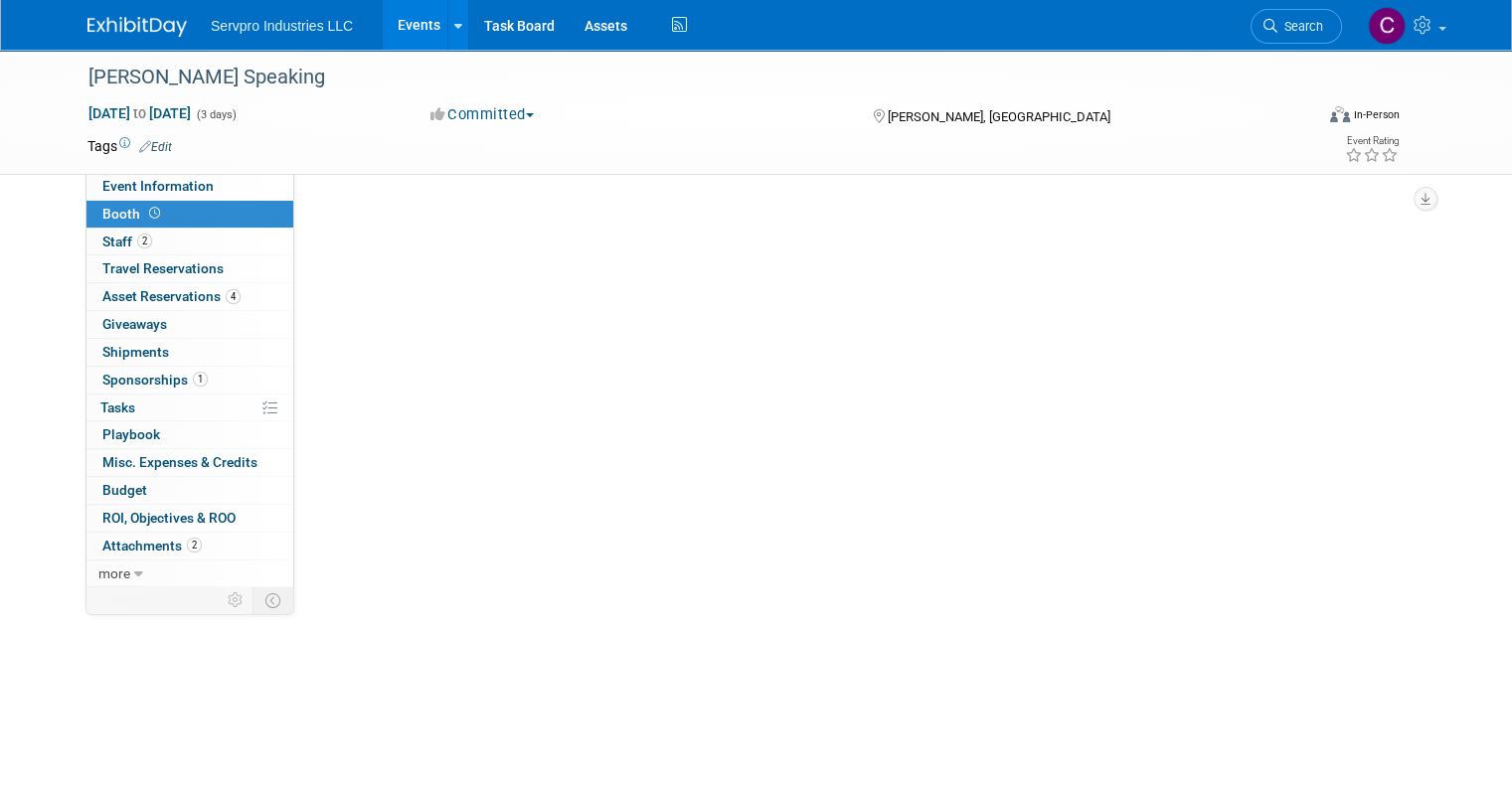 select on "Invita 10 Foot Straight-Single Sided" 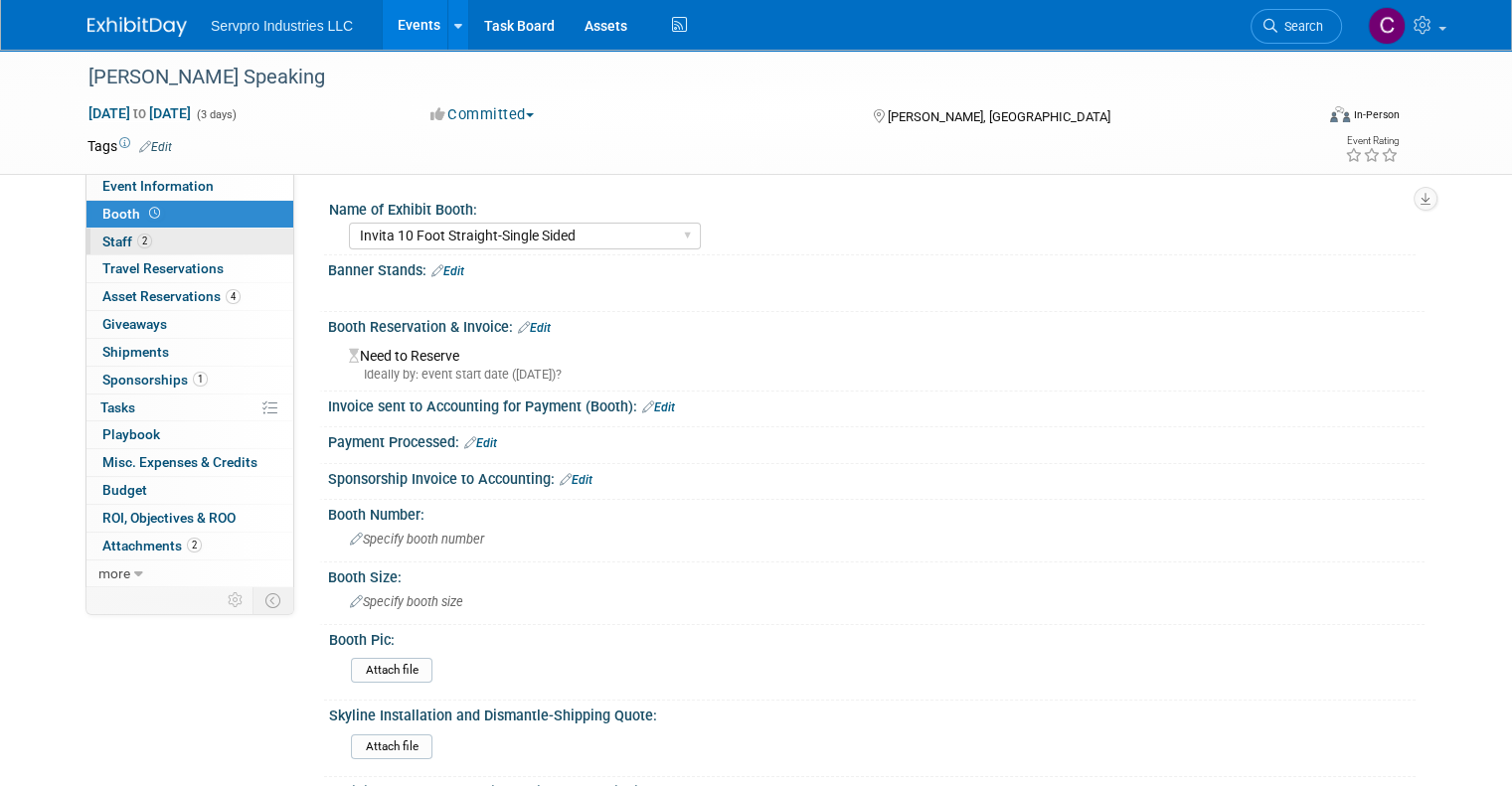 click on "Staff 2" at bounding box center (127, 241) 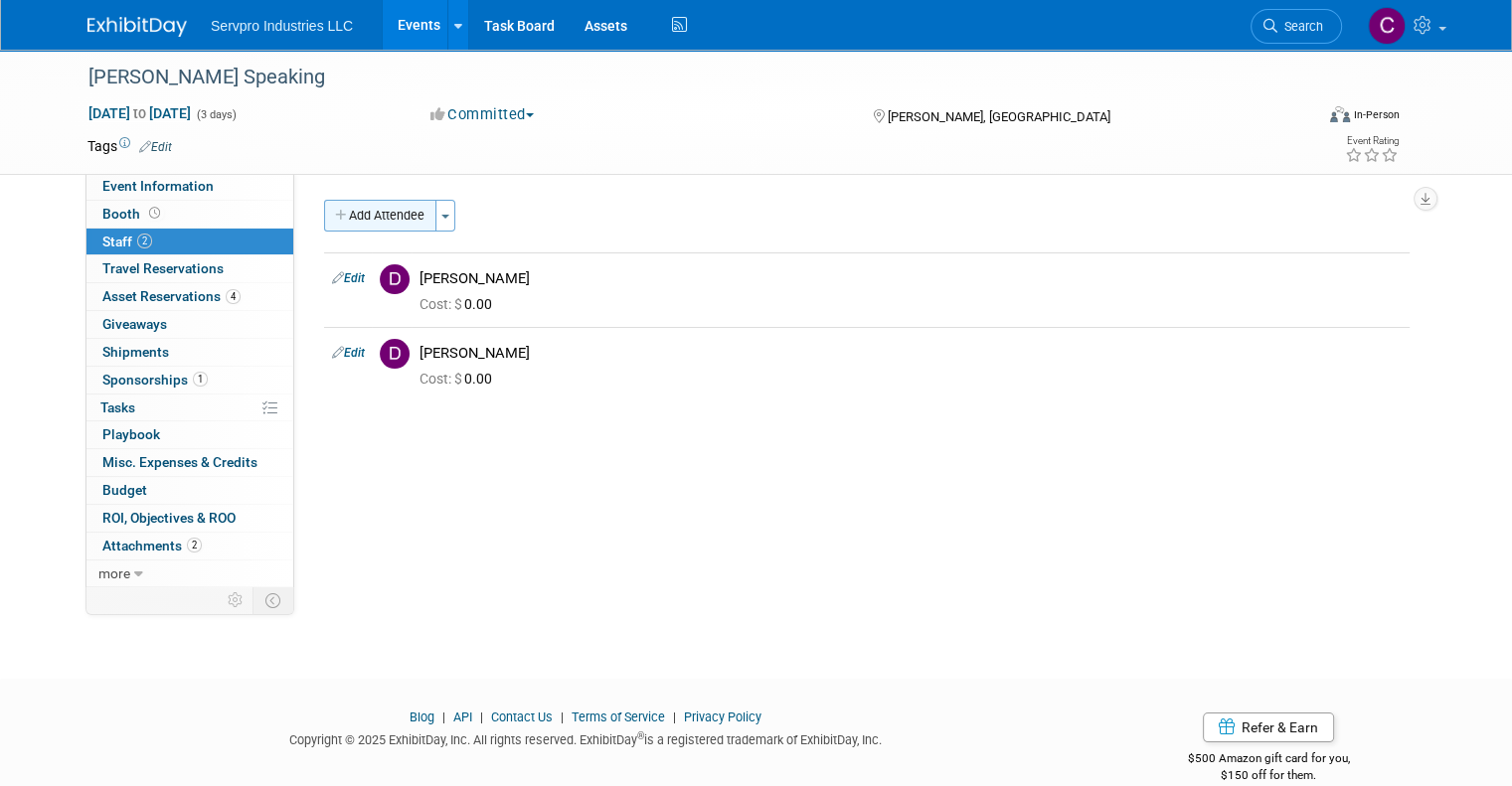 click on "Add Attendee" at bounding box center (380, 216) 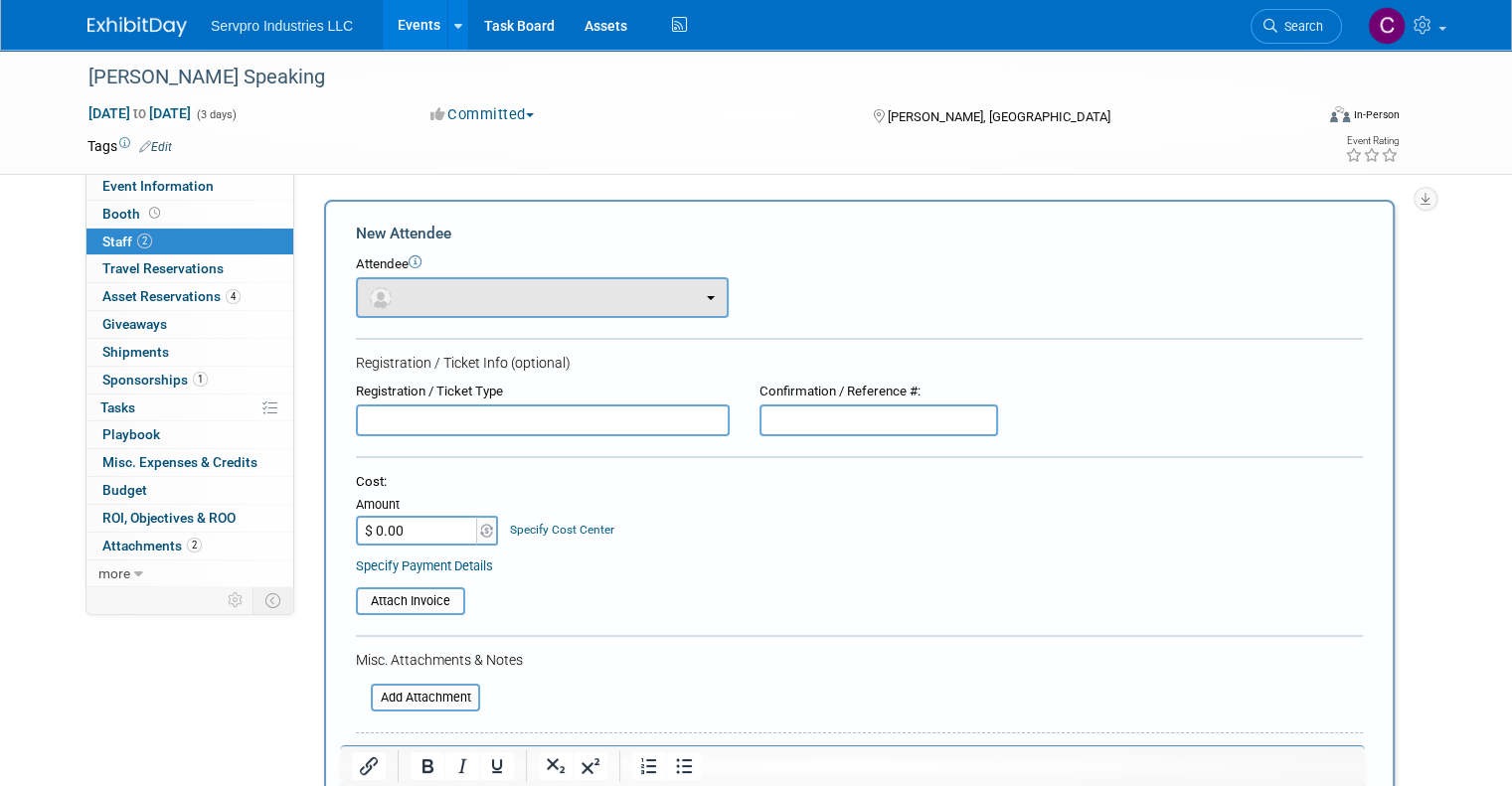 scroll, scrollTop: 0, scrollLeft: 0, axis: both 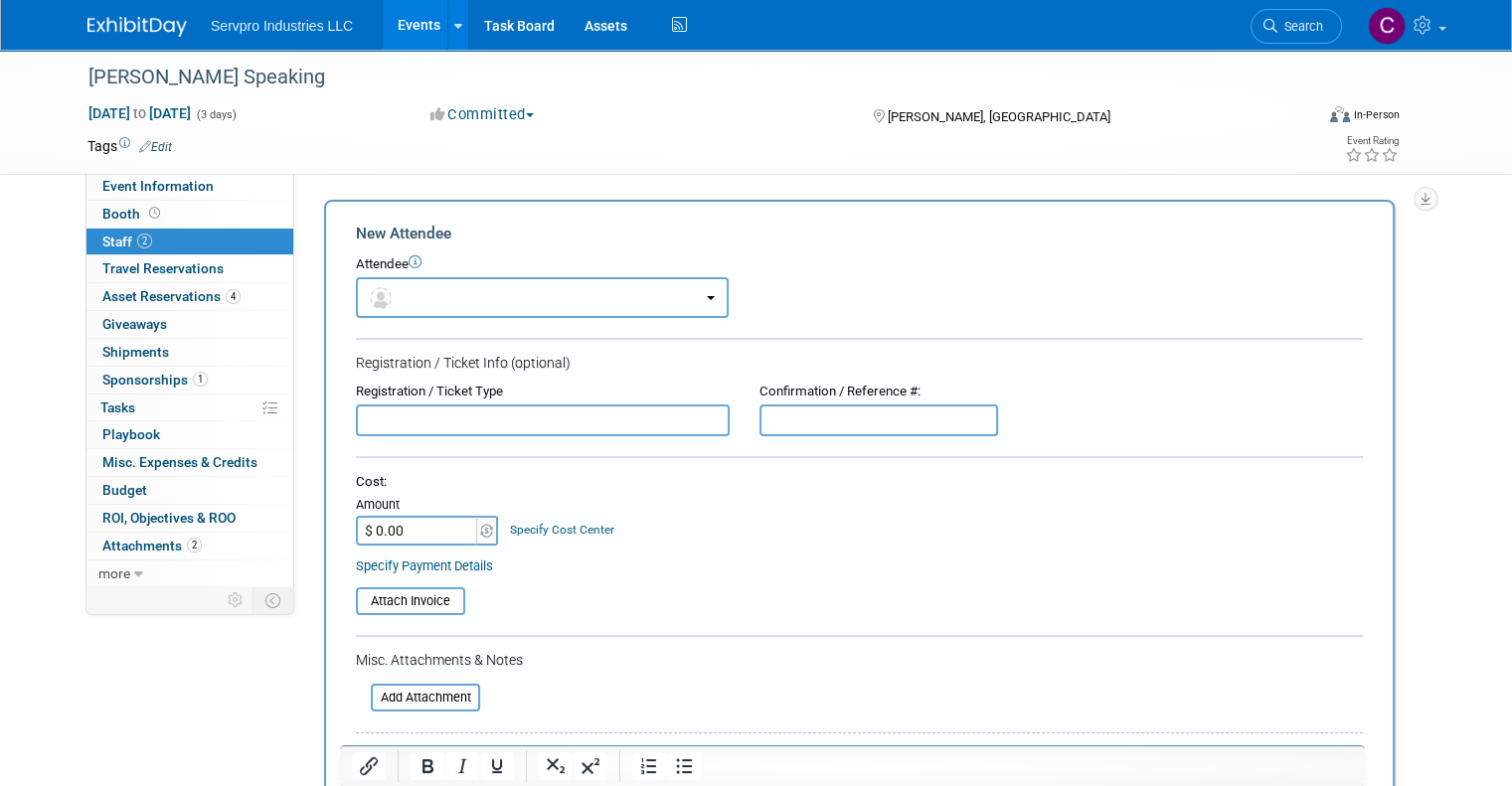 click at bounding box center (542, 297) 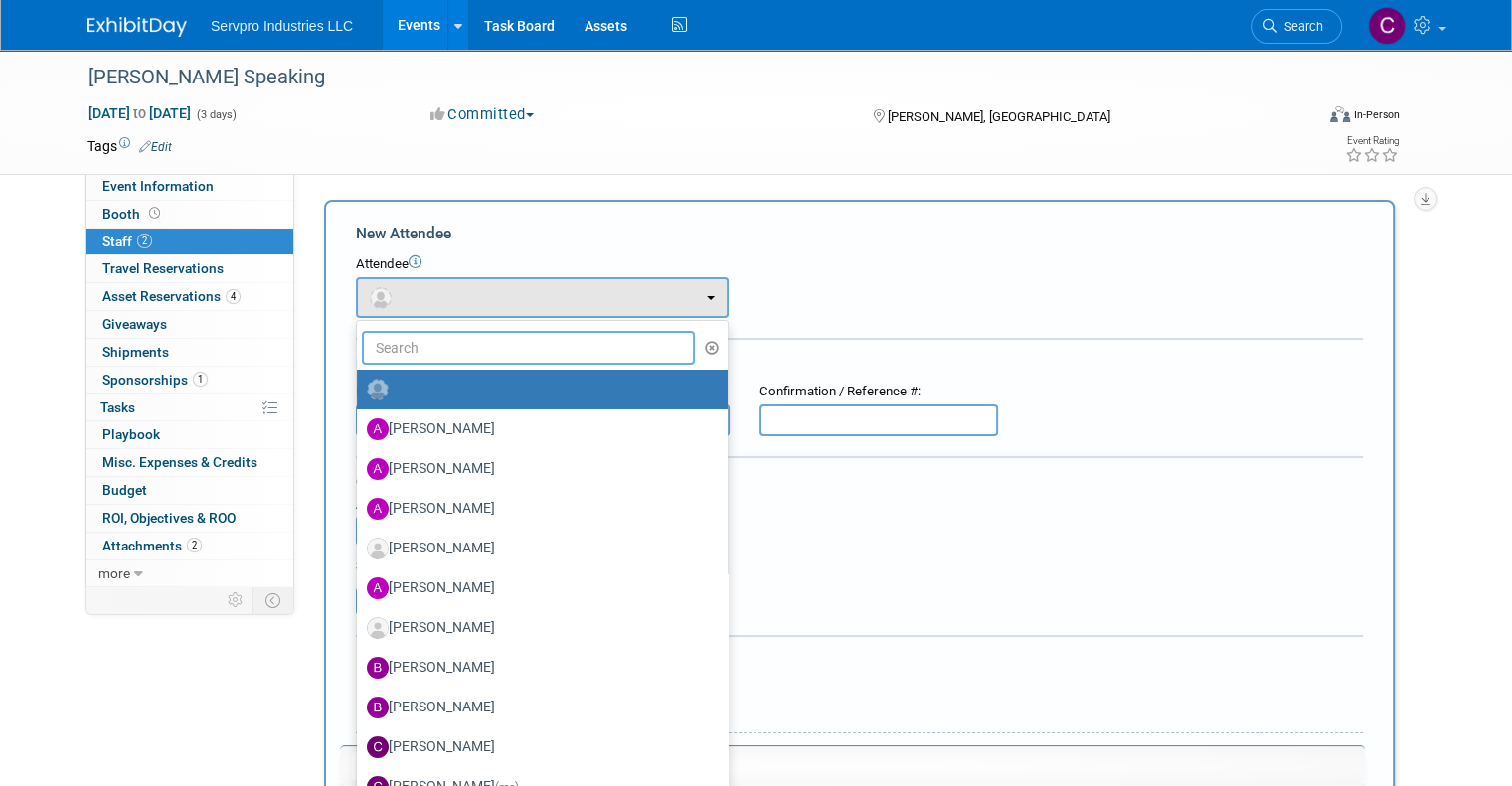 click at bounding box center [528, 348] 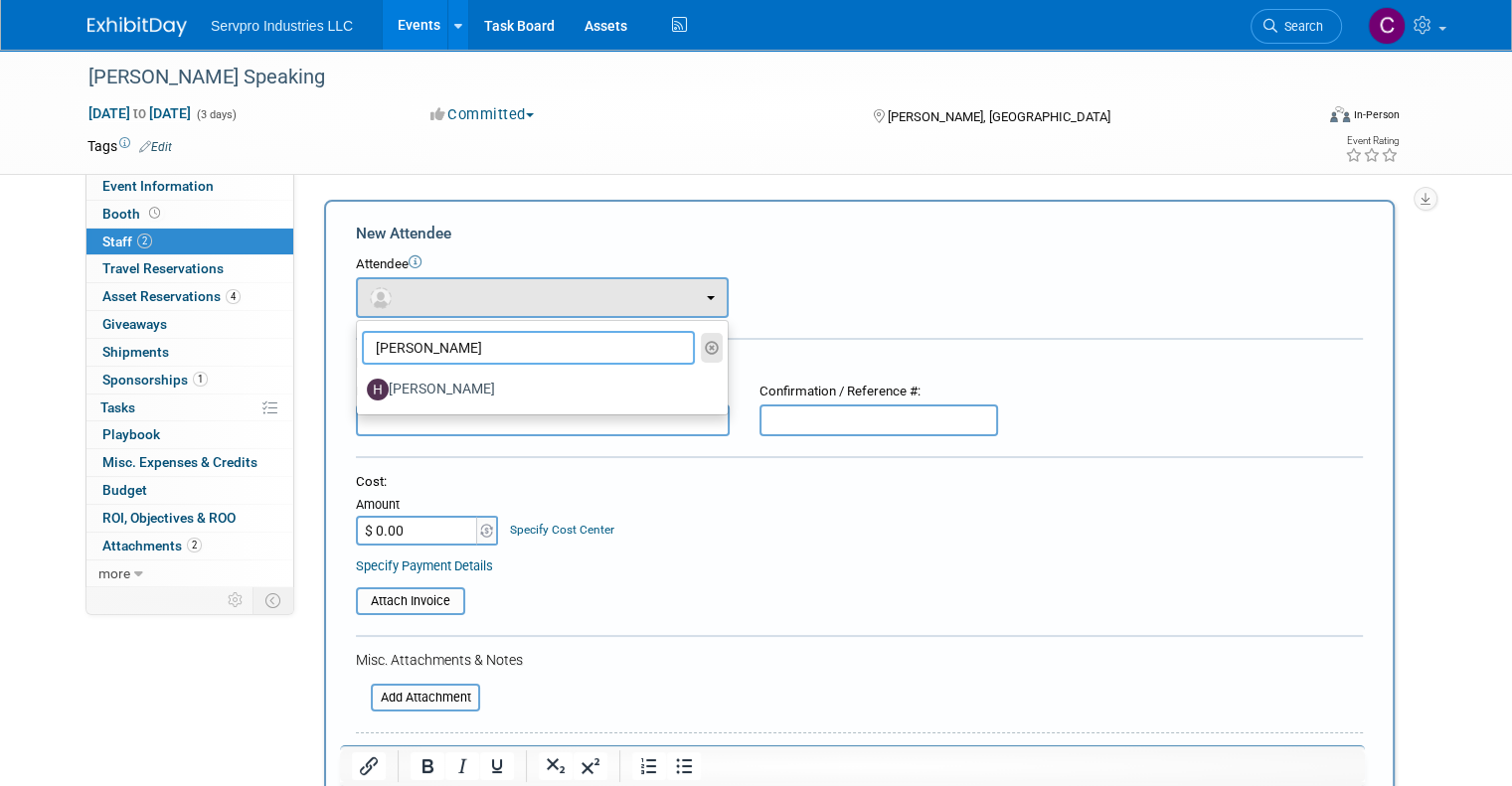 type on "hanna" 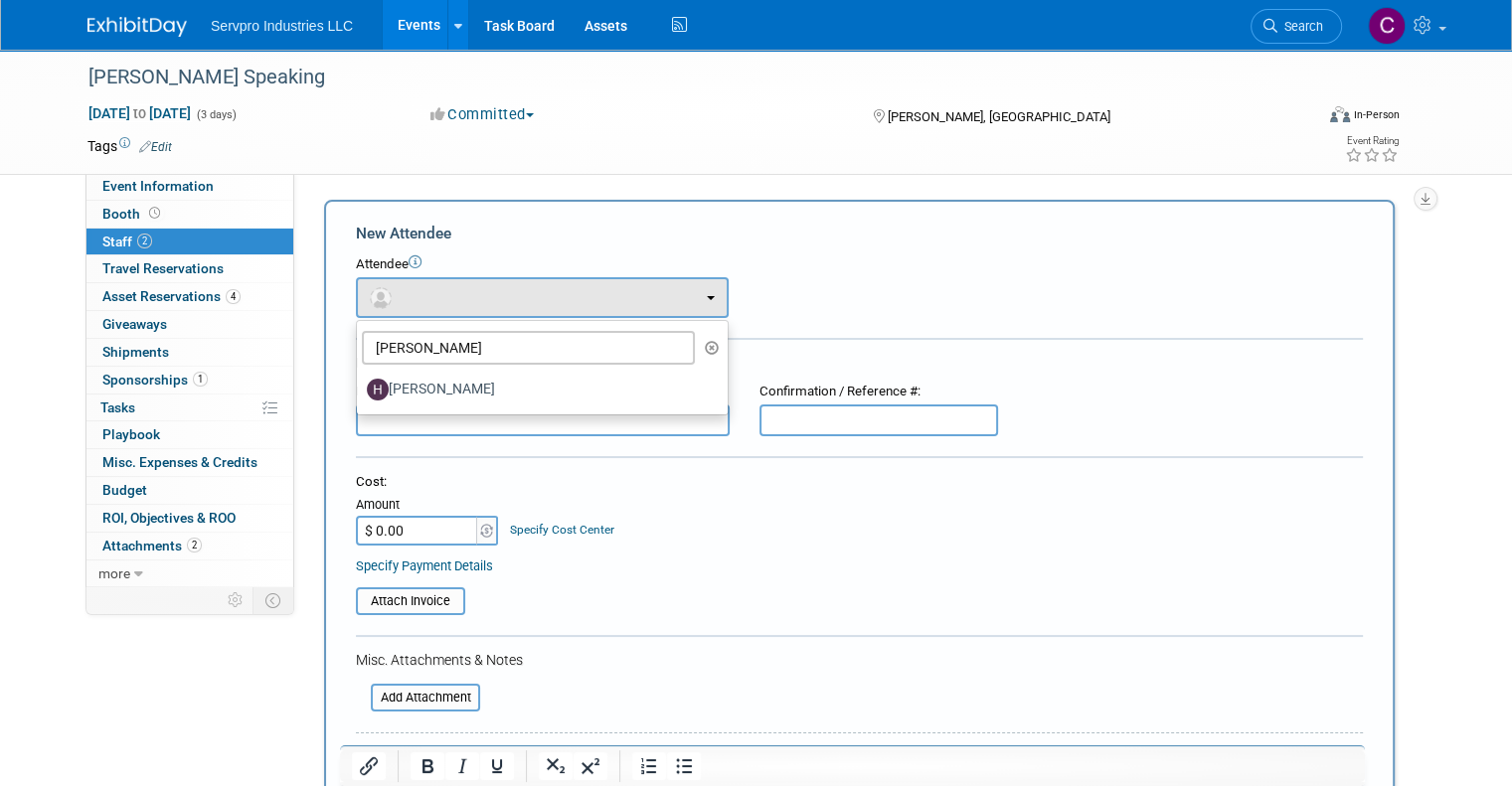 click at bounding box center [712, 348] 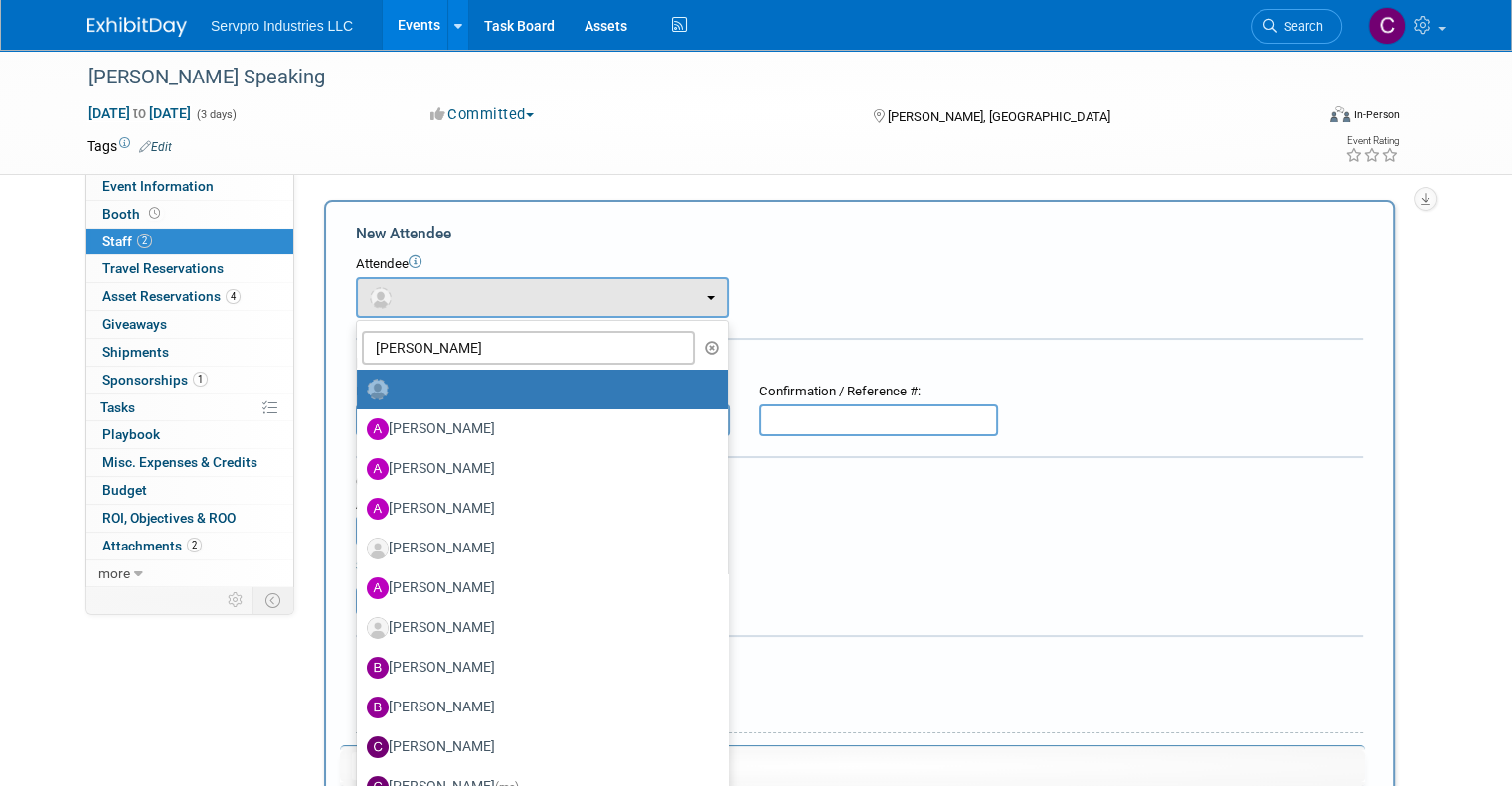 type 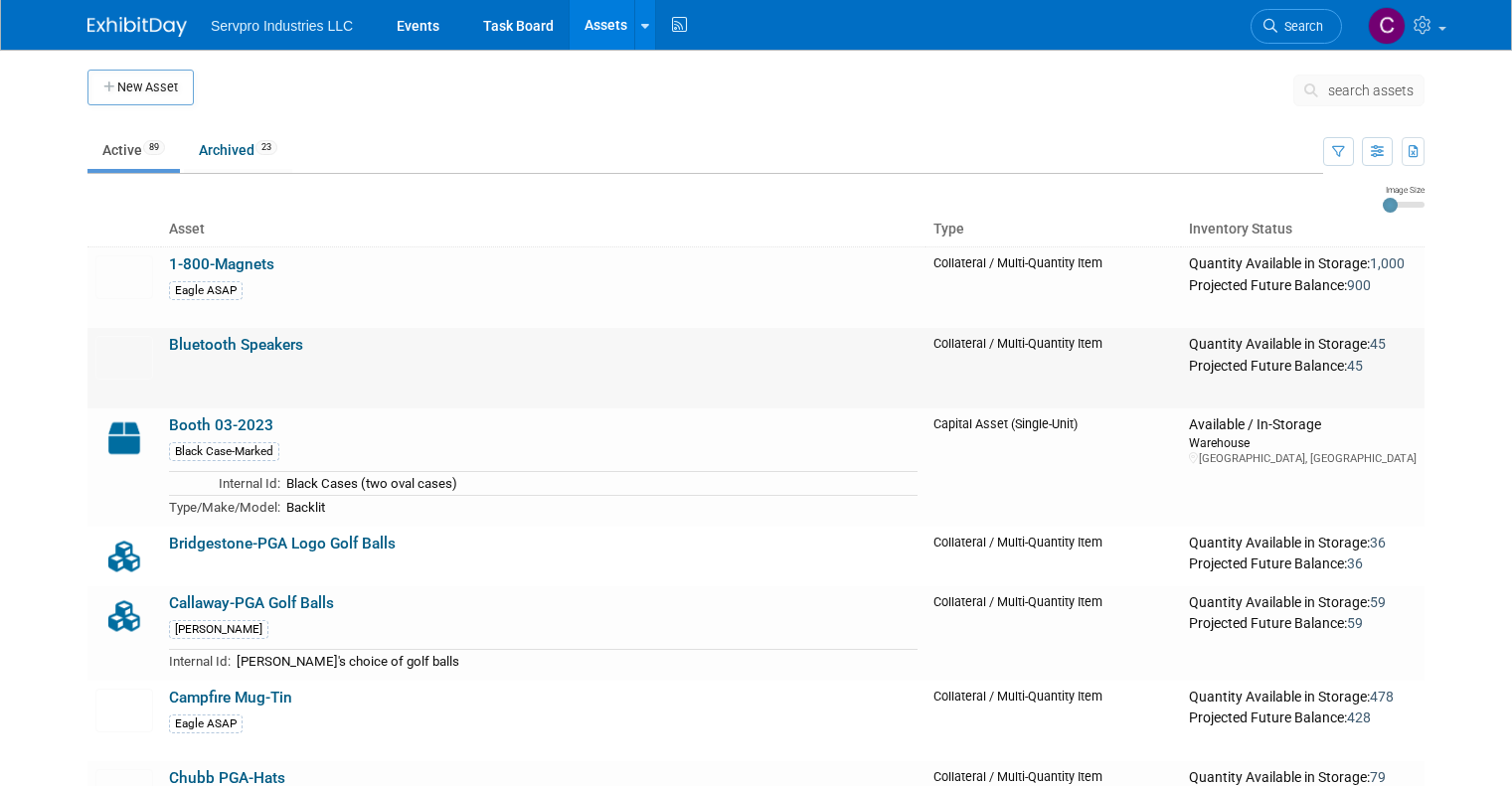 scroll, scrollTop: 0, scrollLeft: 0, axis: both 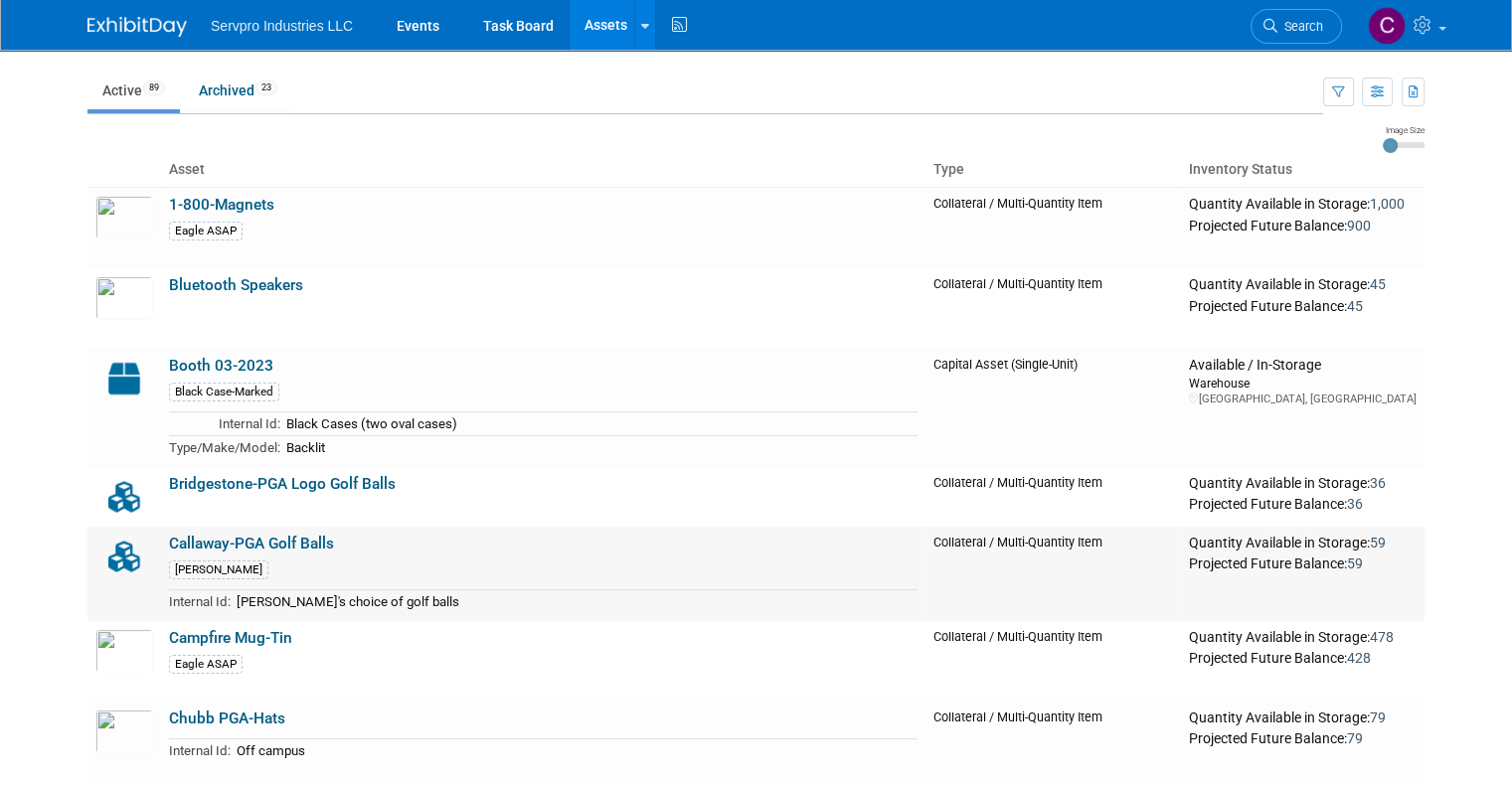 click on "Callaway-PGA Golf Balls" at bounding box center (252, 544) 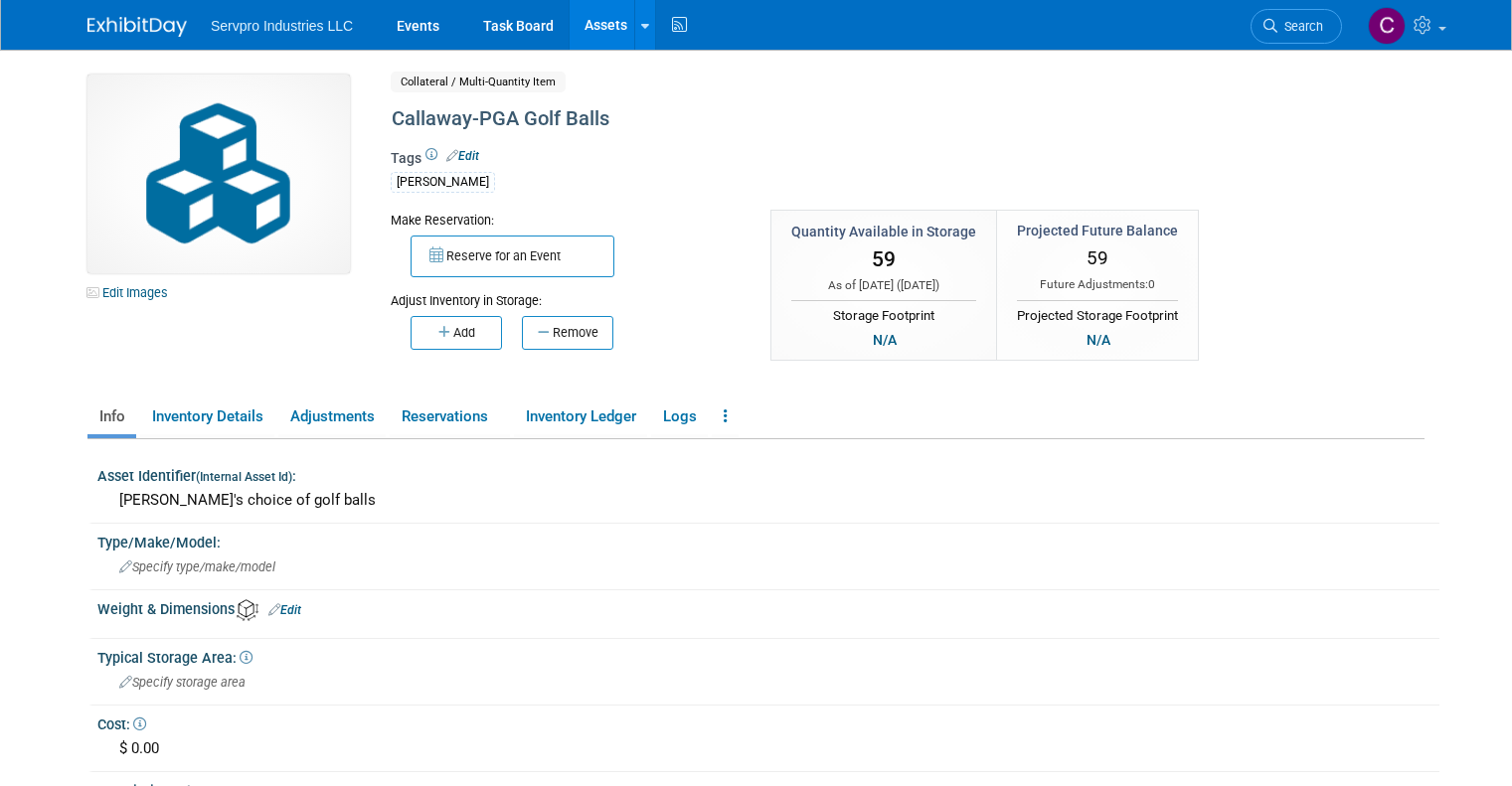 scroll, scrollTop: 0, scrollLeft: 0, axis: both 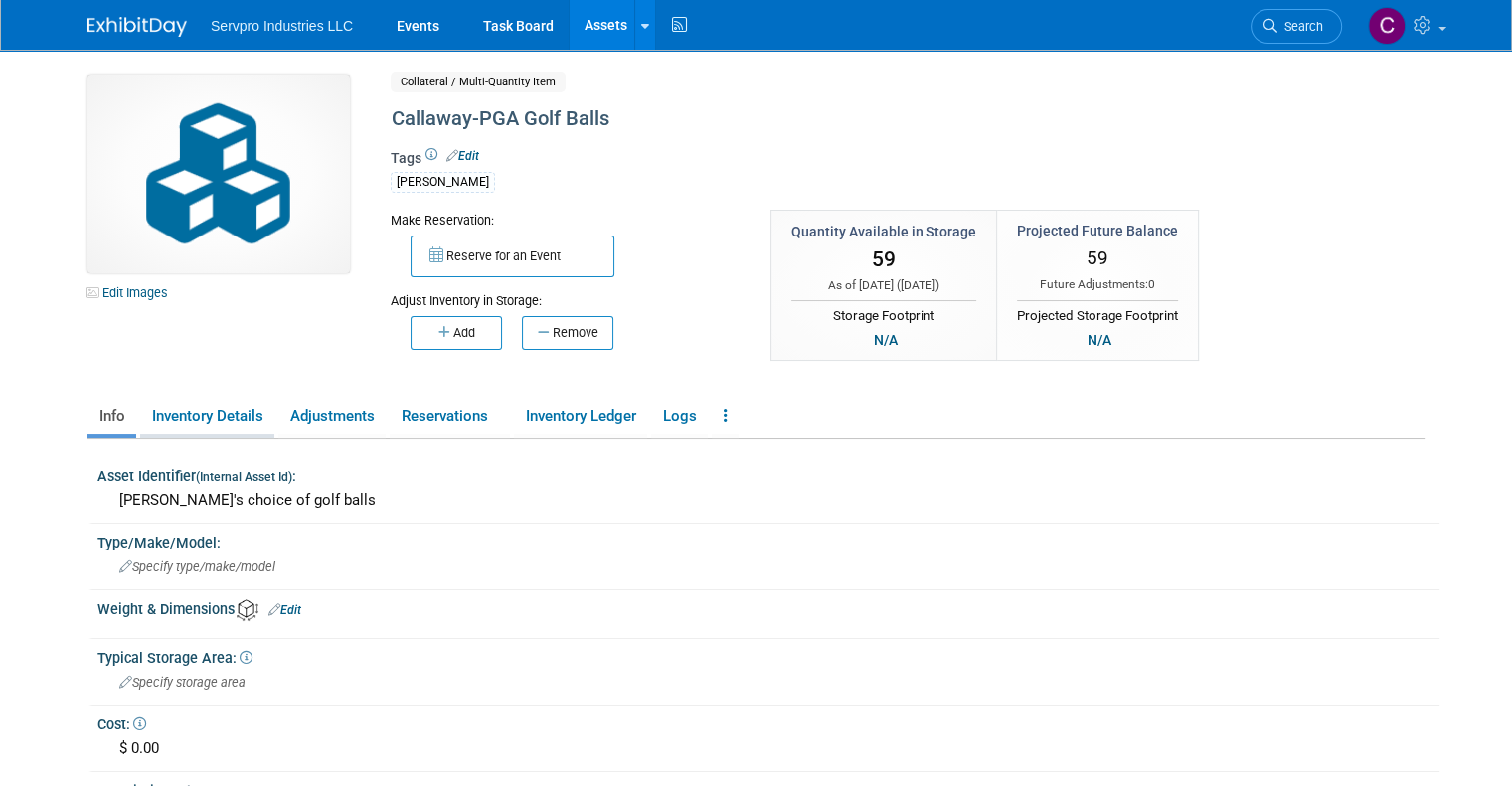 click on "Inventory Details" at bounding box center [207, 416] 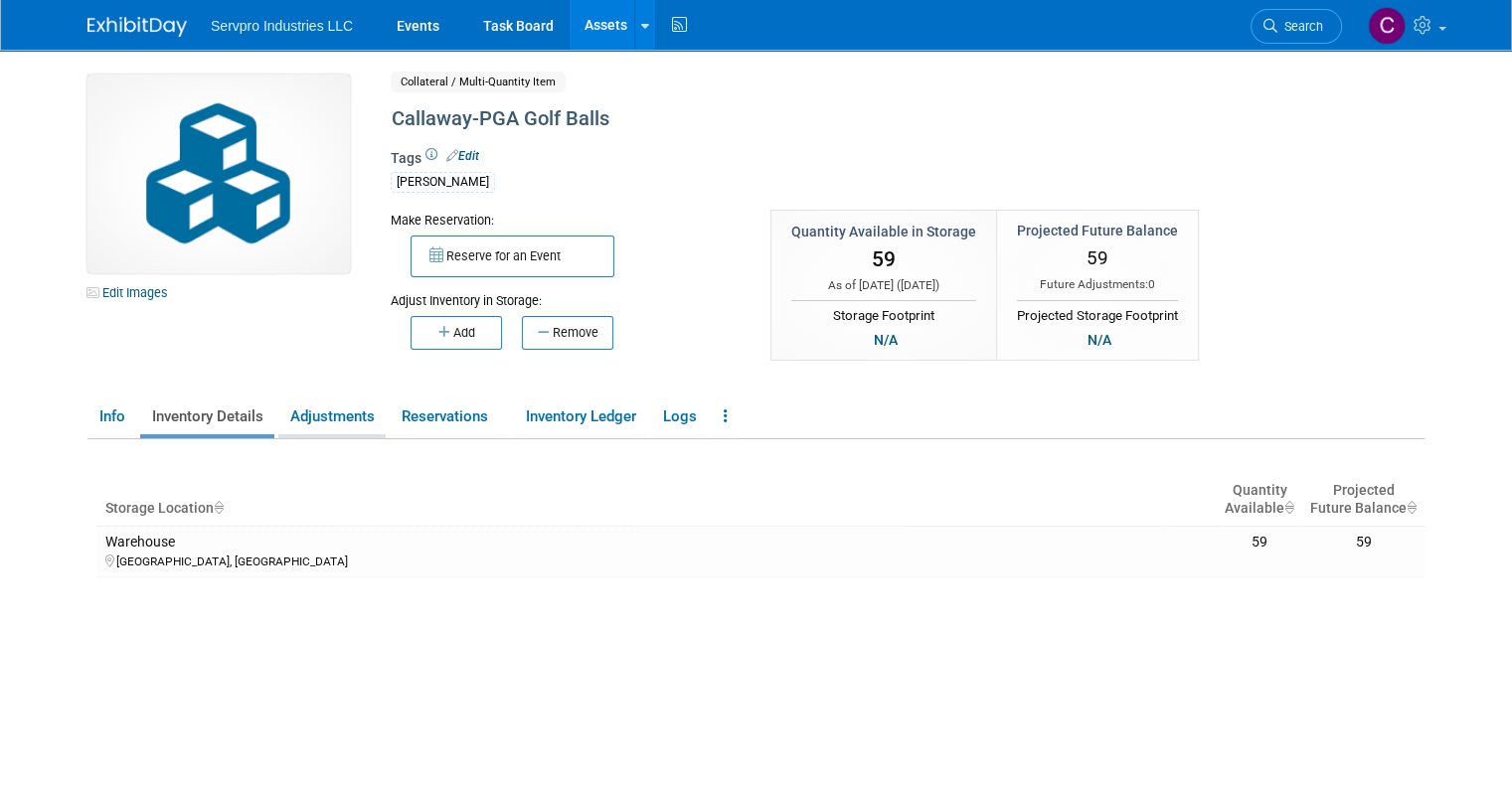 click on "Adjustments" at bounding box center (332, 416) 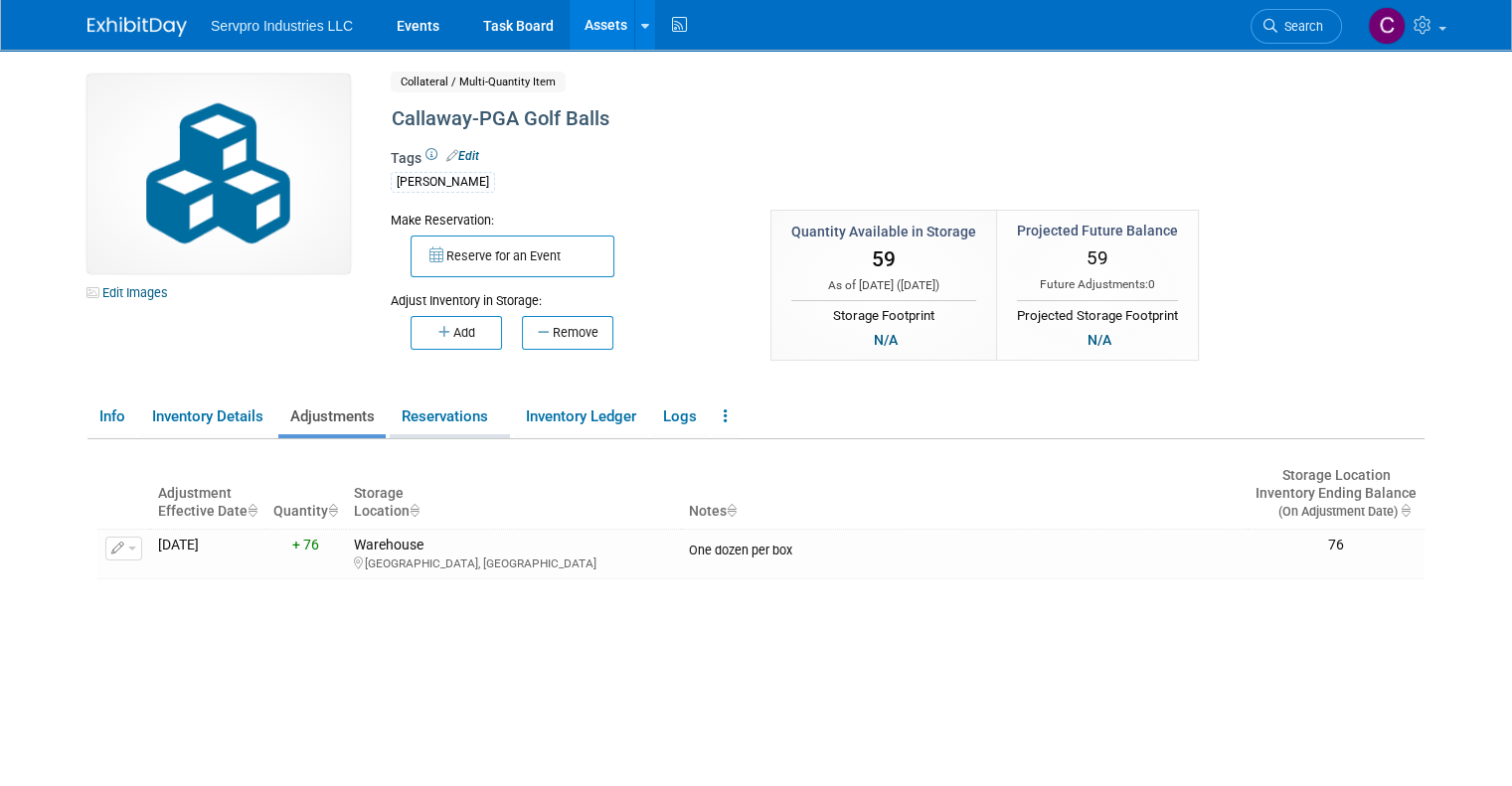 click on "Reservations" at bounding box center [449, 416] 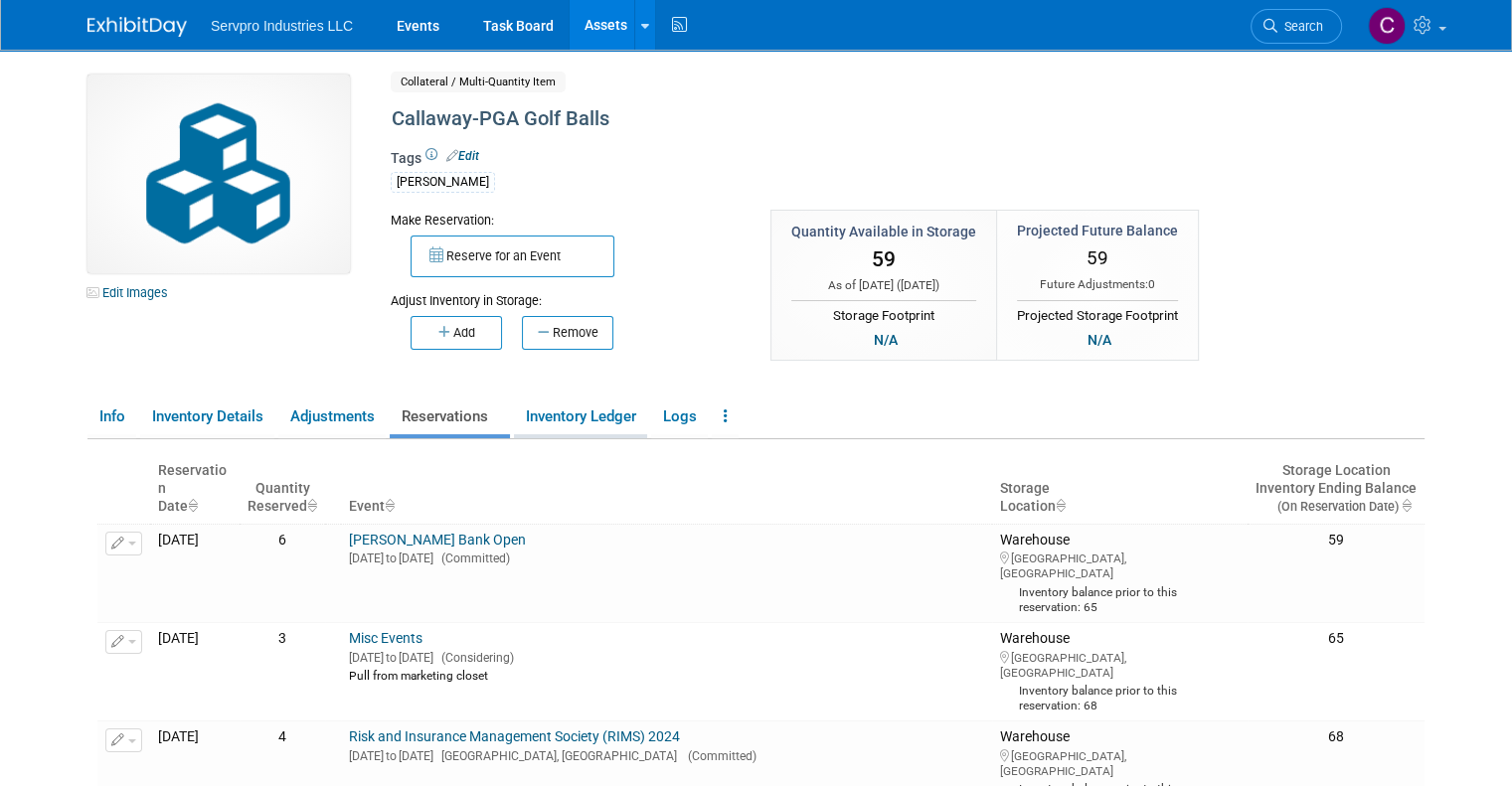 click on "Inventory Ledger" at bounding box center [581, 416] 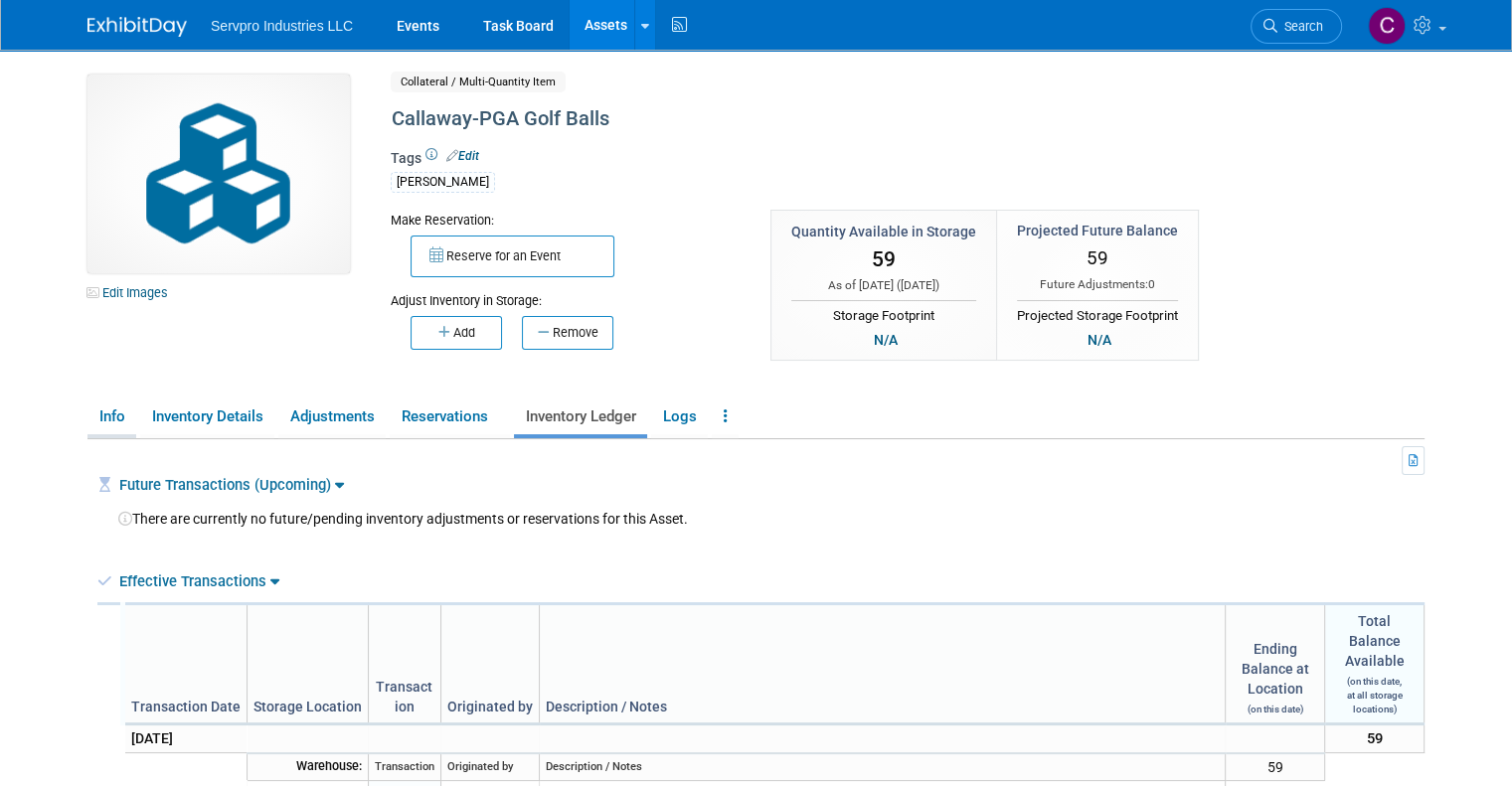 click on "Info" at bounding box center (111, 416) 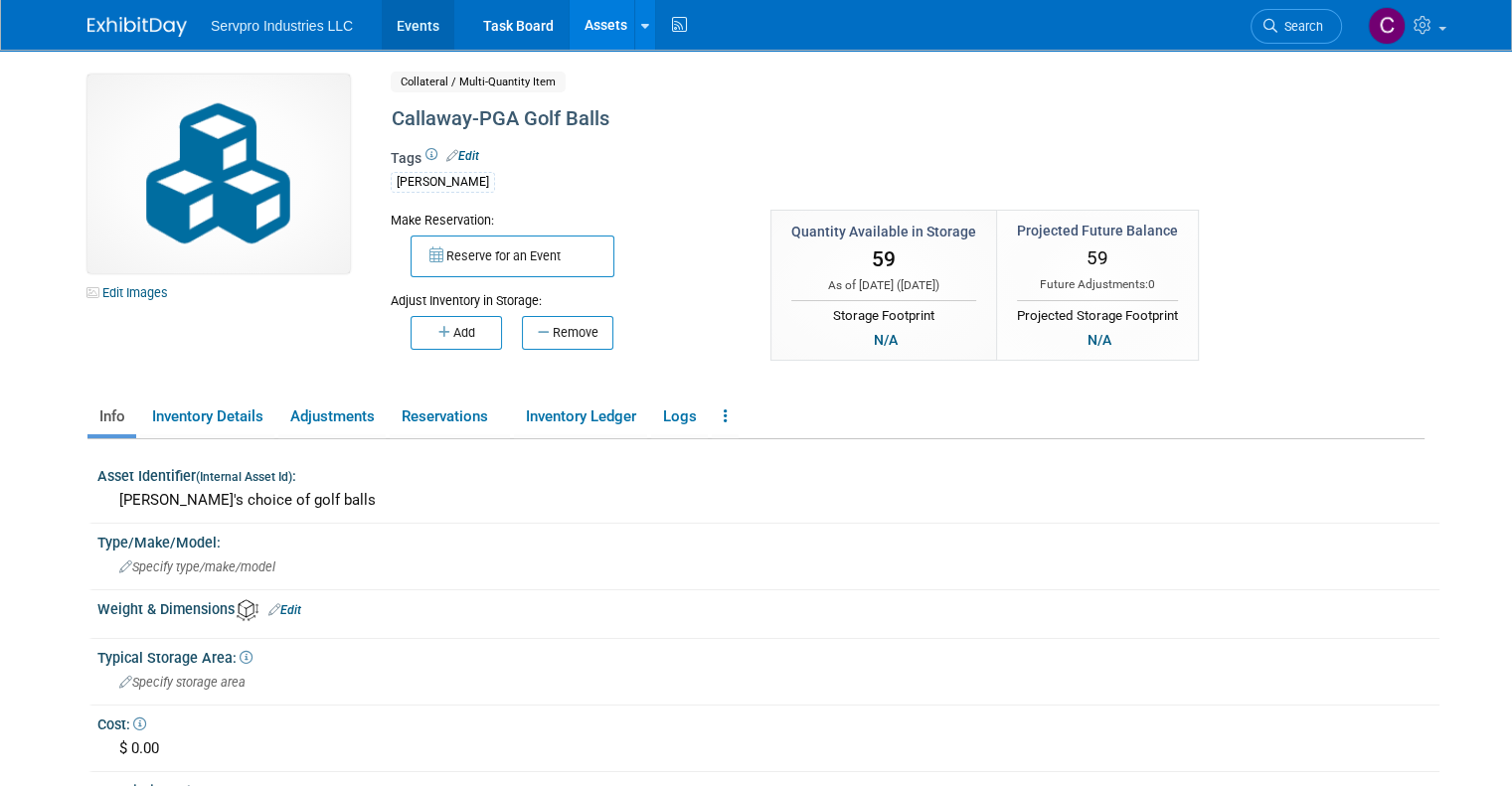 click on "Events" at bounding box center [418, 25] 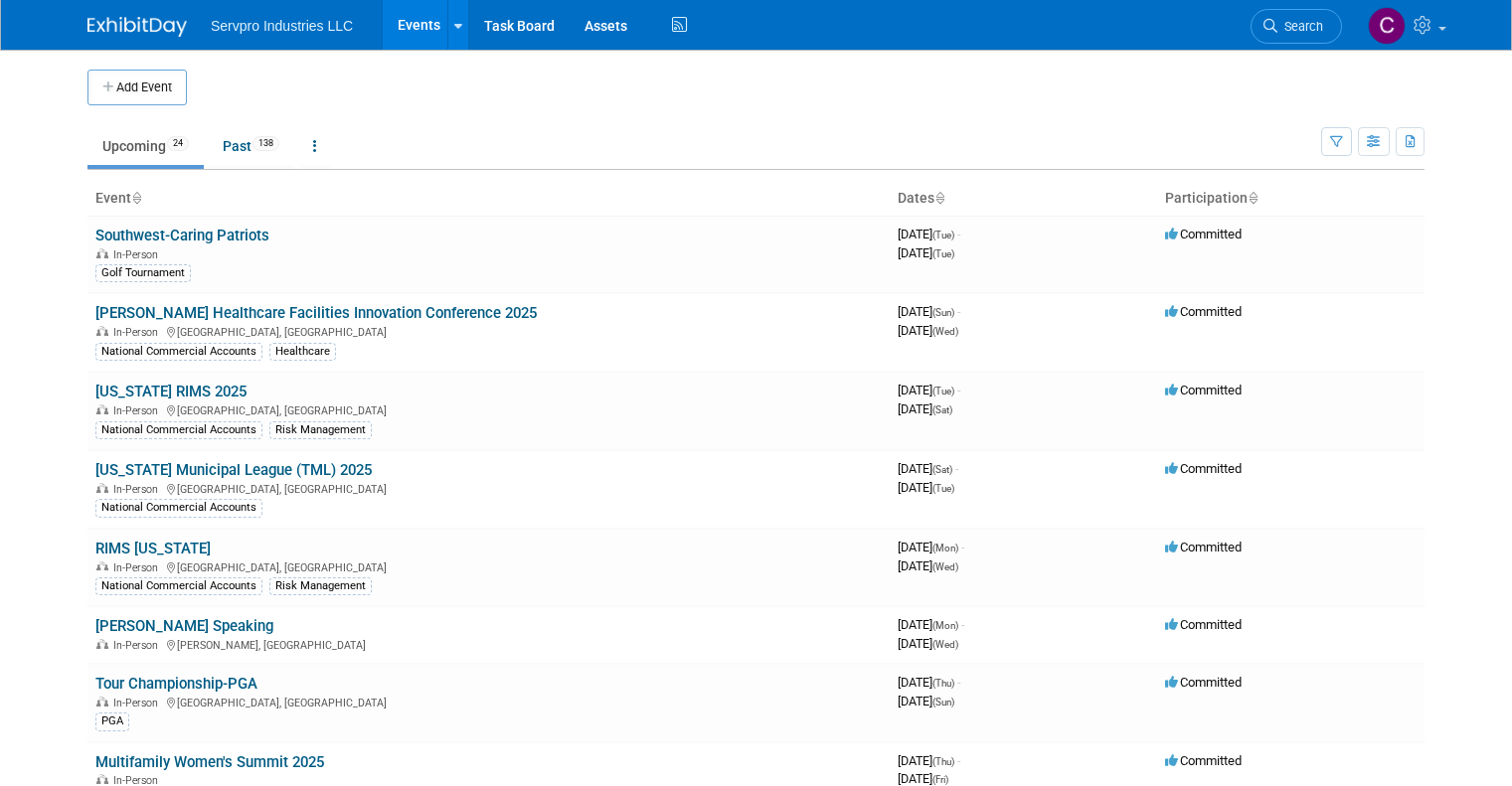 click on "Past
138" at bounding box center (251, 146) 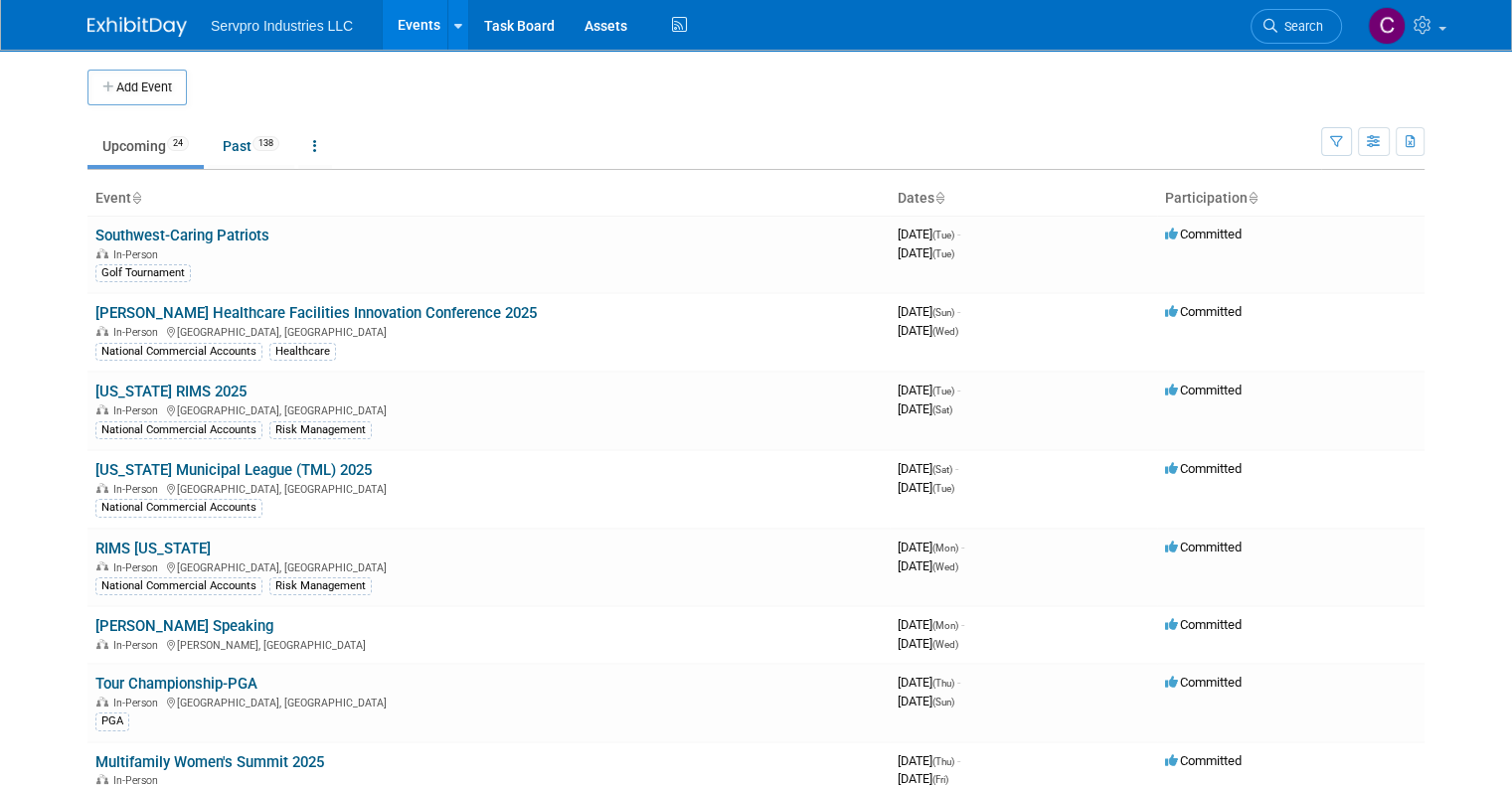 scroll, scrollTop: 0, scrollLeft: 0, axis: both 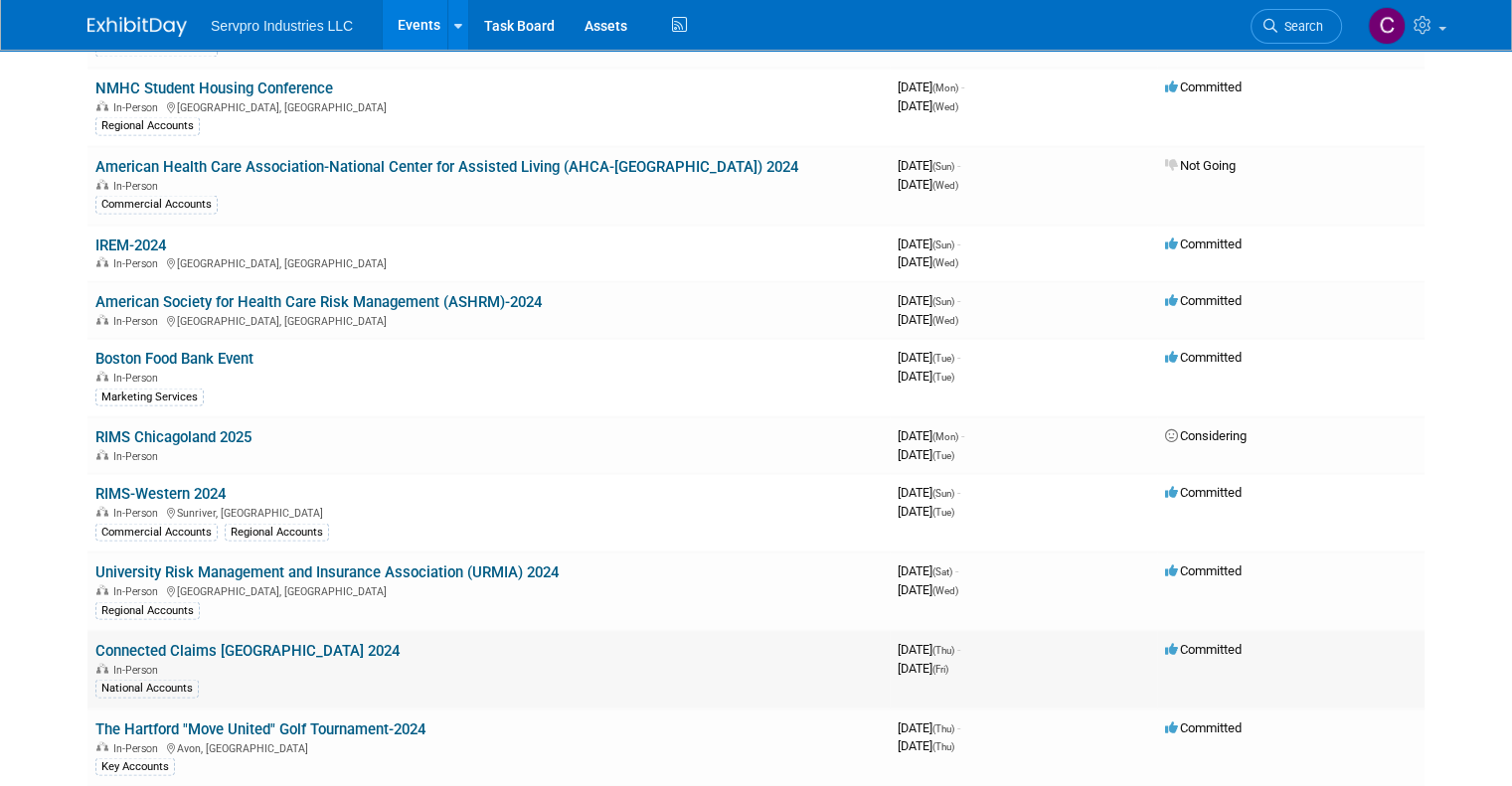 click on "Connected Claims [GEOGRAPHIC_DATA] 2024" at bounding box center (248, 650) 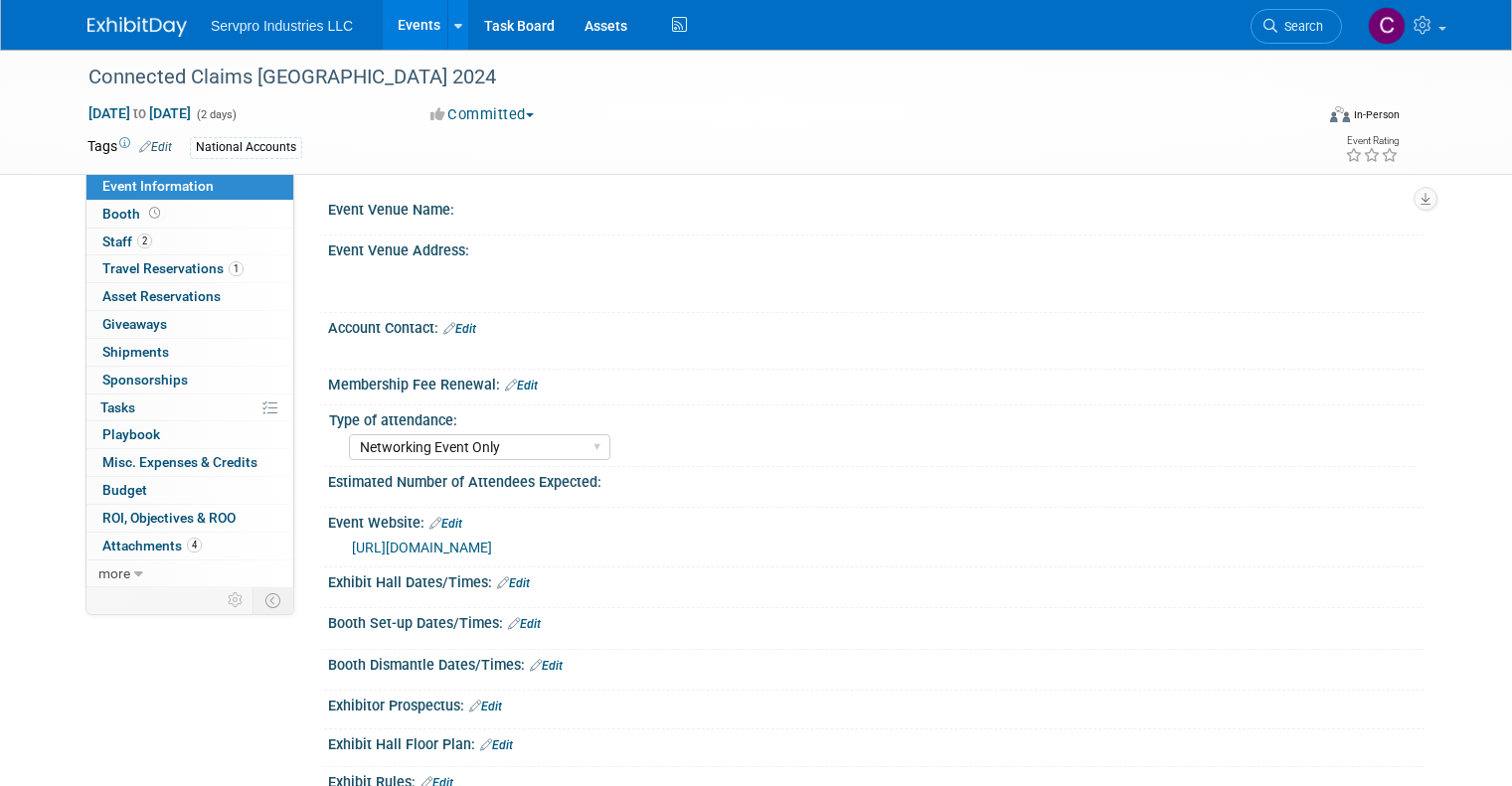 select on "Networking Event Only" 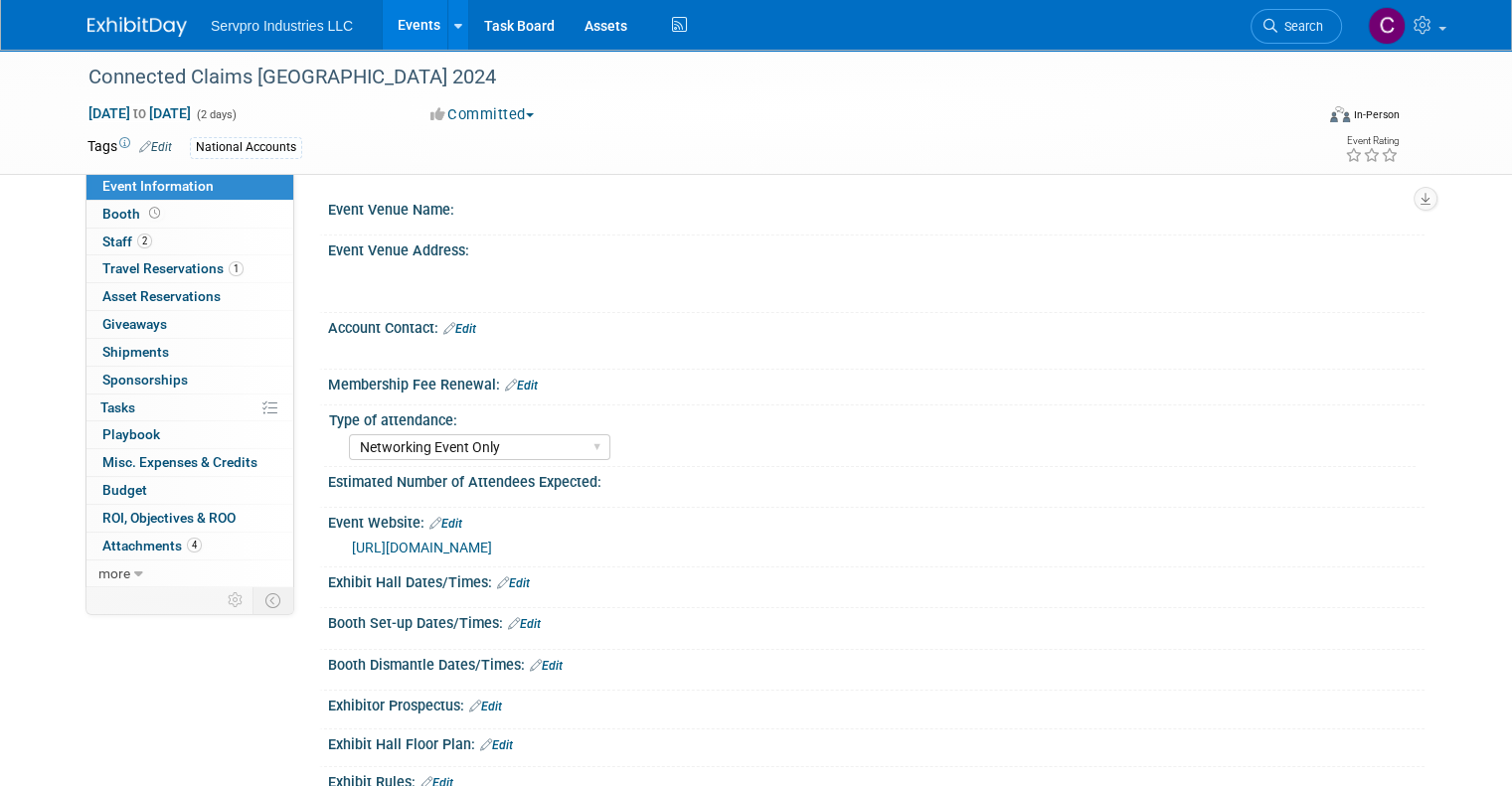 scroll, scrollTop: 0, scrollLeft: 0, axis: both 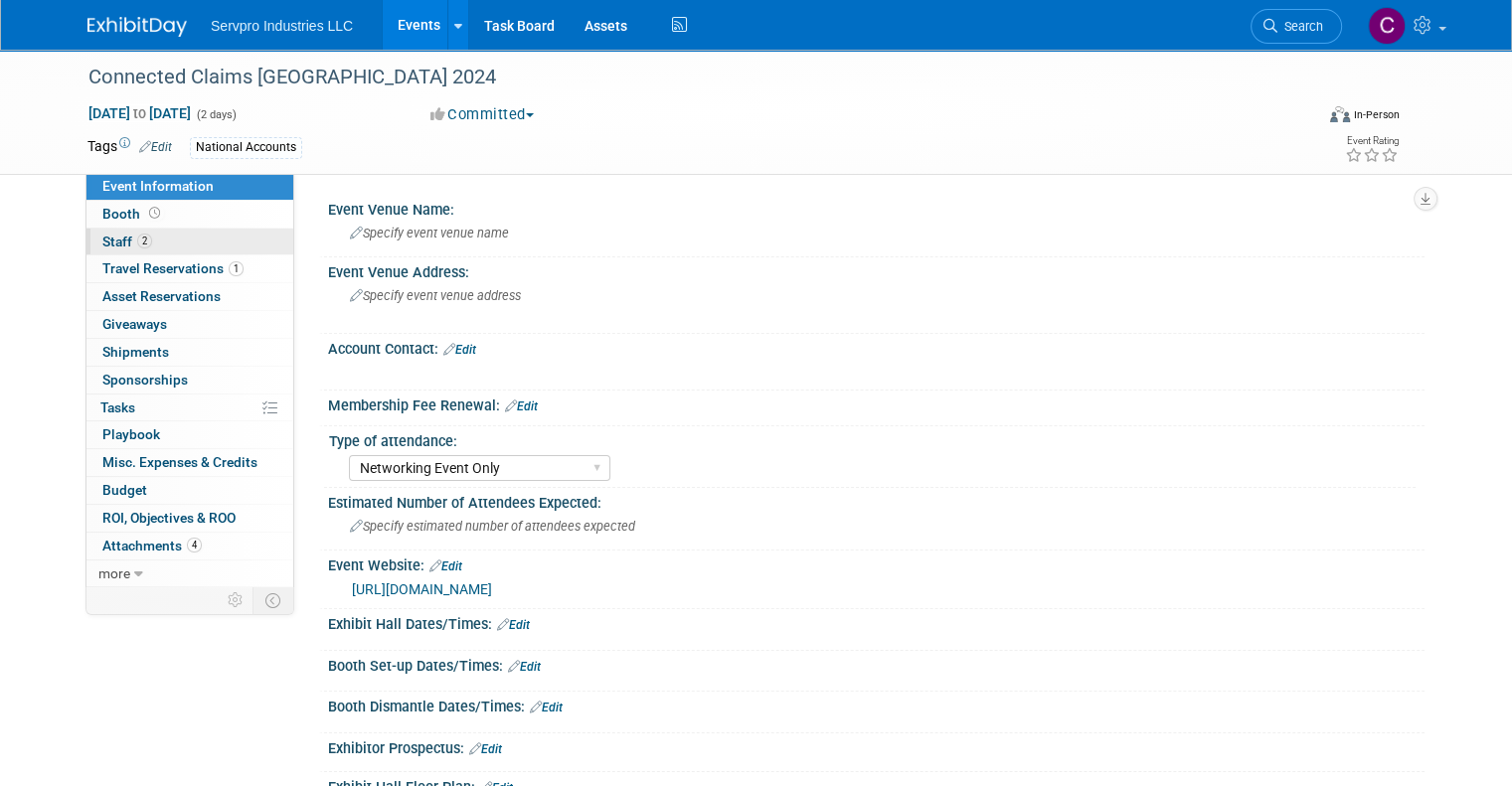 click on "Staff 2" at bounding box center (127, 241) 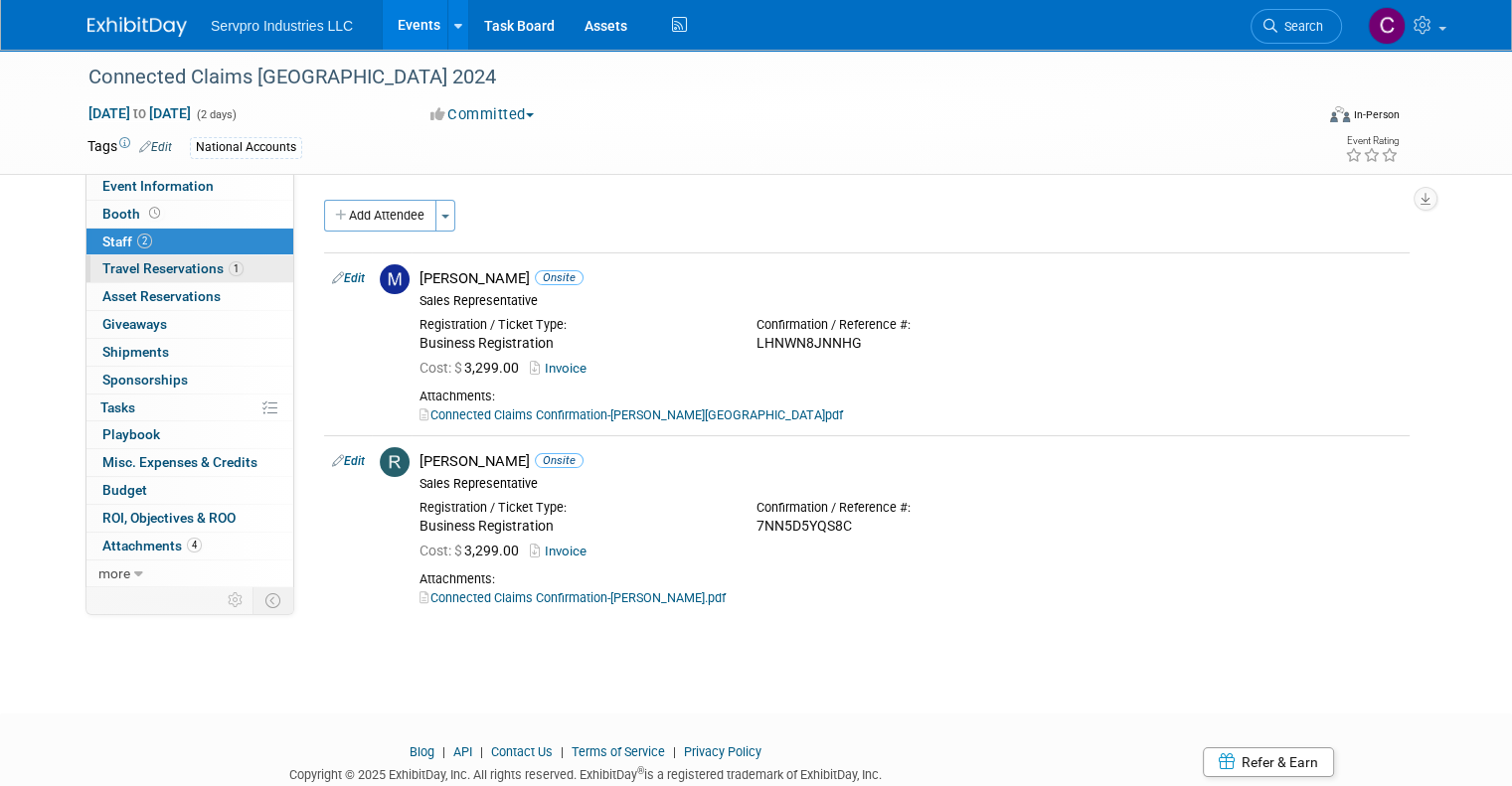 click on "Travel Reservations 1" at bounding box center [173, 268] 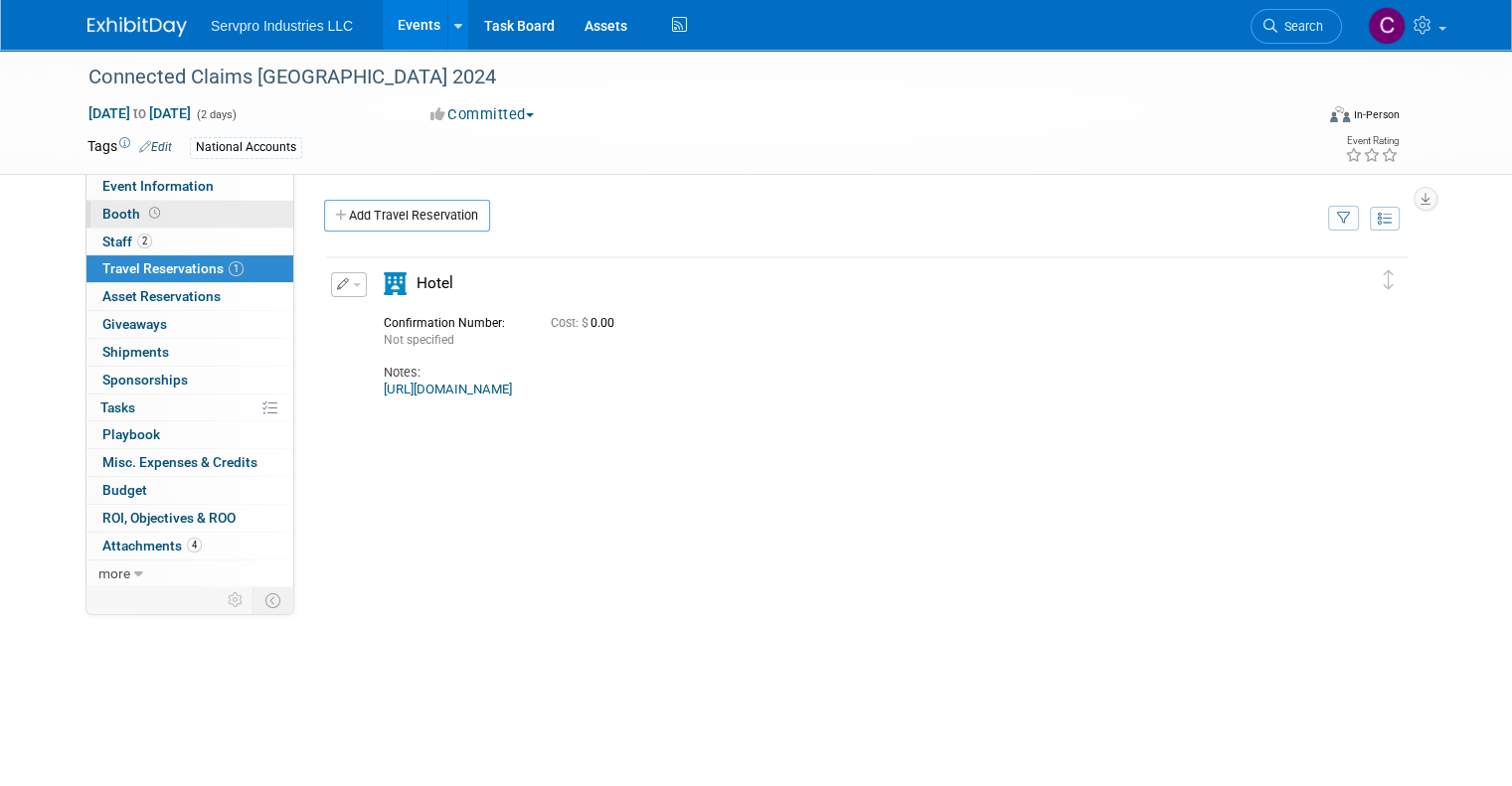 click on "Booth" at bounding box center (133, 214) 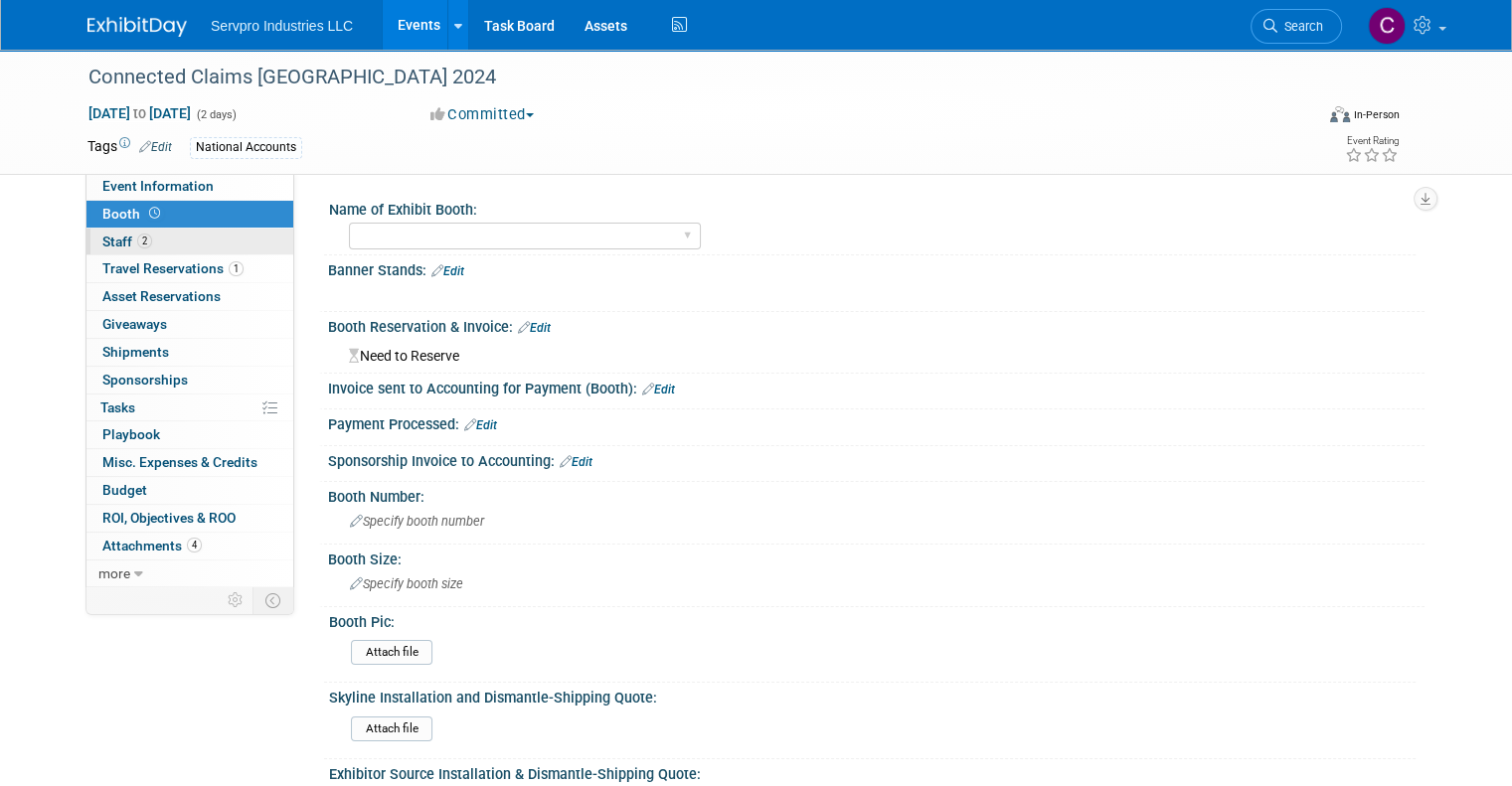 click on "Staff 2" at bounding box center [127, 241] 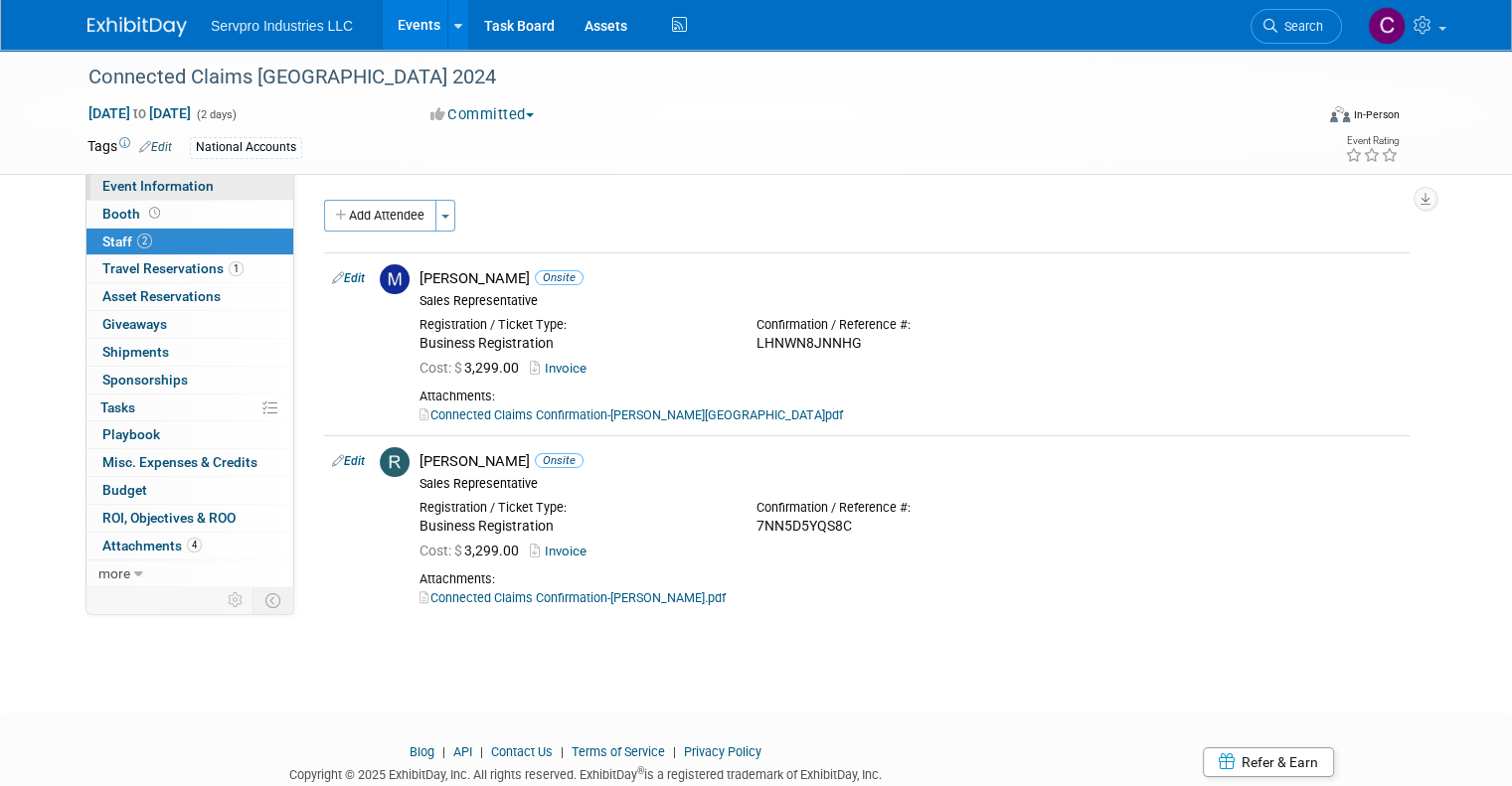 click on "Event Information" at bounding box center (190, 186) 